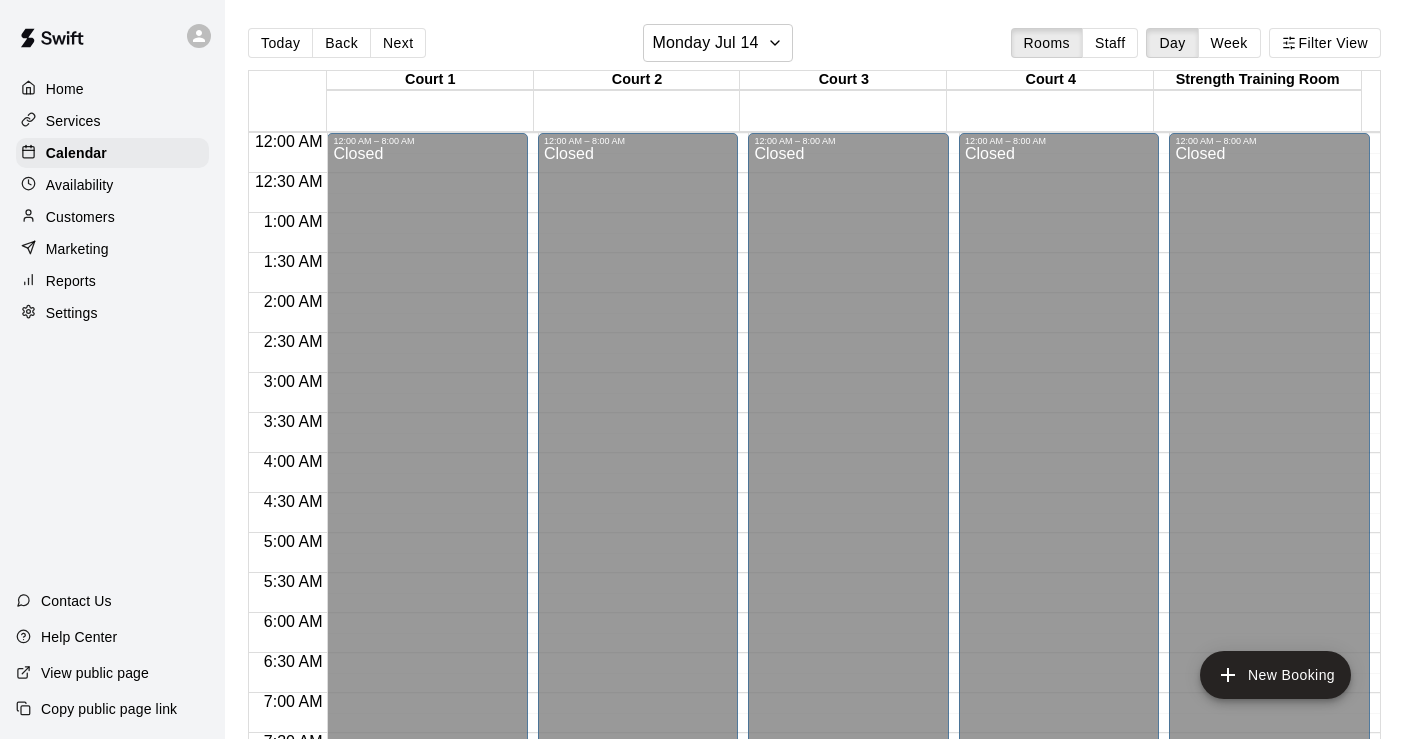 scroll, scrollTop: 0, scrollLeft: 0, axis: both 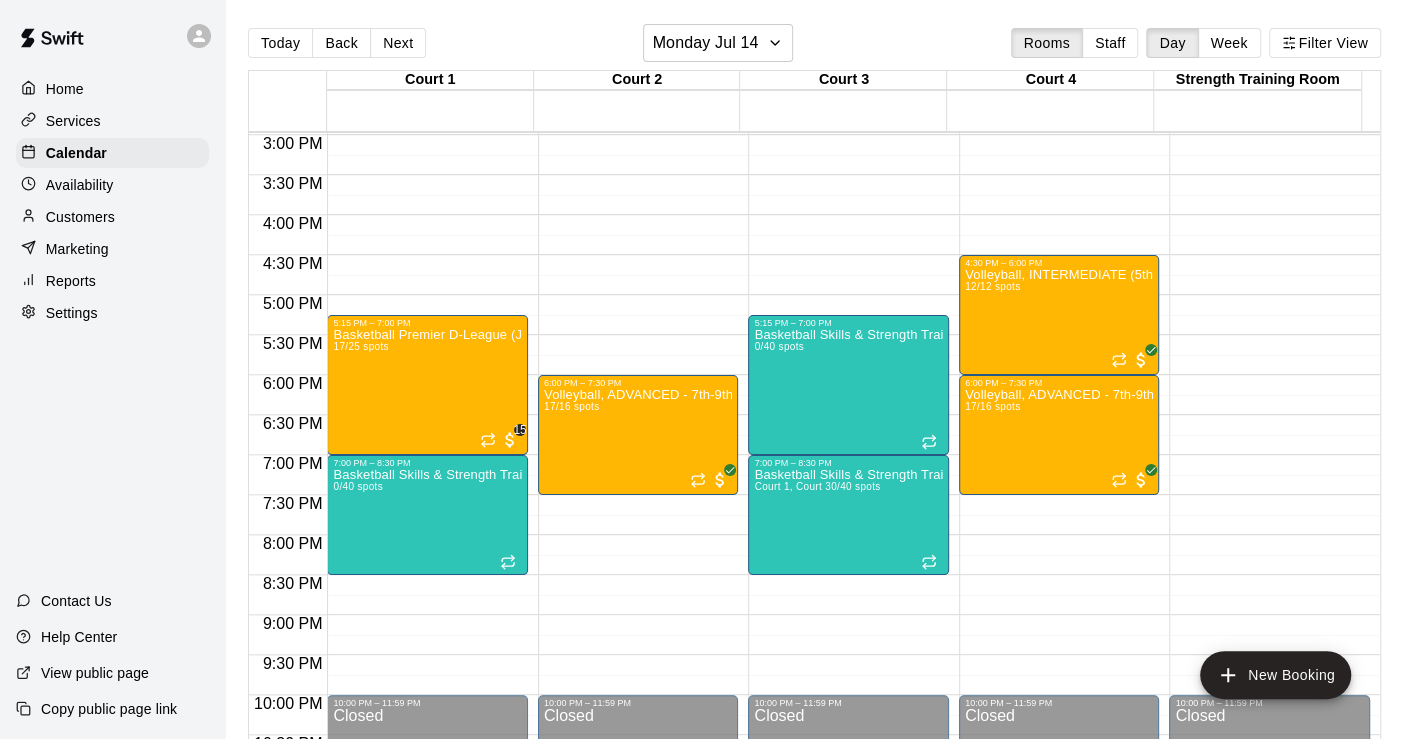click on "Services" at bounding box center (73, 121) 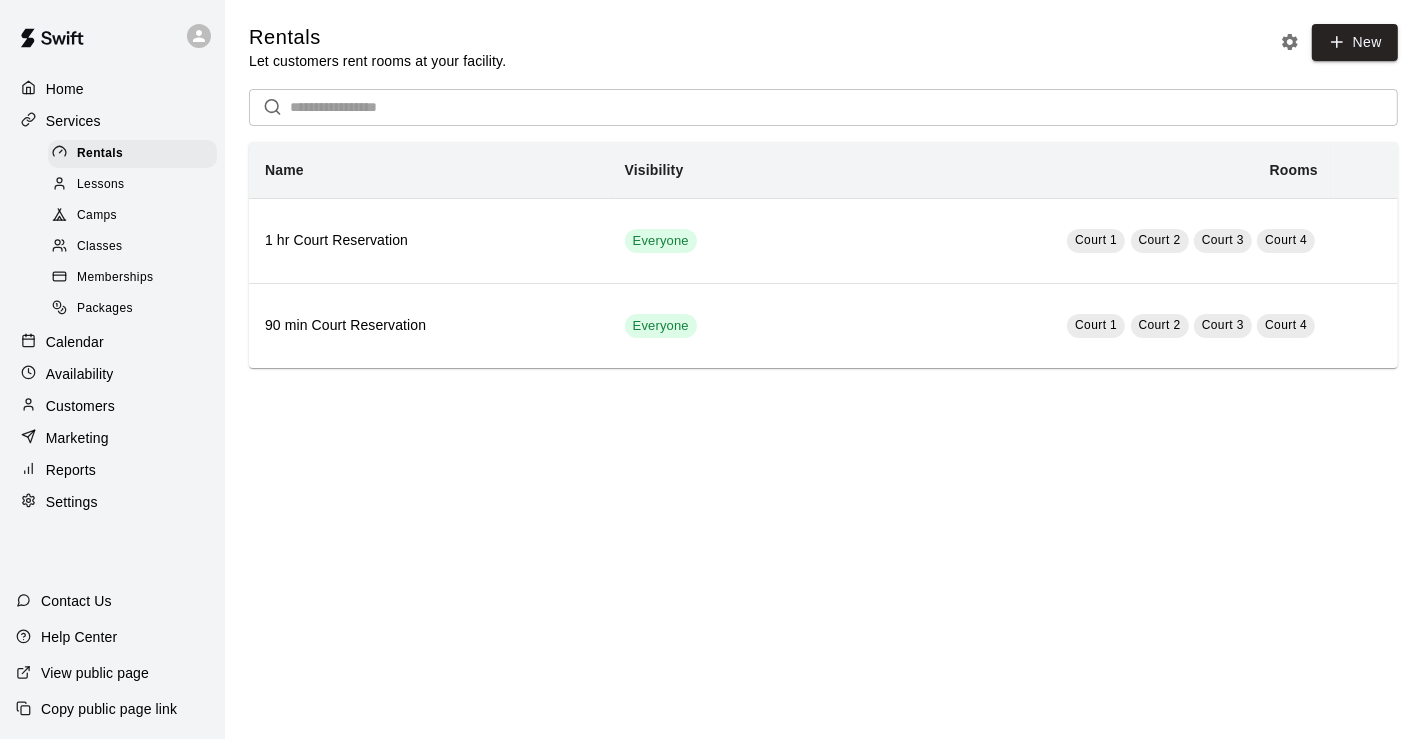 click on "Camps" at bounding box center (97, 216) 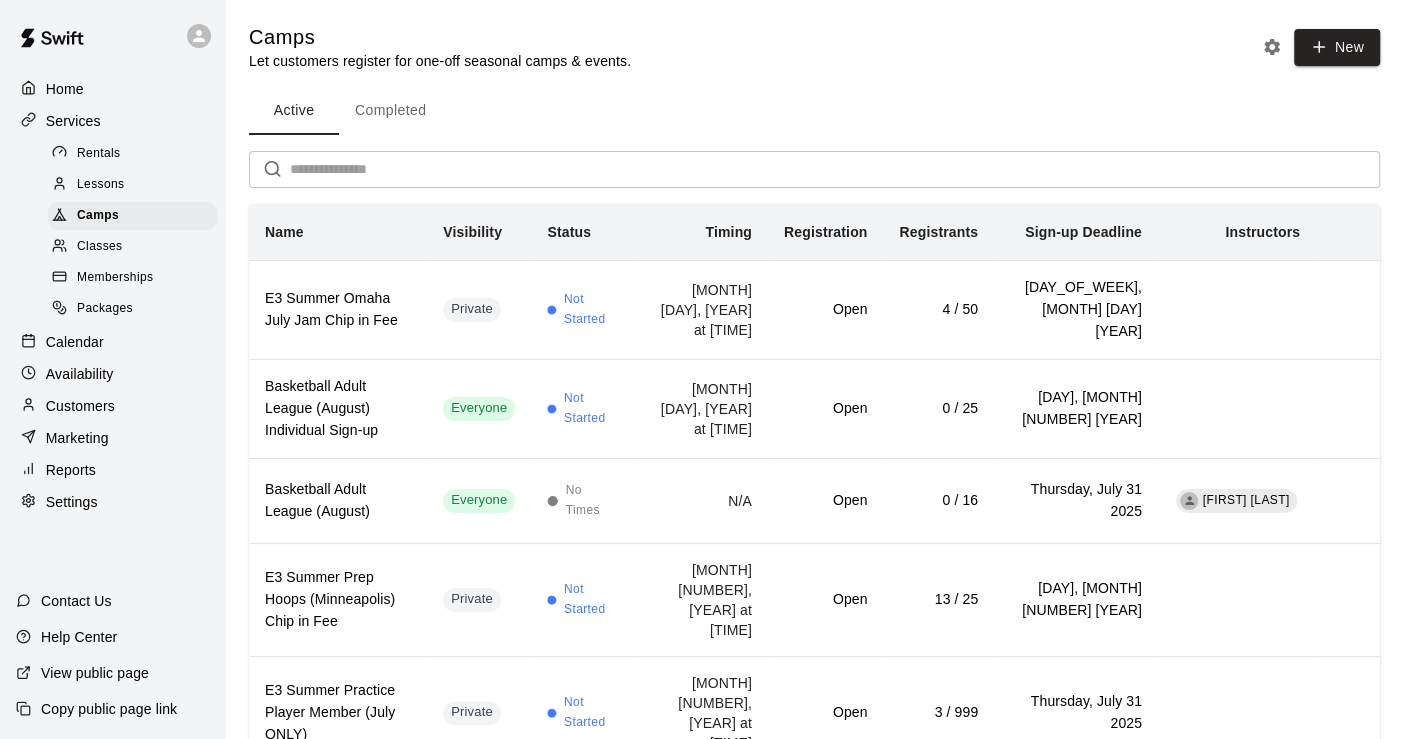 click on "Completed" at bounding box center (390, 111) 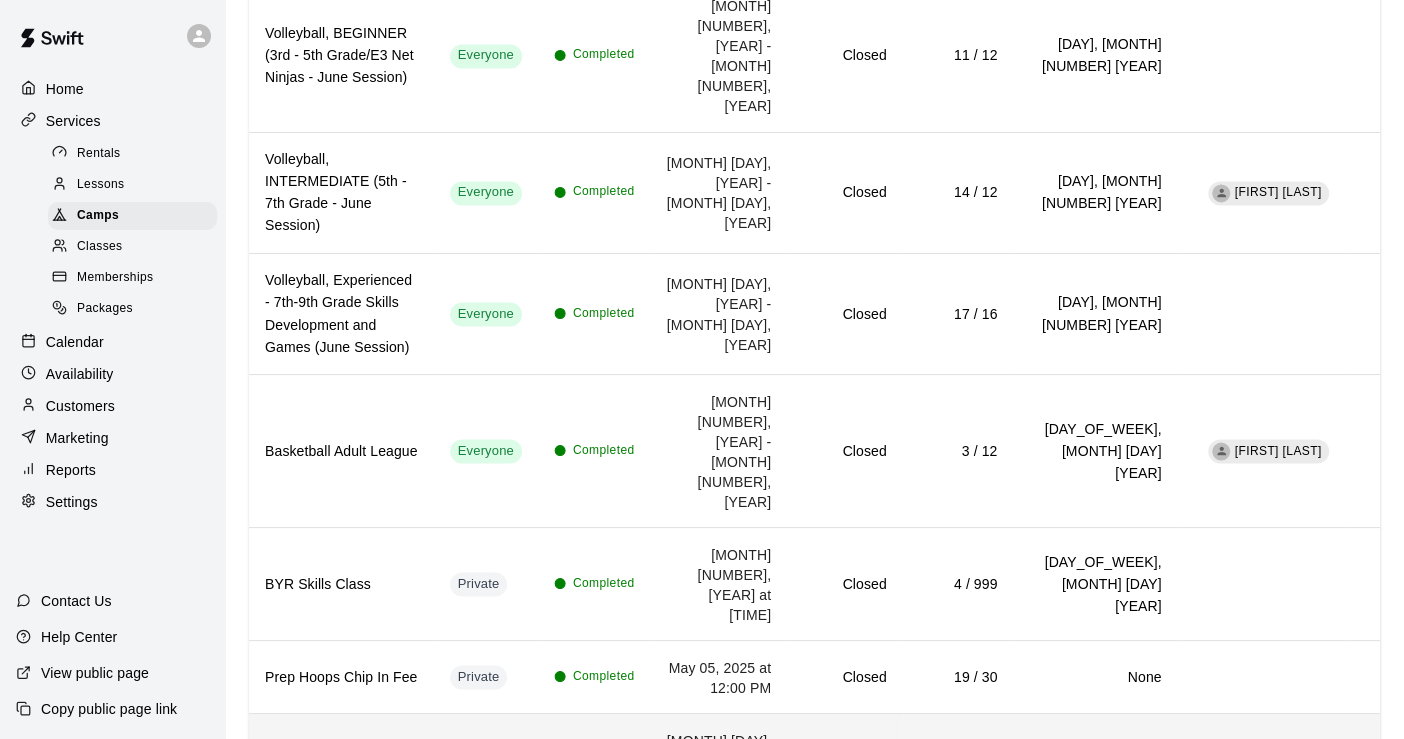 scroll, scrollTop: 2111, scrollLeft: 0, axis: vertical 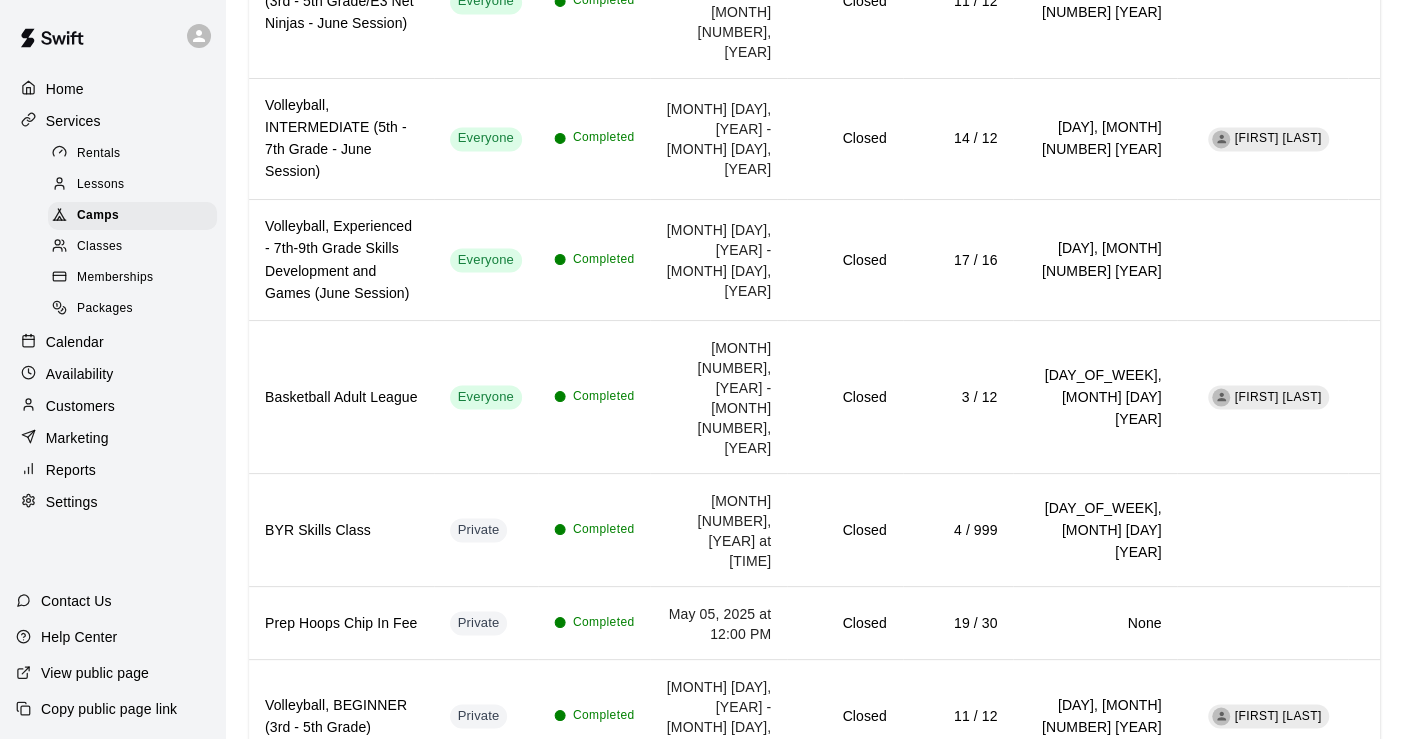 click on "Volleyball, INTERMEDIATE (5th - 7th Grade)" at bounding box center [341, 1001] 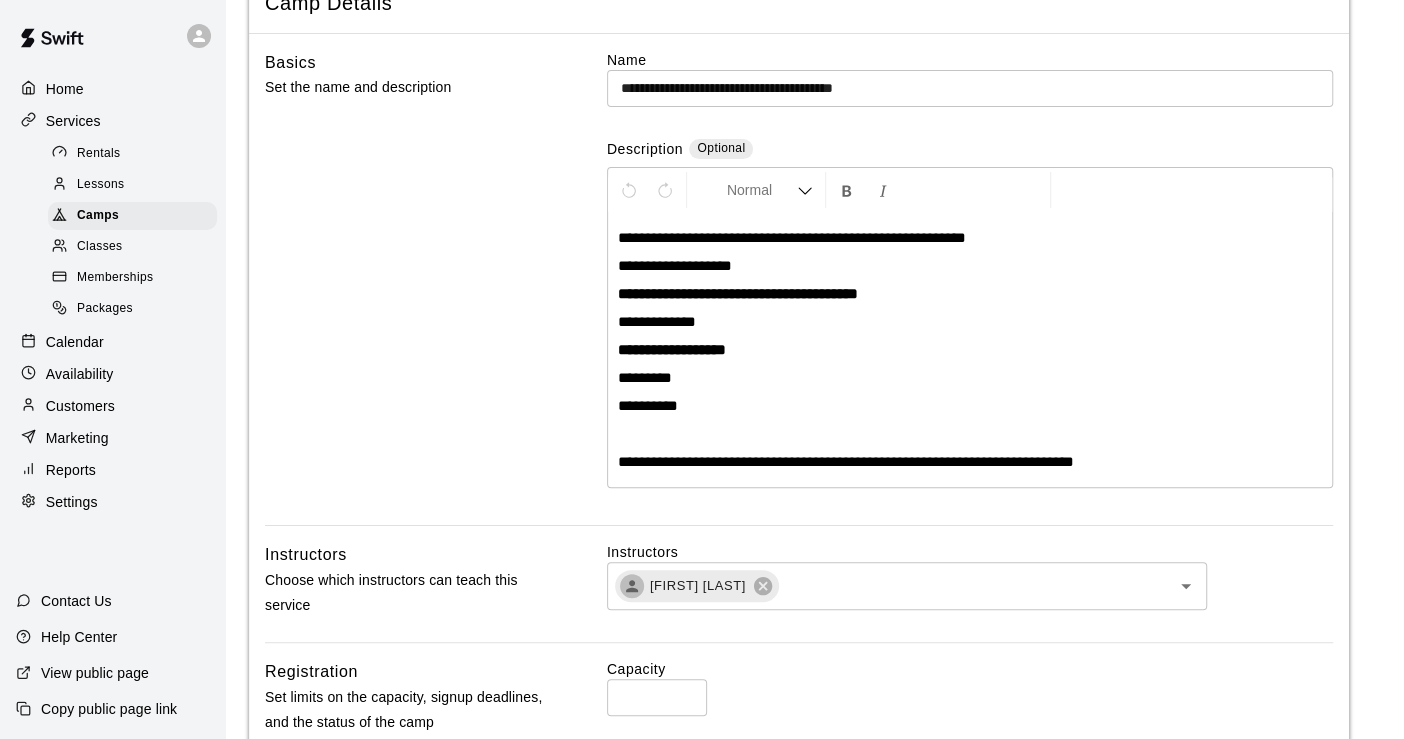 scroll, scrollTop: 0, scrollLeft: 0, axis: both 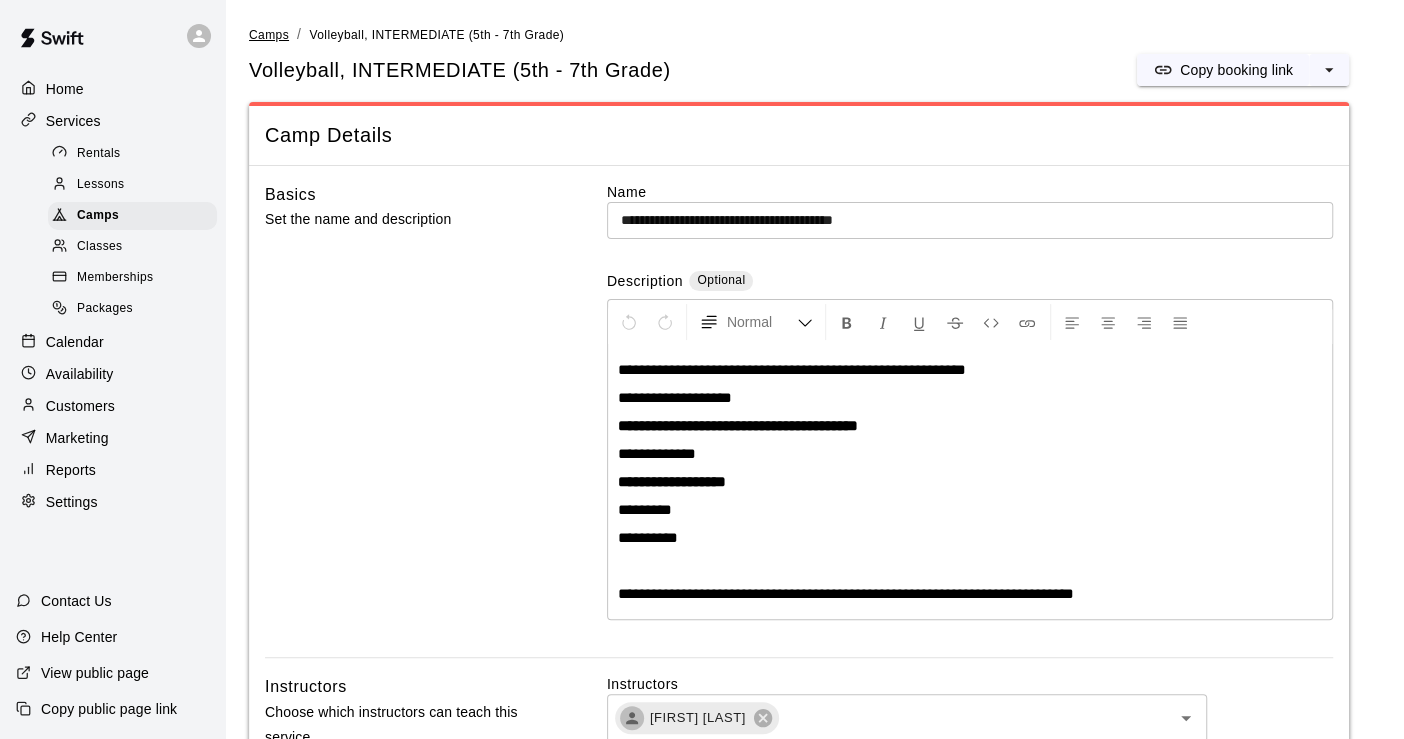 click on "Camps" at bounding box center [269, 35] 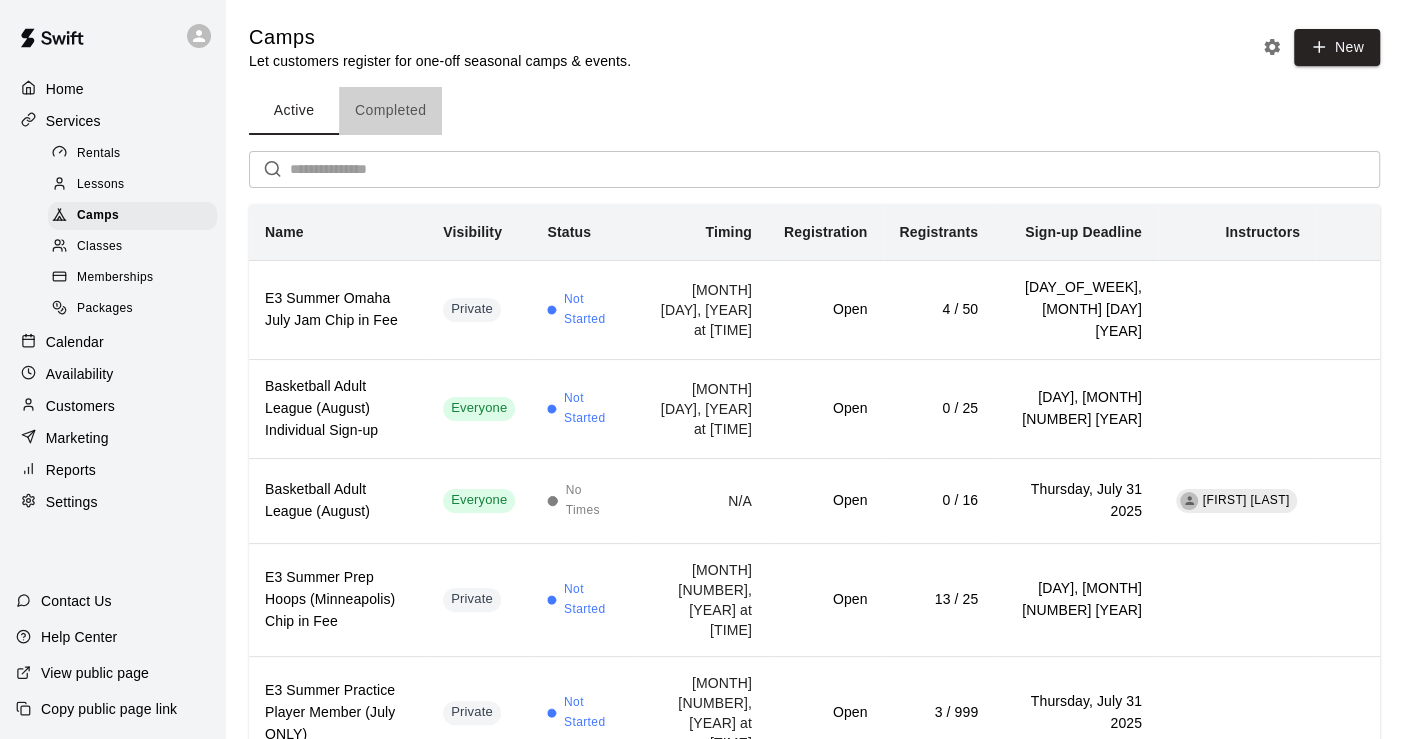 click on "Completed" at bounding box center (390, 111) 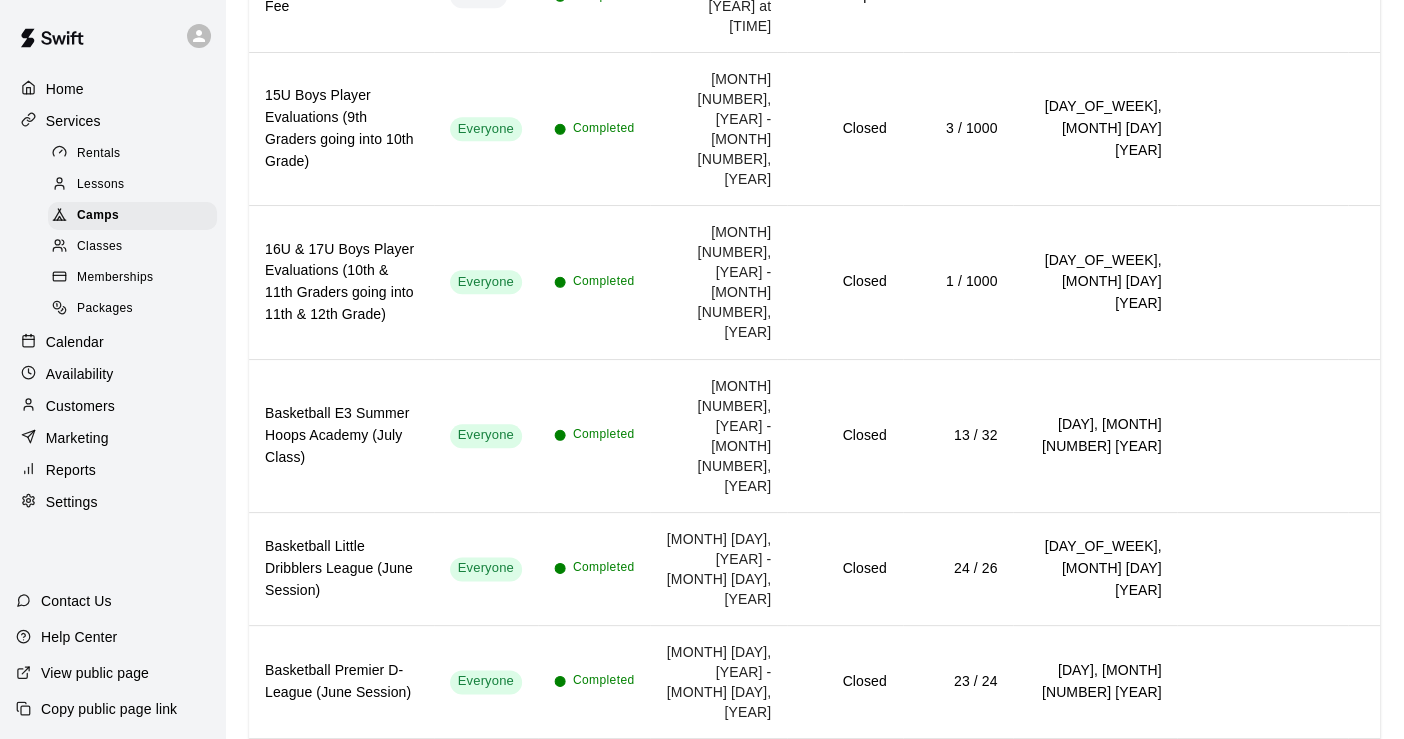 scroll, scrollTop: 1333, scrollLeft: 0, axis: vertical 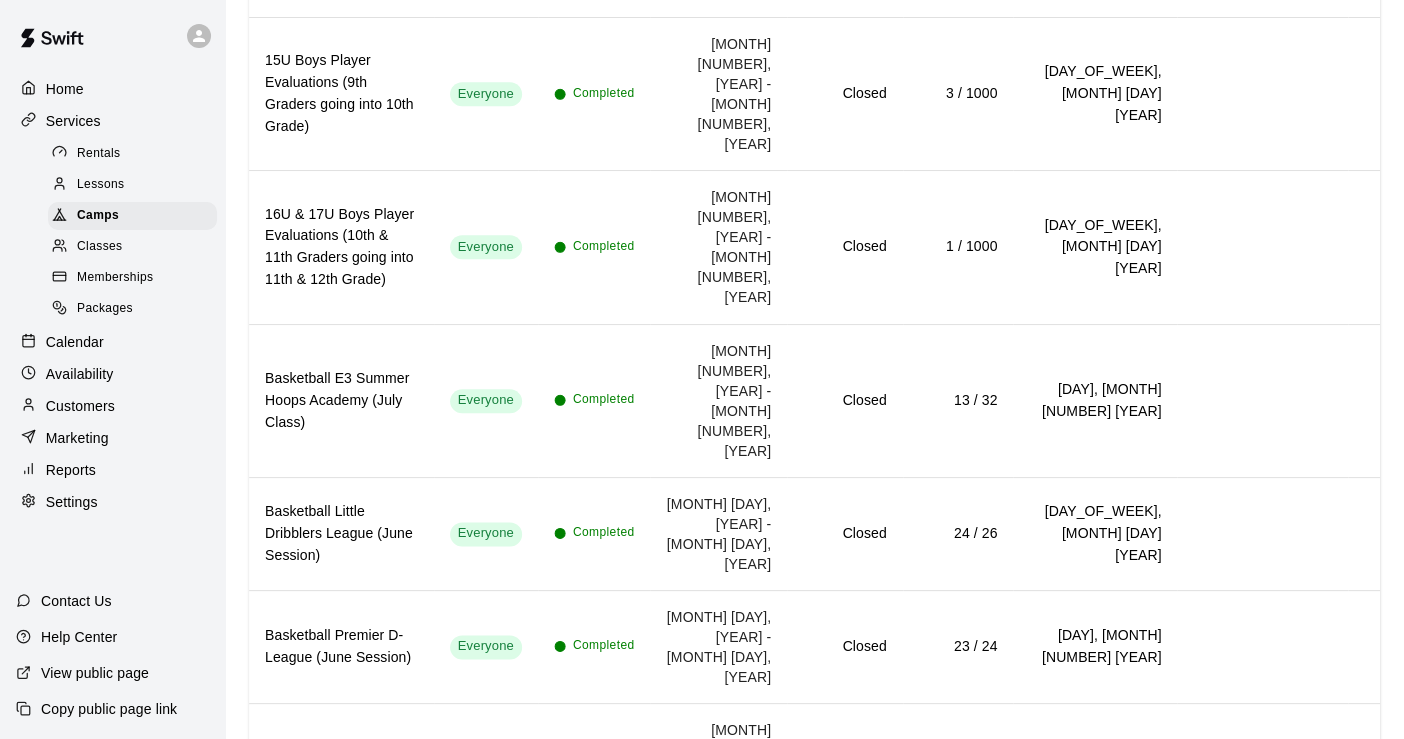 click on "Volleyball, Experienced - 7th-9th Grade Skills Development and Games (June Session)" at bounding box center (341, 1038) 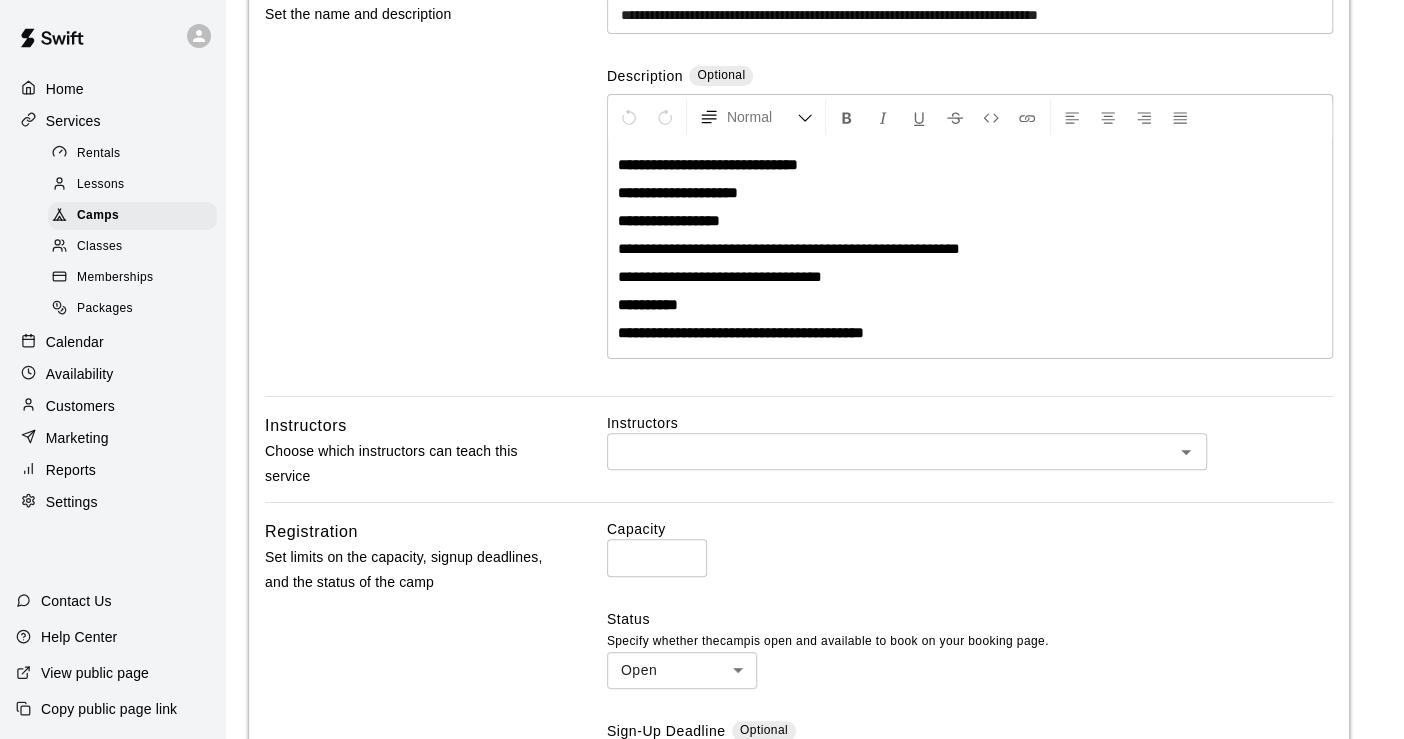 scroll, scrollTop: 0, scrollLeft: 0, axis: both 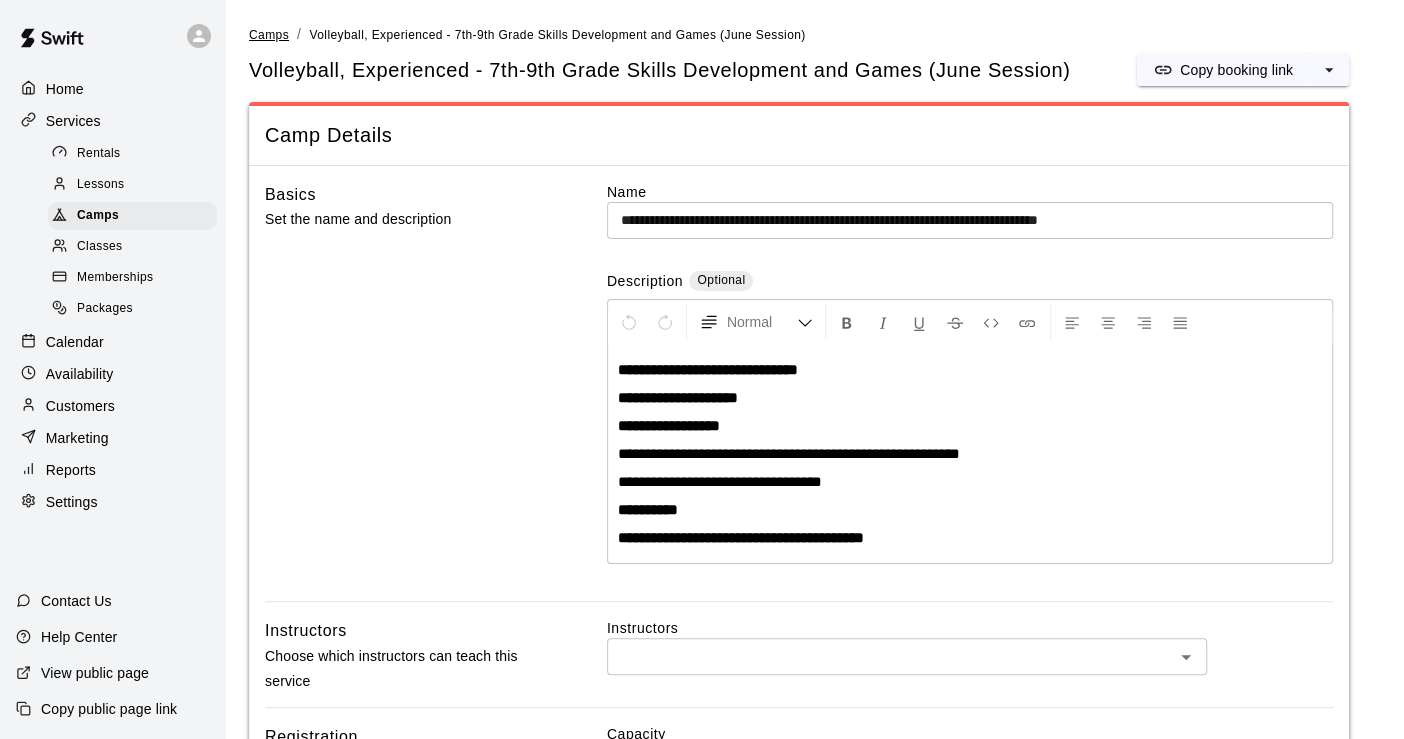 click on "Camps" at bounding box center [269, 35] 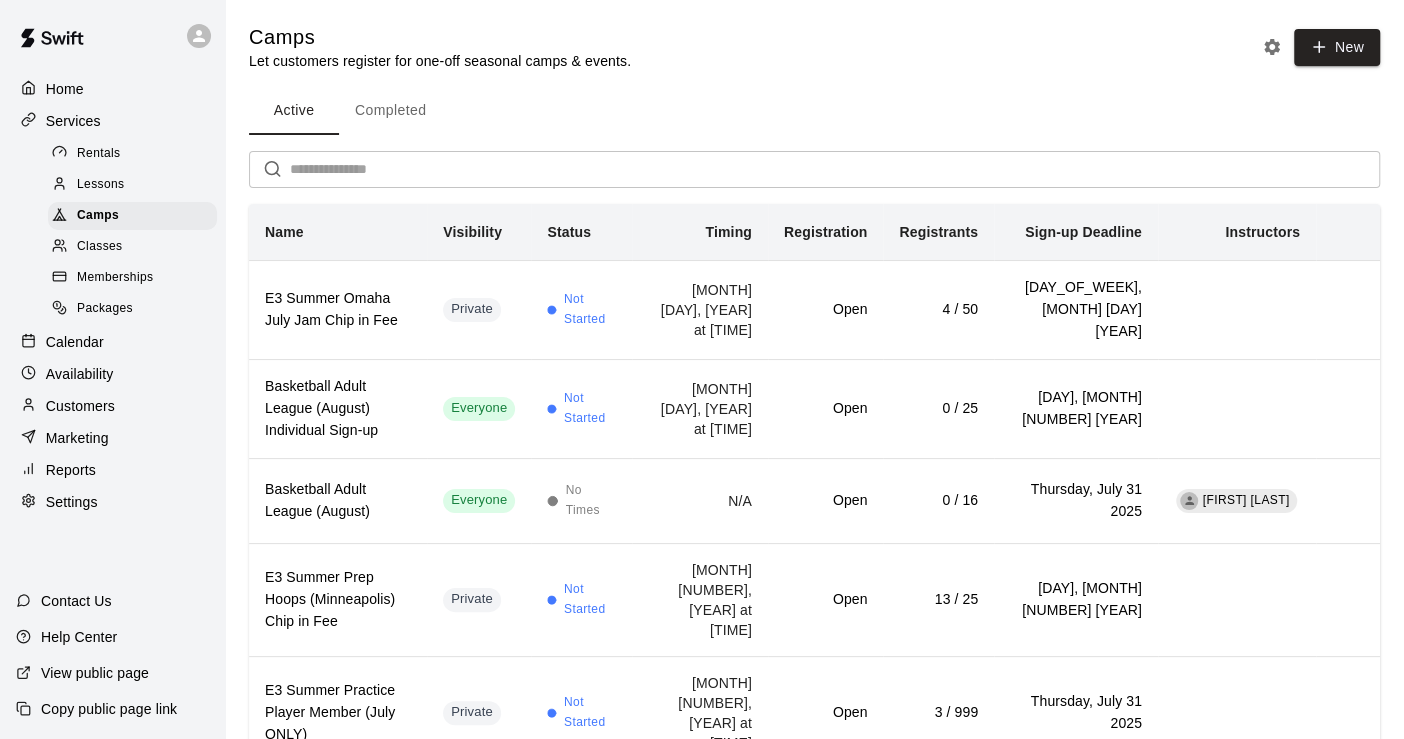 click on "Completed" at bounding box center (390, 111) 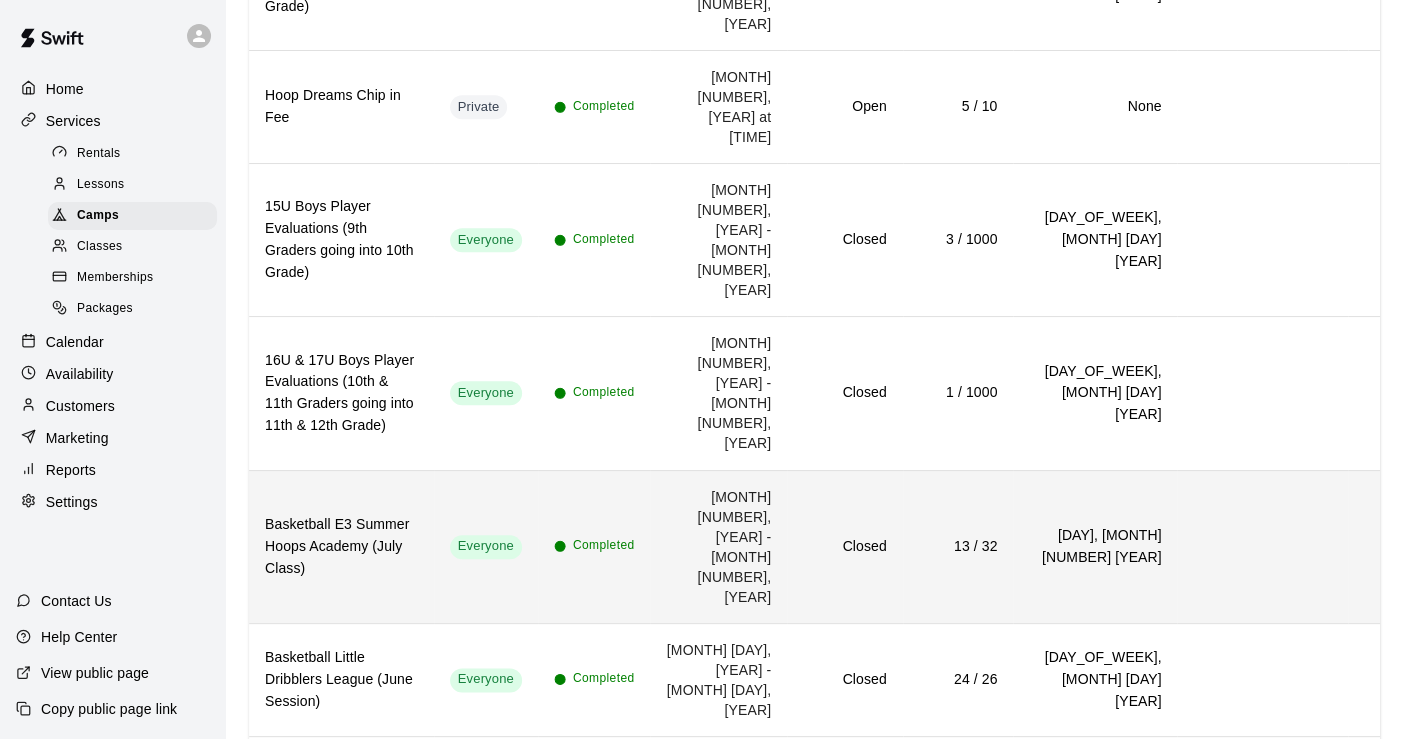 scroll, scrollTop: 1222, scrollLeft: 0, axis: vertical 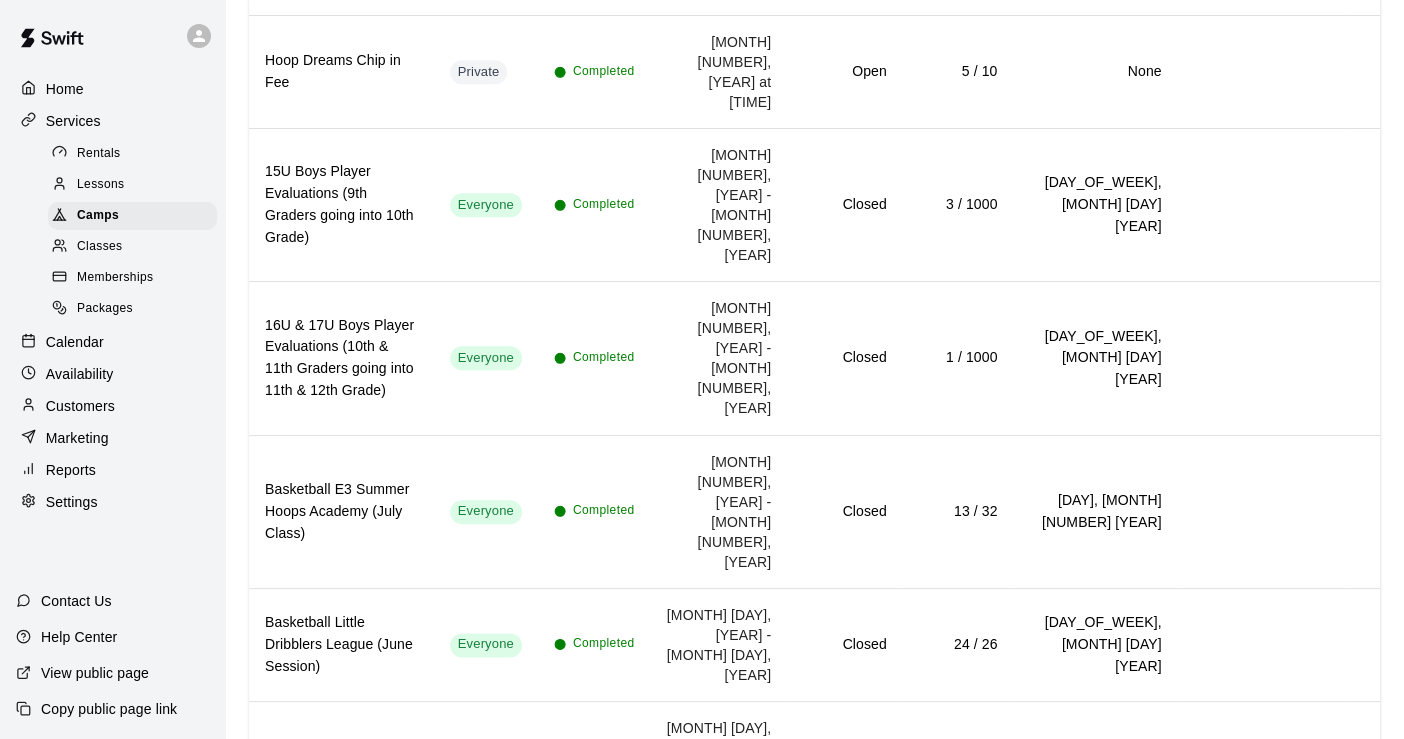 click on "Volleyball, BEGINNER (3rd - 5th Grade/E3 Net Ninjas - June Session)" at bounding box center [341, 891] 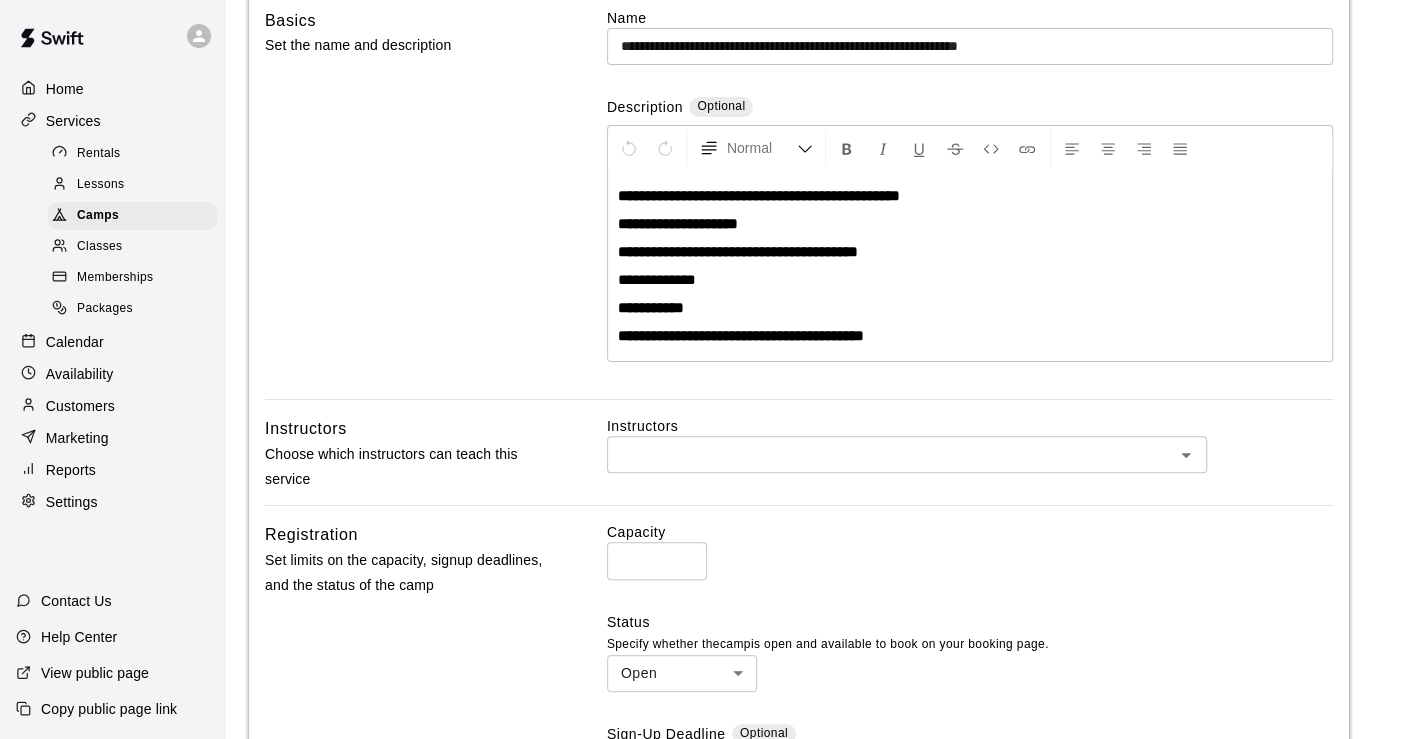 scroll, scrollTop: 0, scrollLeft: 0, axis: both 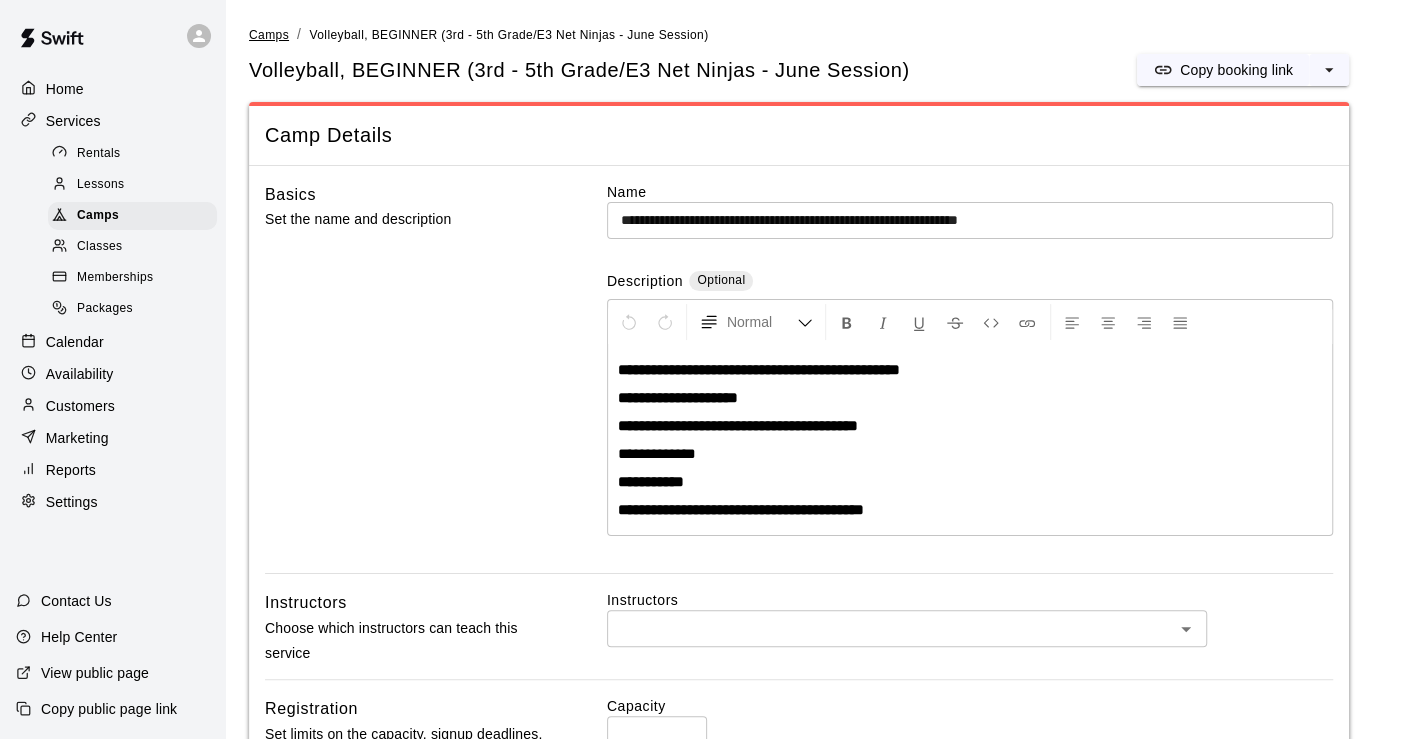 click on "Camps" at bounding box center [269, 35] 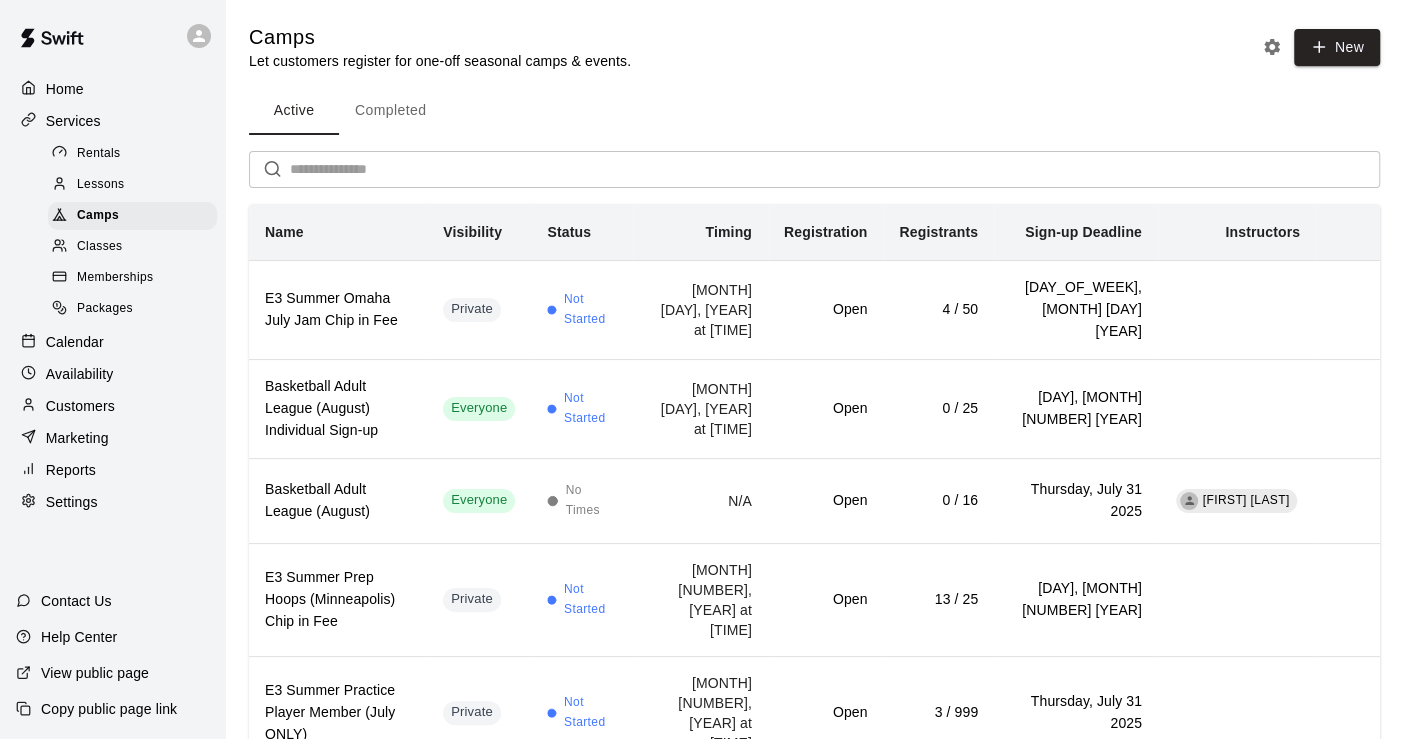 click on "Completed" at bounding box center [390, 111] 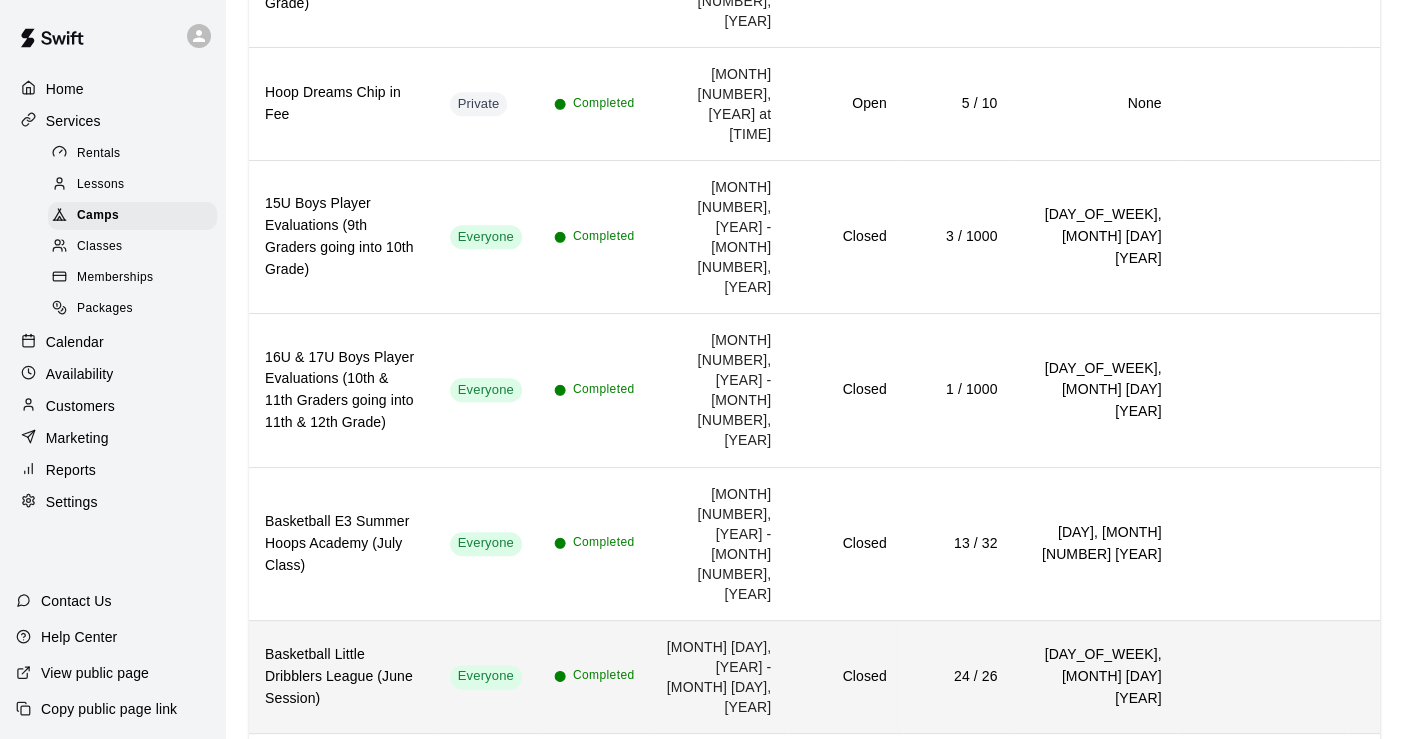 scroll, scrollTop: 1333, scrollLeft: 0, axis: vertical 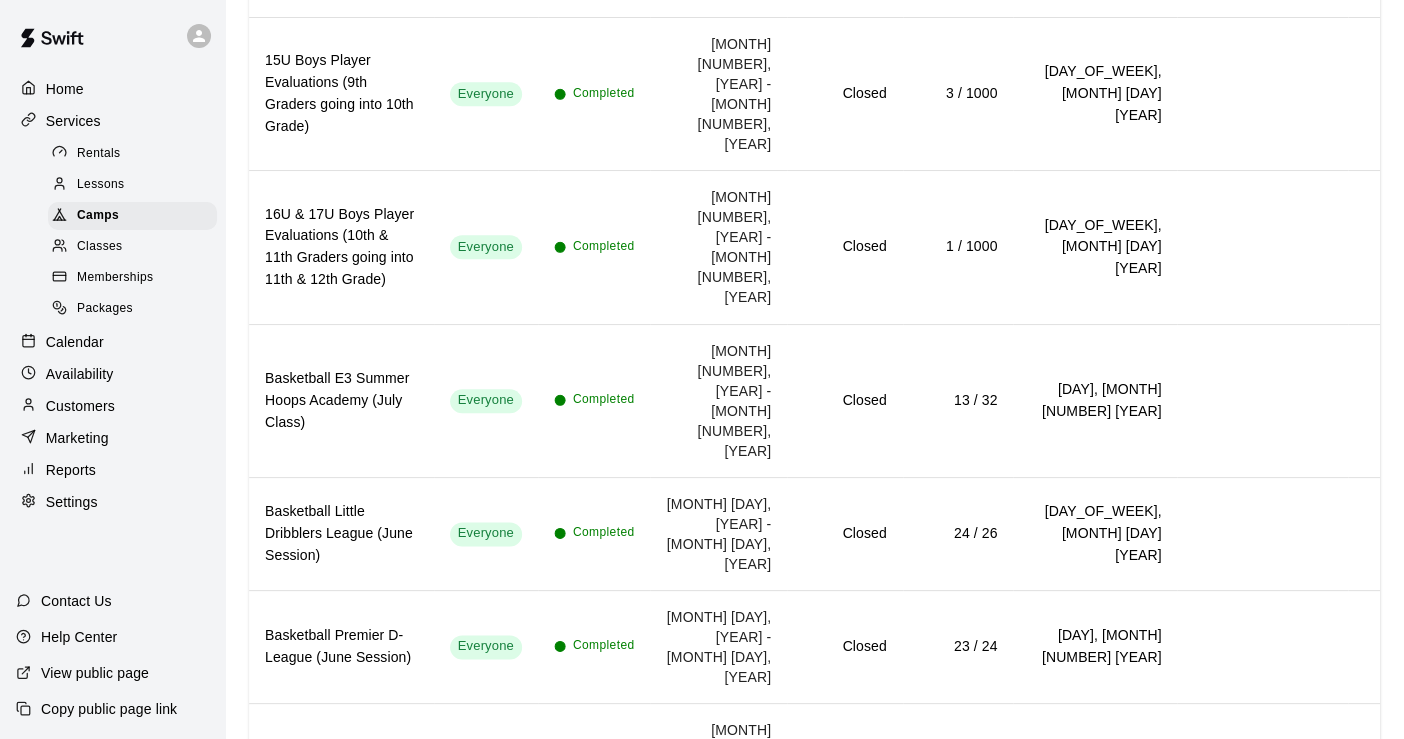 click on "Volleyball, INTERMEDIATE (5th - 7th Grade - June Session)" at bounding box center (341, 917) 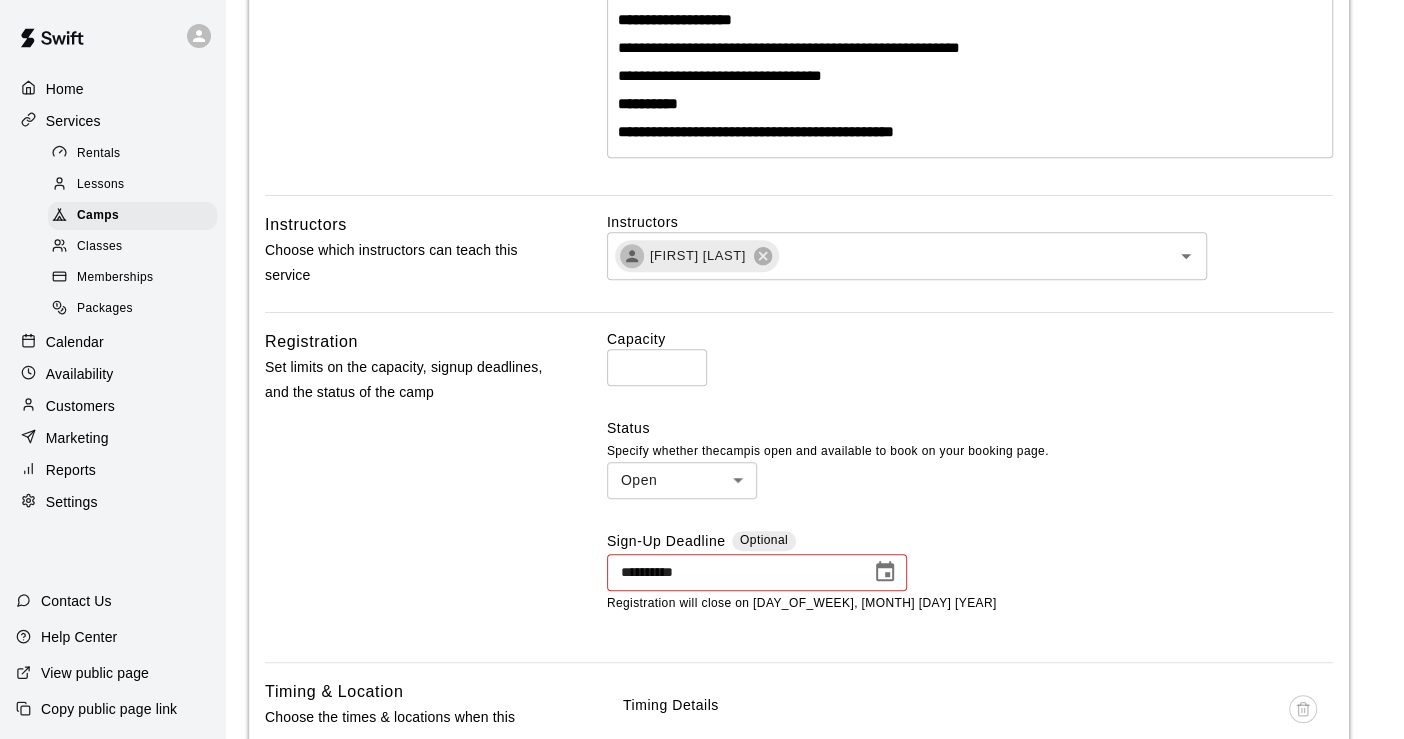 scroll, scrollTop: 0, scrollLeft: 0, axis: both 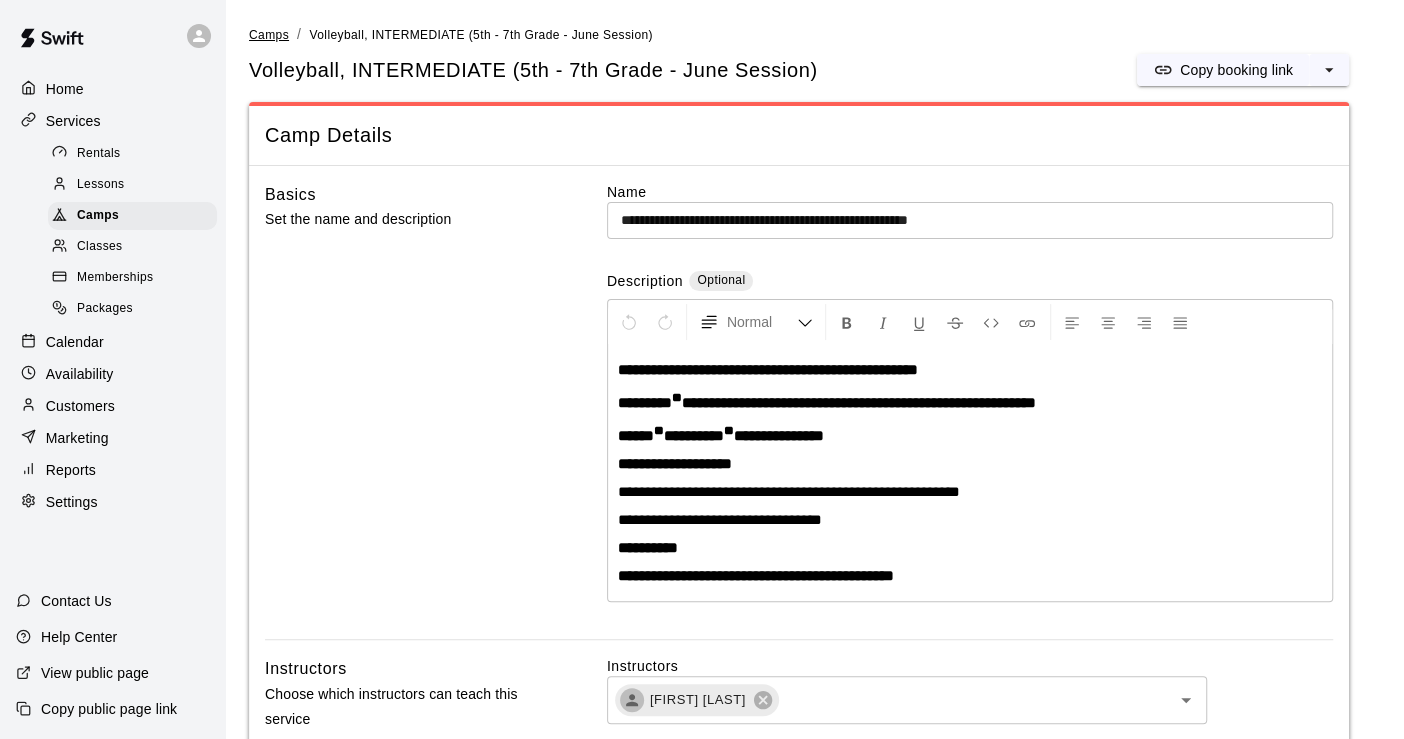 click on "Camps" at bounding box center (269, 35) 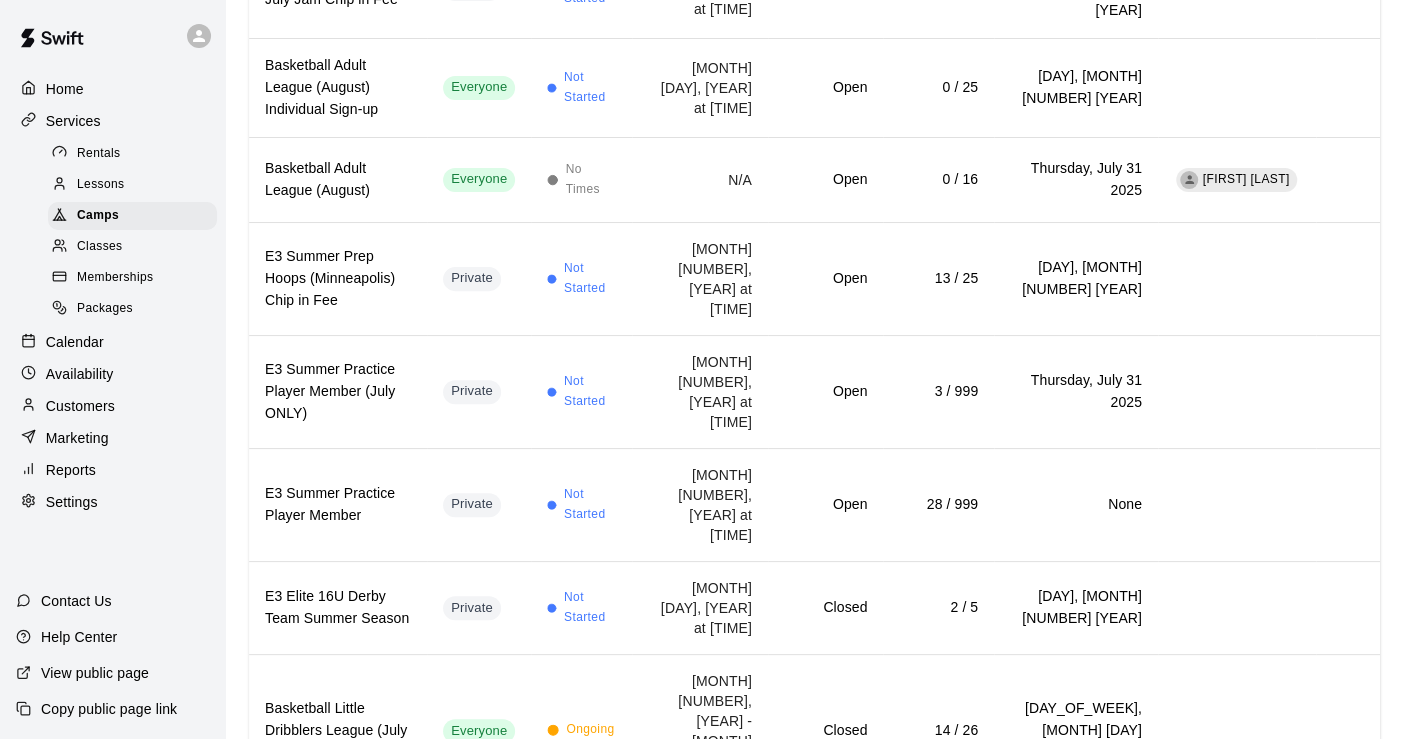scroll, scrollTop: 925, scrollLeft: 0, axis: vertical 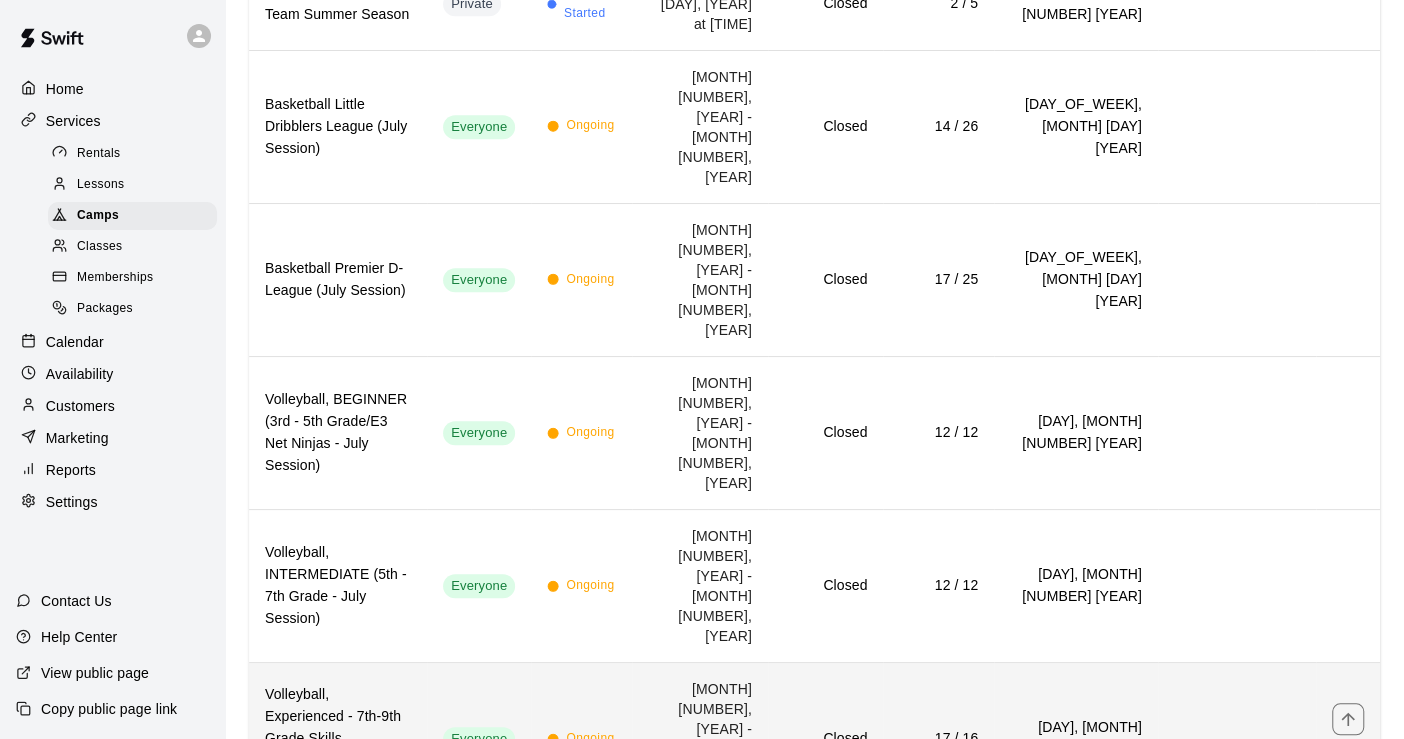 click on "Volleyball, Experienced - 7th-9th Grade Skills Development and Games (July Session)" at bounding box center (338, 739) 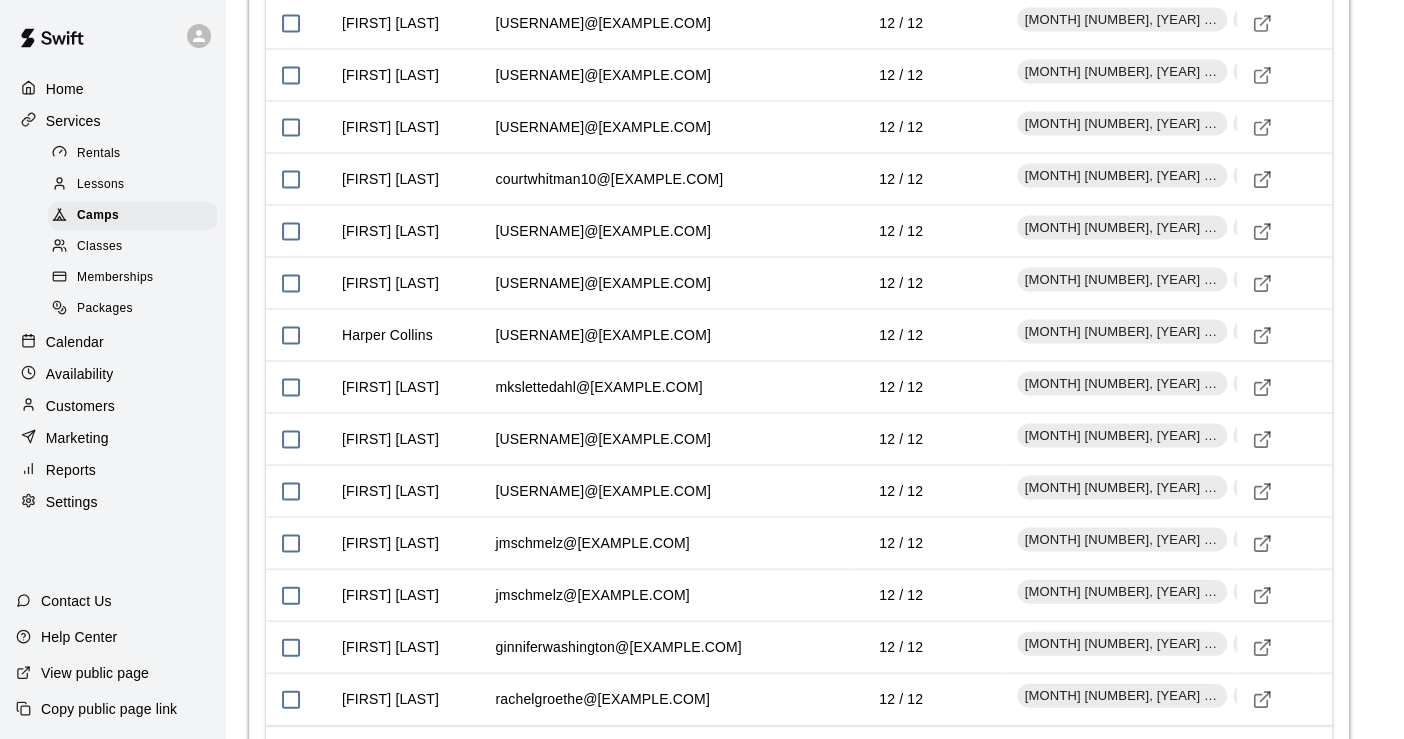scroll, scrollTop: 2444, scrollLeft: 0, axis: vertical 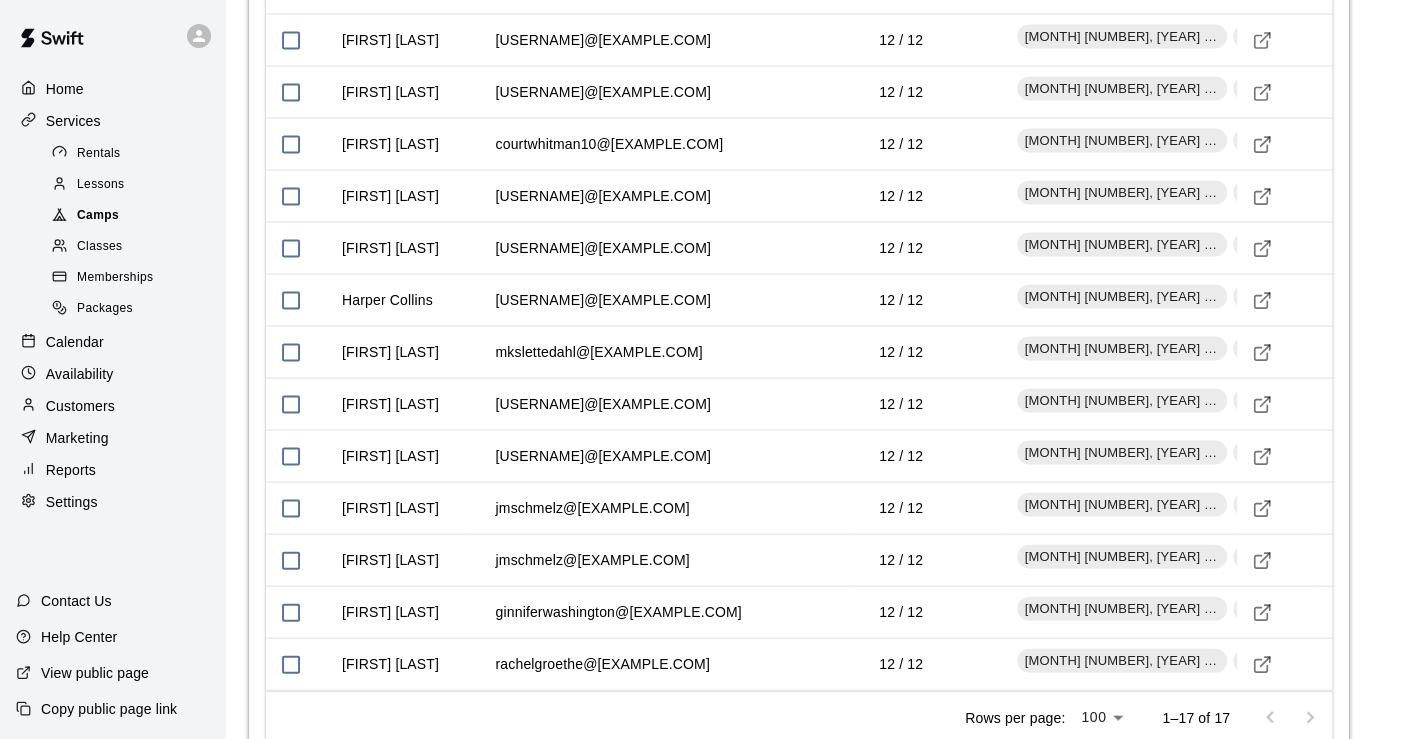 click on "Camps" at bounding box center (98, 216) 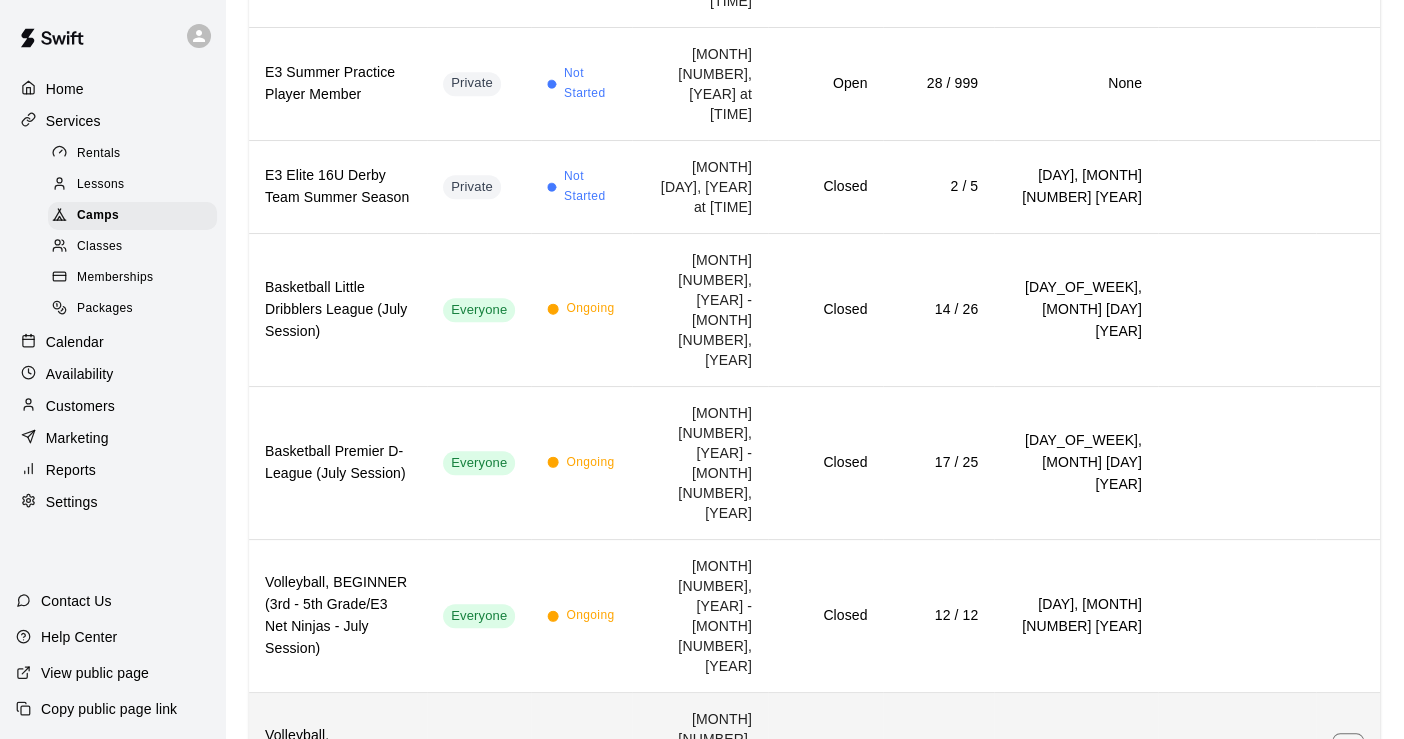 scroll, scrollTop: 777, scrollLeft: 0, axis: vertical 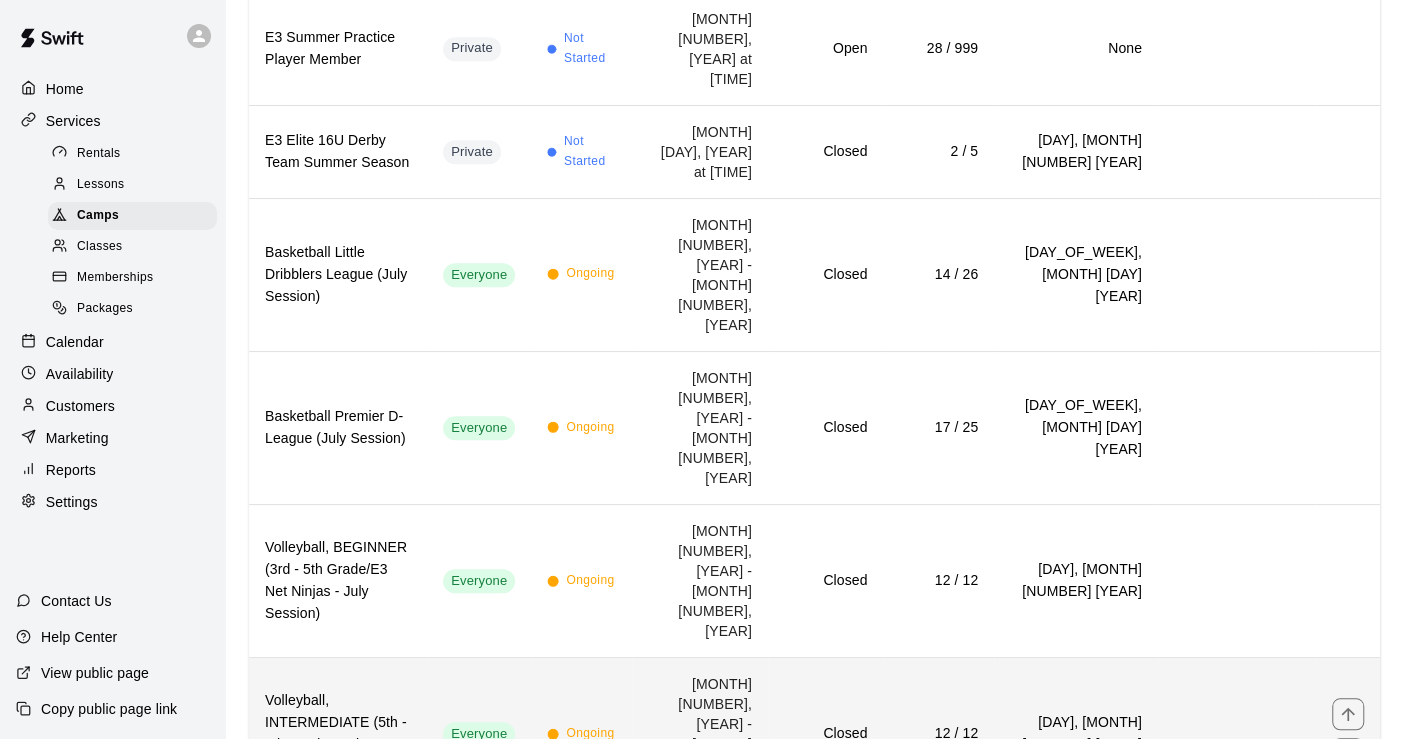 click on "Volleyball, INTERMEDIATE (5th - 7th Grade - July Session)" at bounding box center [338, 734] 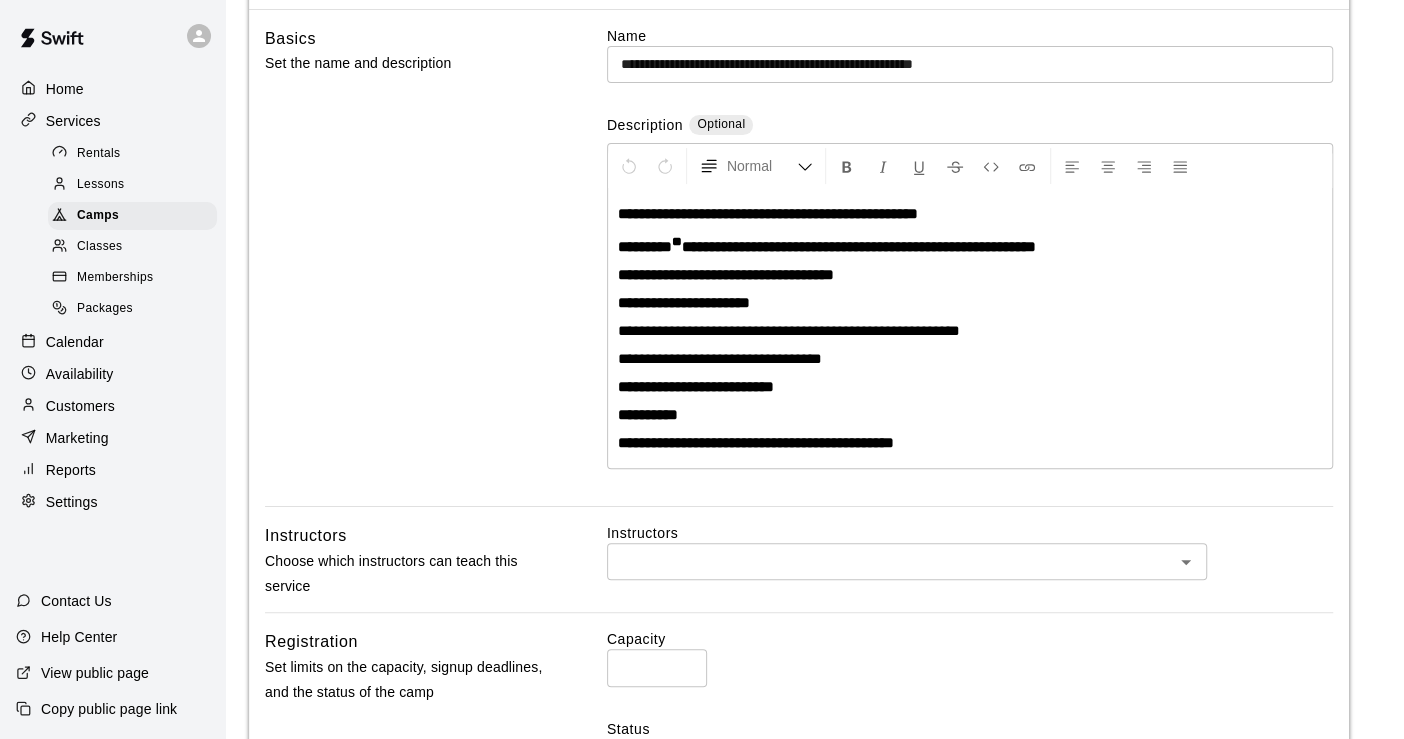scroll, scrollTop: 0, scrollLeft: 0, axis: both 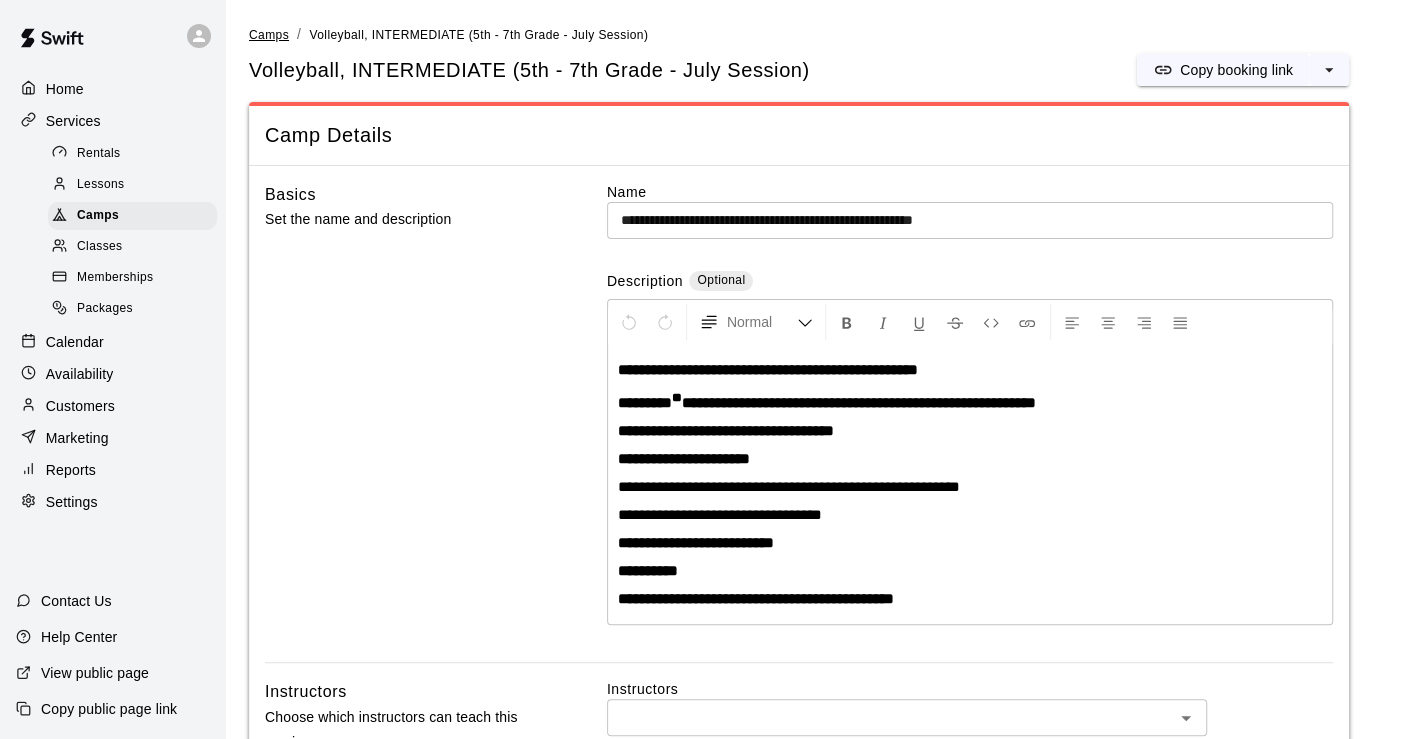click on "Camps" at bounding box center [269, 35] 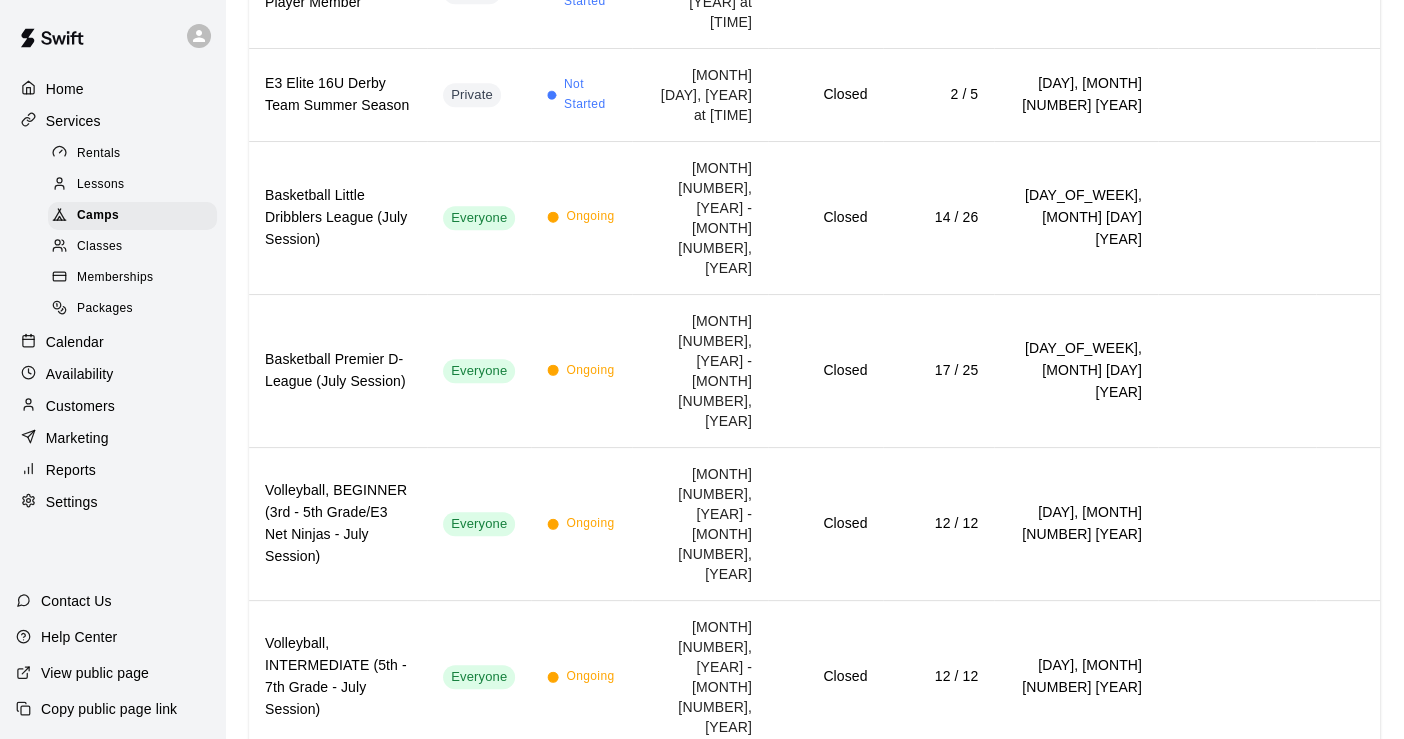 scroll, scrollTop: 814, scrollLeft: 0, axis: vertical 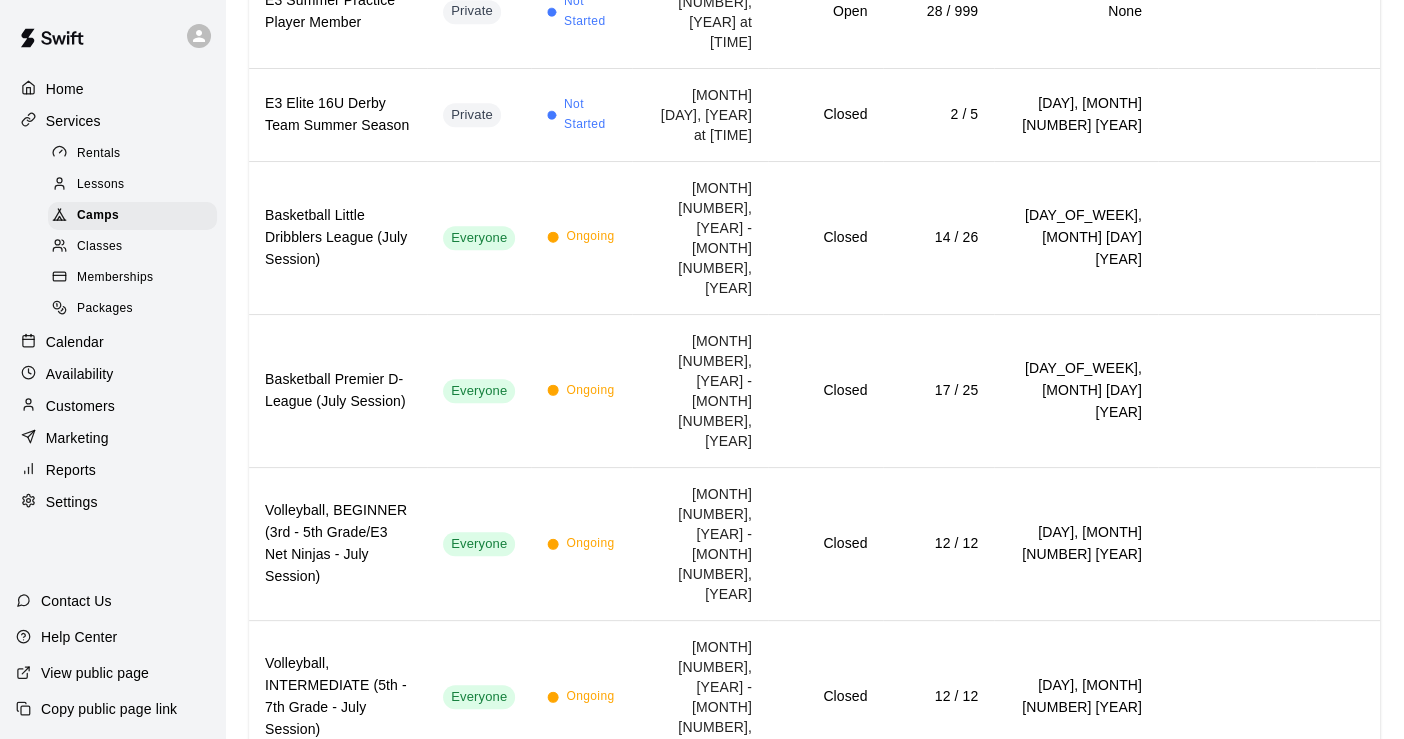 click on "Volleyball, Experienced - 7th-9th Grade Skills Development and Games (July Session)" at bounding box center (338, 850) 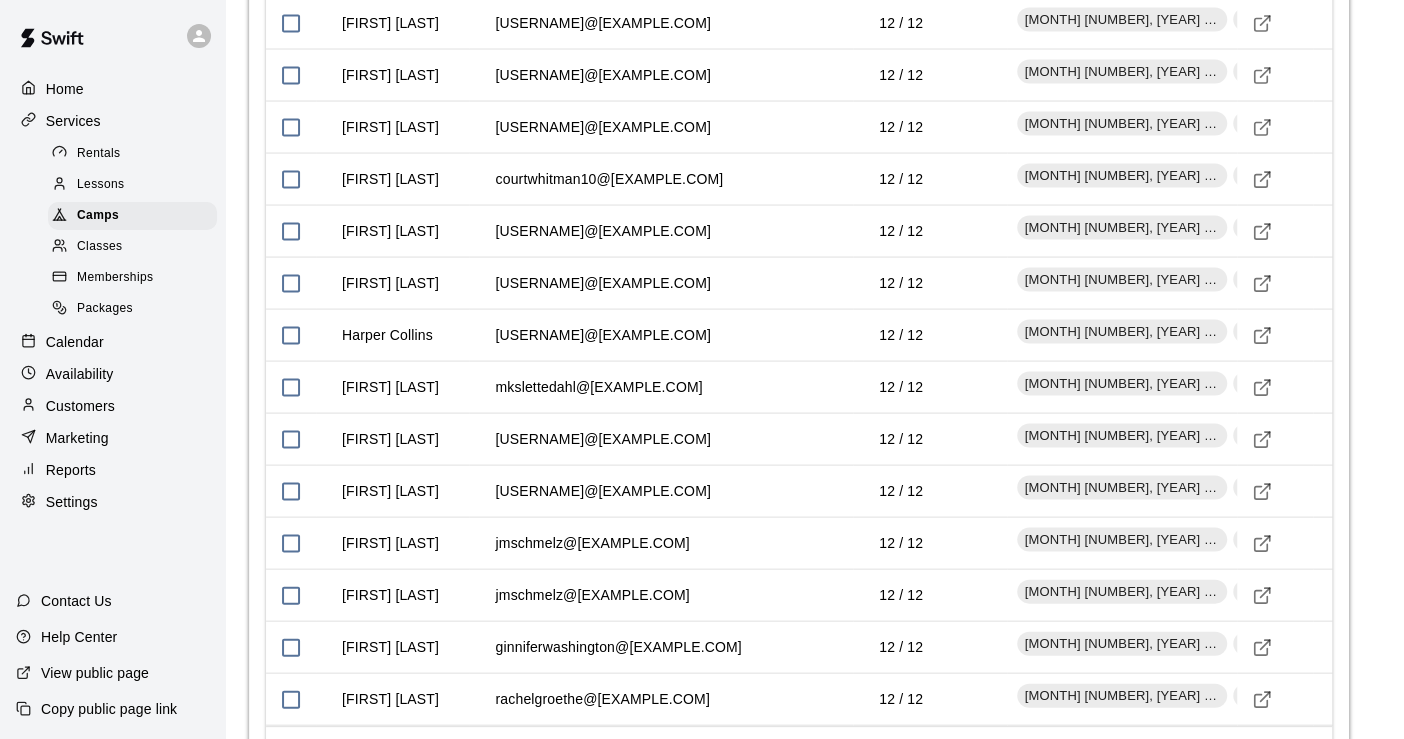 scroll, scrollTop: 2444, scrollLeft: 0, axis: vertical 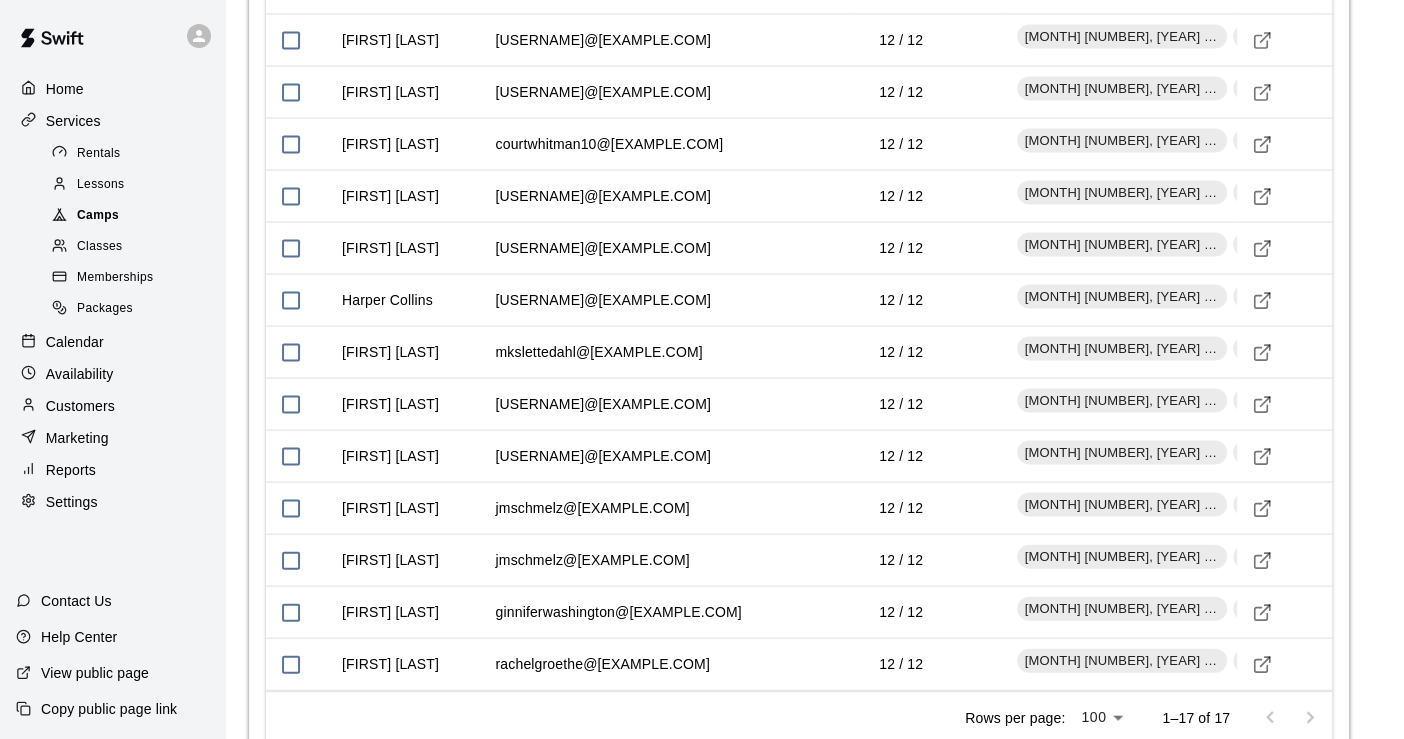 click on "Camps" at bounding box center [98, 216] 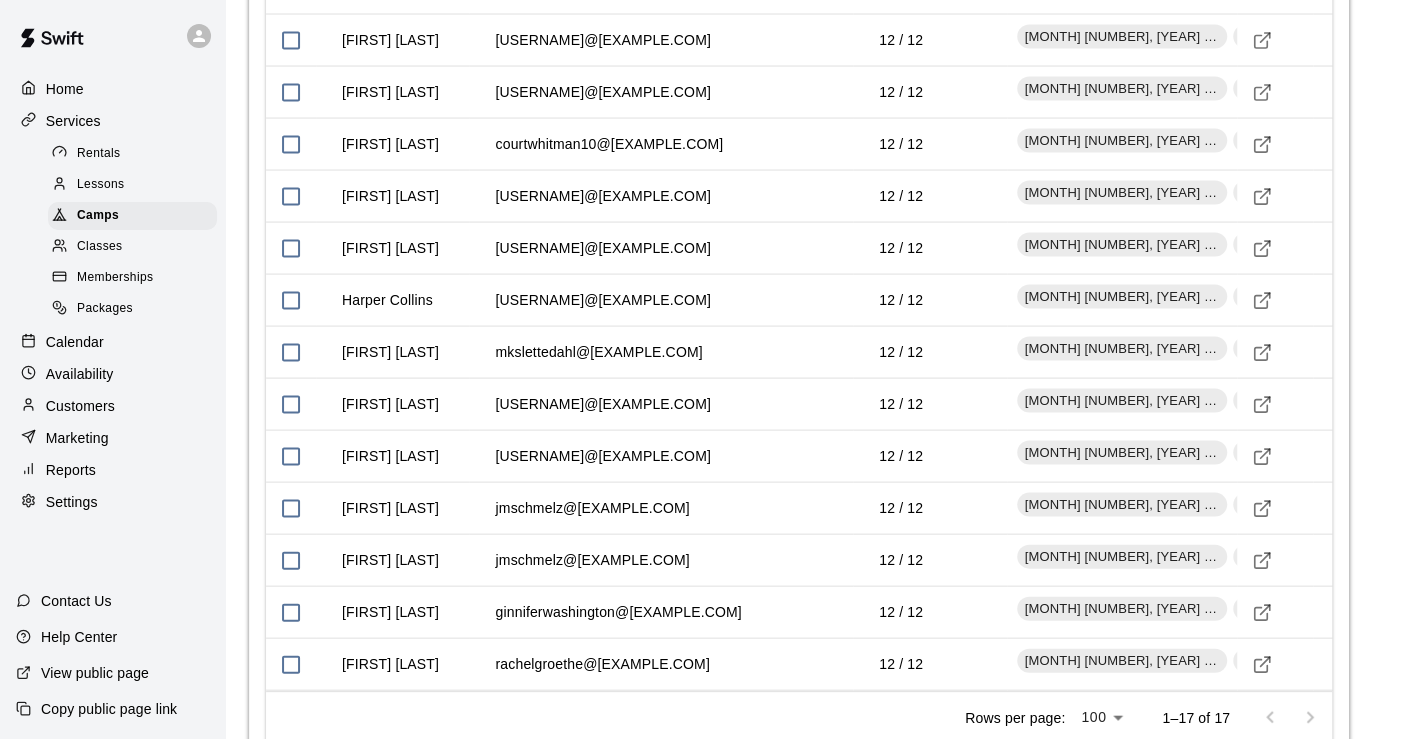 scroll, scrollTop: 0, scrollLeft: 0, axis: both 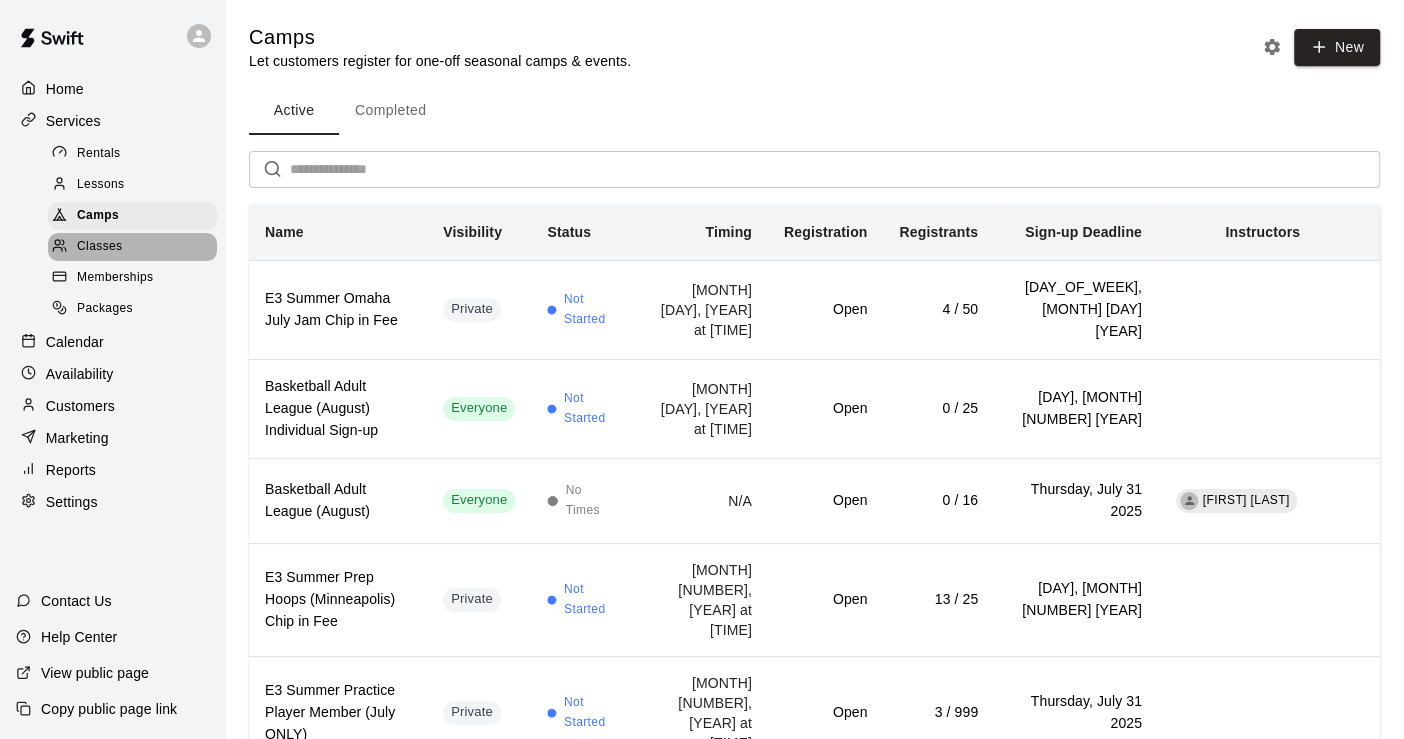 click on "Classes" at bounding box center (99, 247) 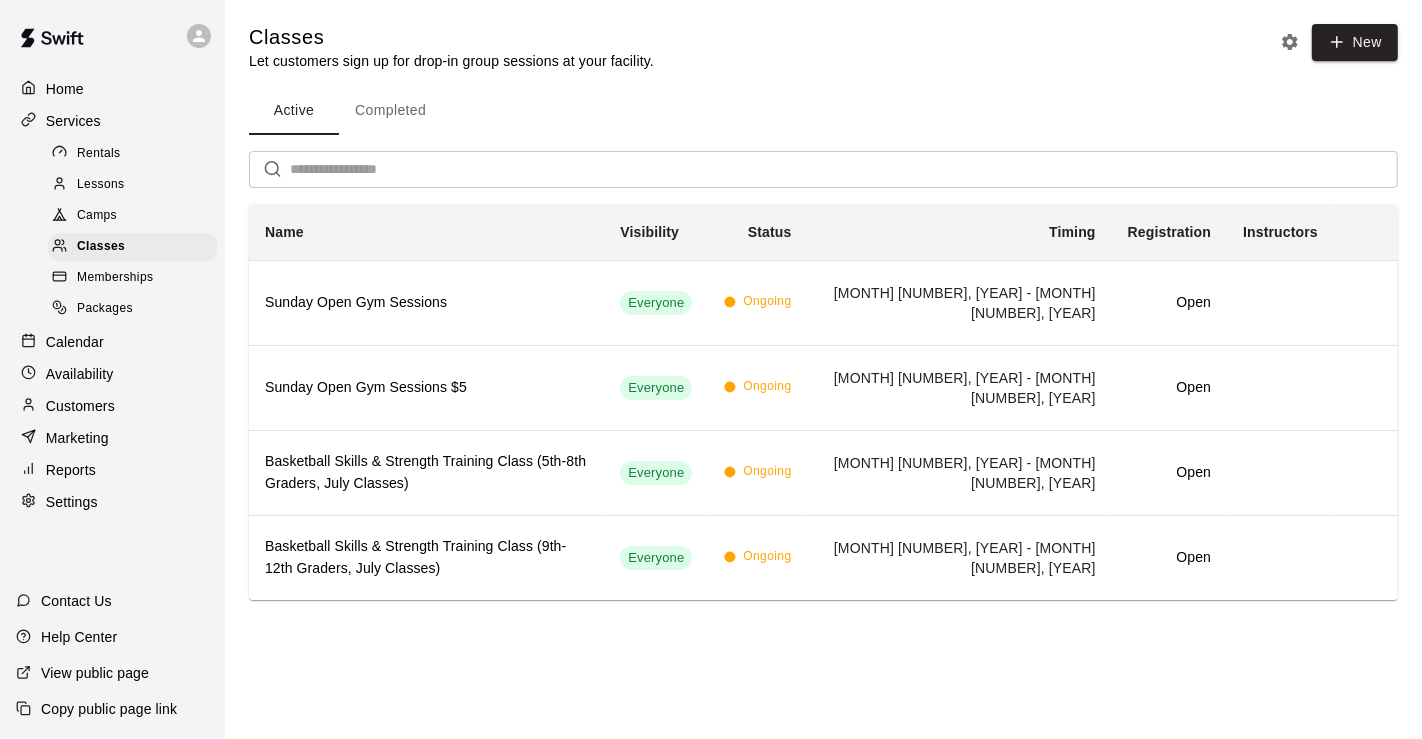 click on "Calendar" at bounding box center [75, 342] 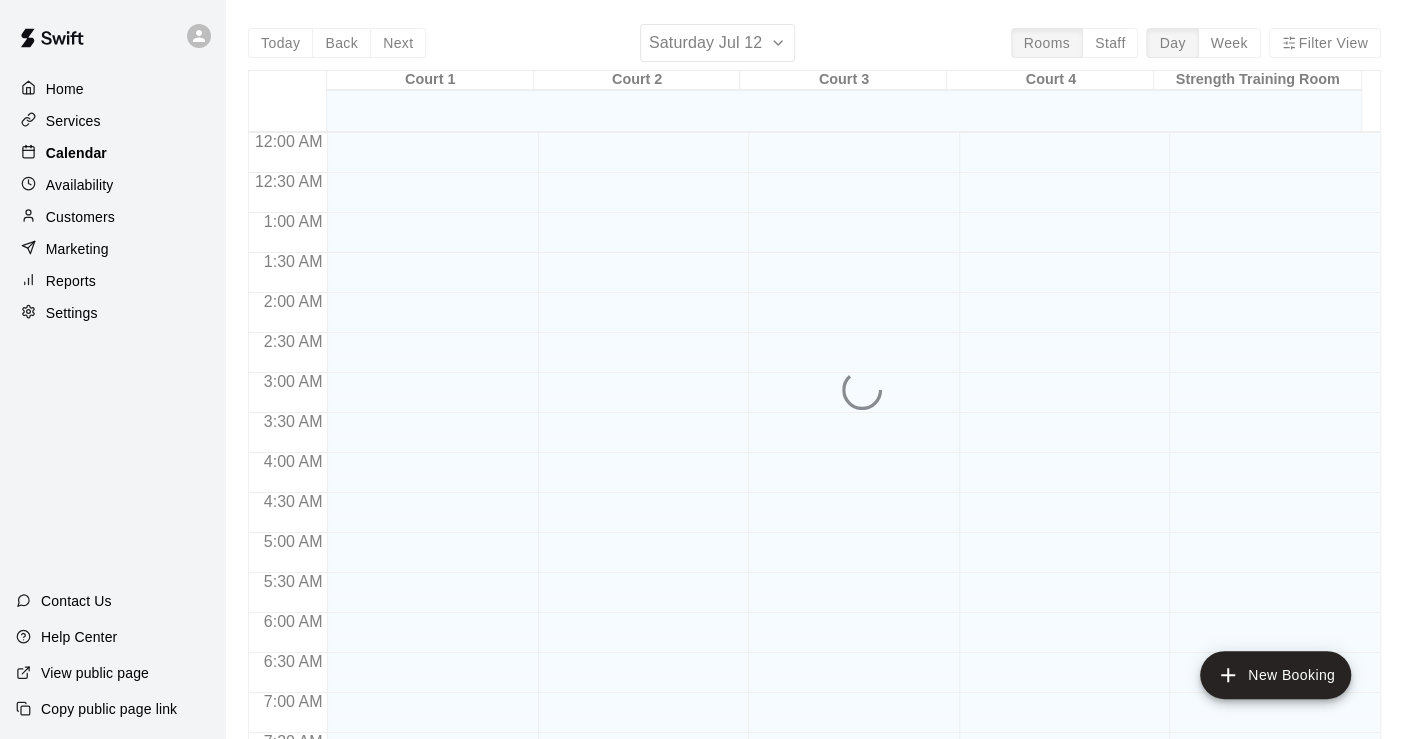 scroll, scrollTop: 1054, scrollLeft: 0, axis: vertical 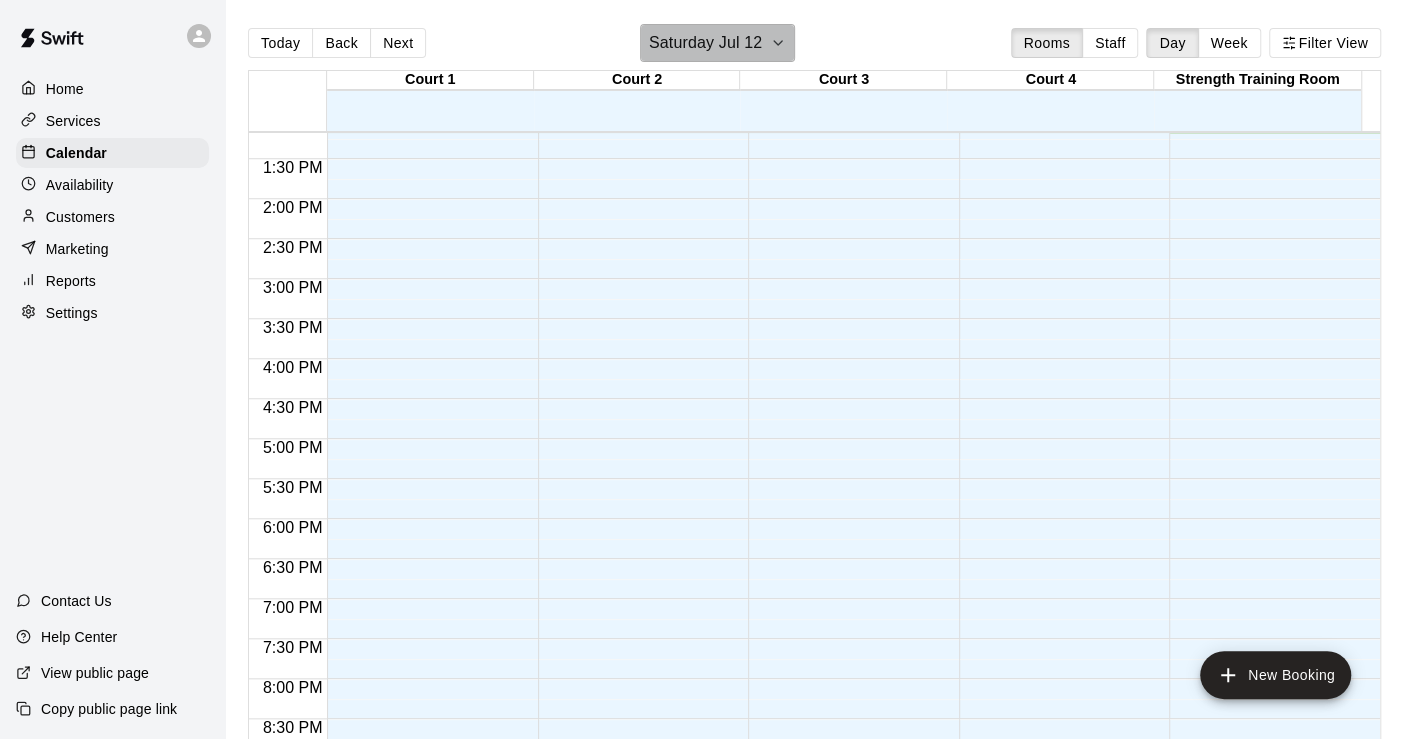 click on "Saturday Jul 12" at bounding box center (717, 43) 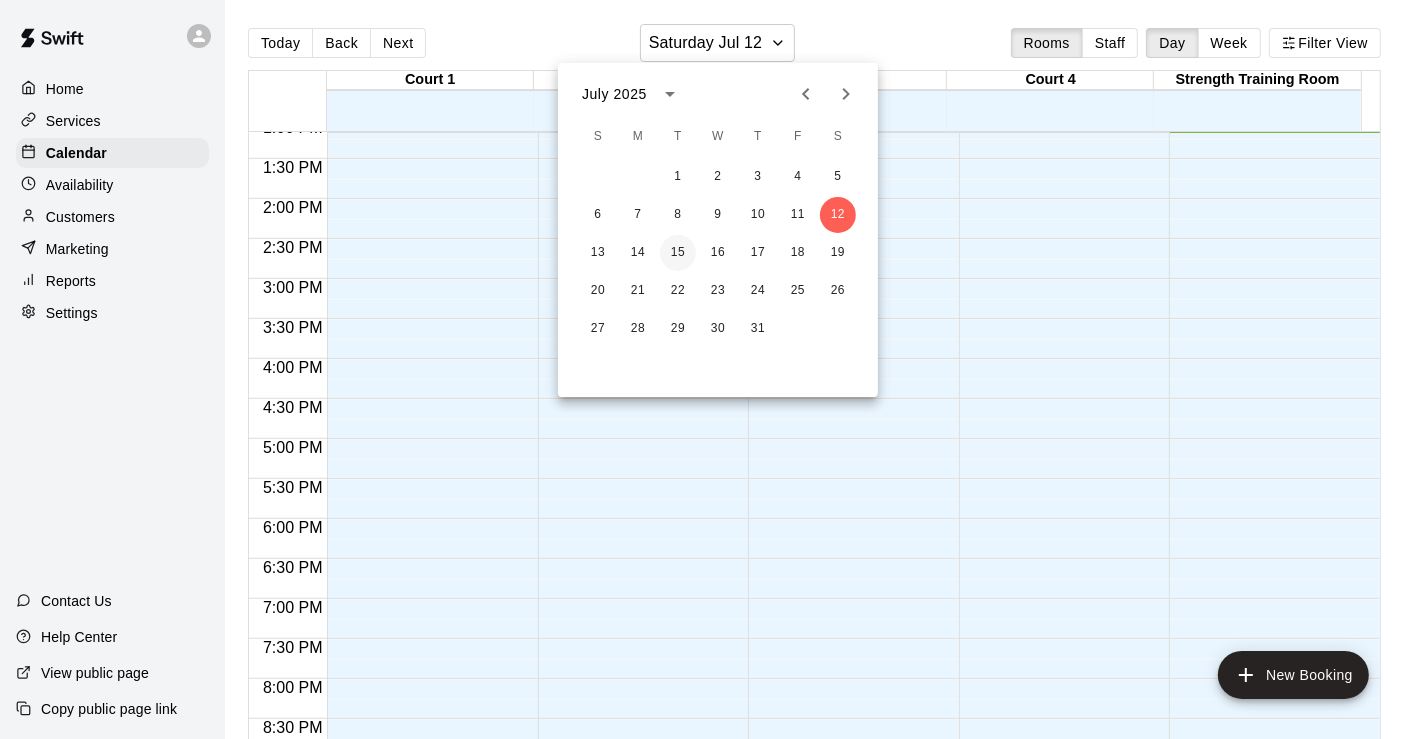 click on "15" at bounding box center [678, 253] 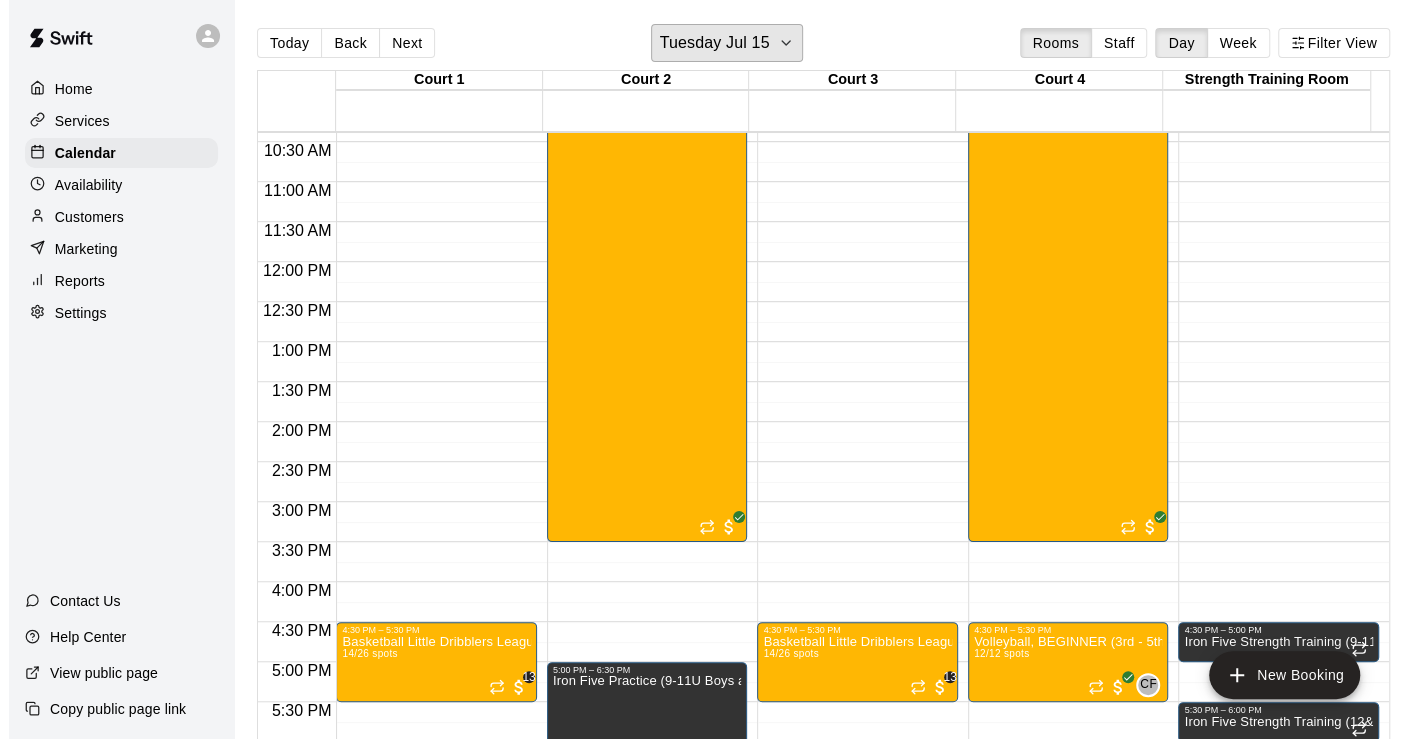 scroll, scrollTop: 498, scrollLeft: 0, axis: vertical 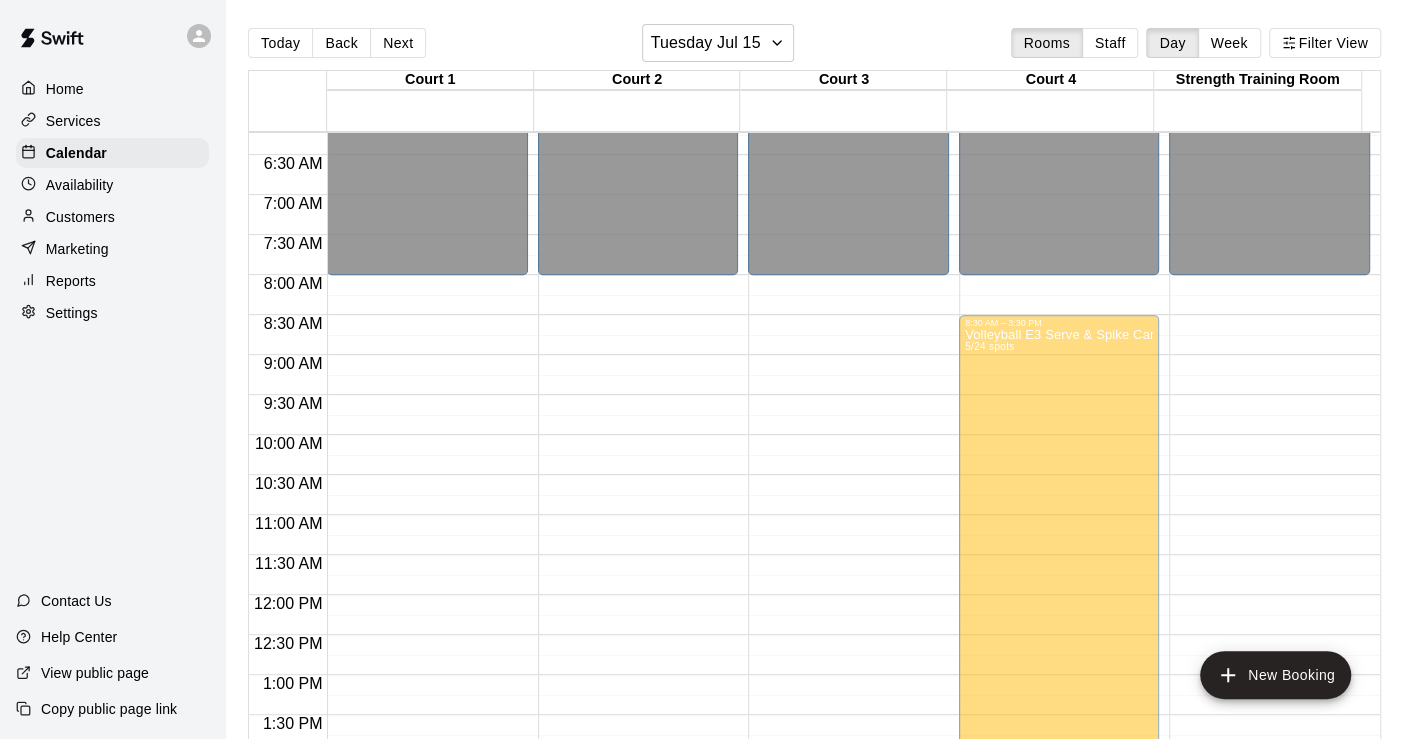 click on "Volleyball E3 Serve & Spike Camp ([MONTH] Session) 5/24 spots" at bounding box center [638, 697] 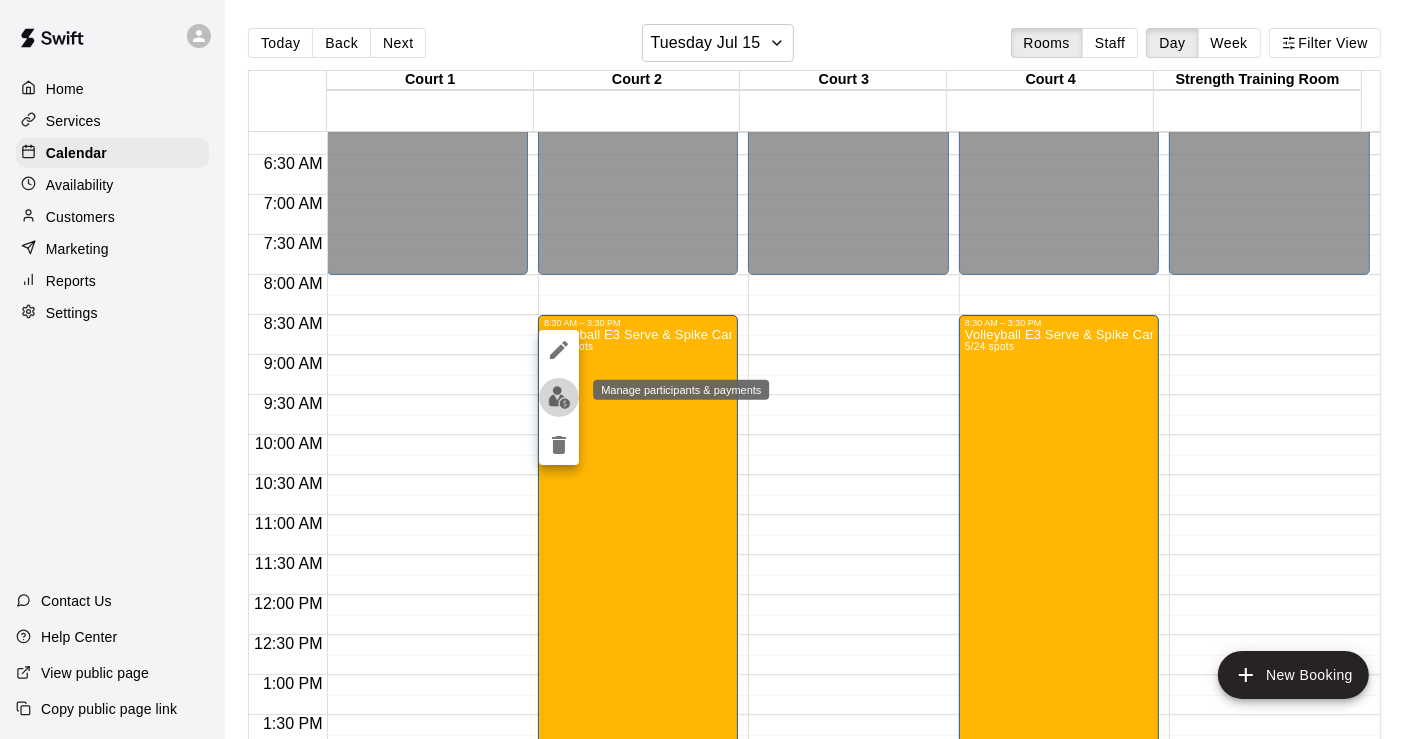 click at bounding box center [559, 397] 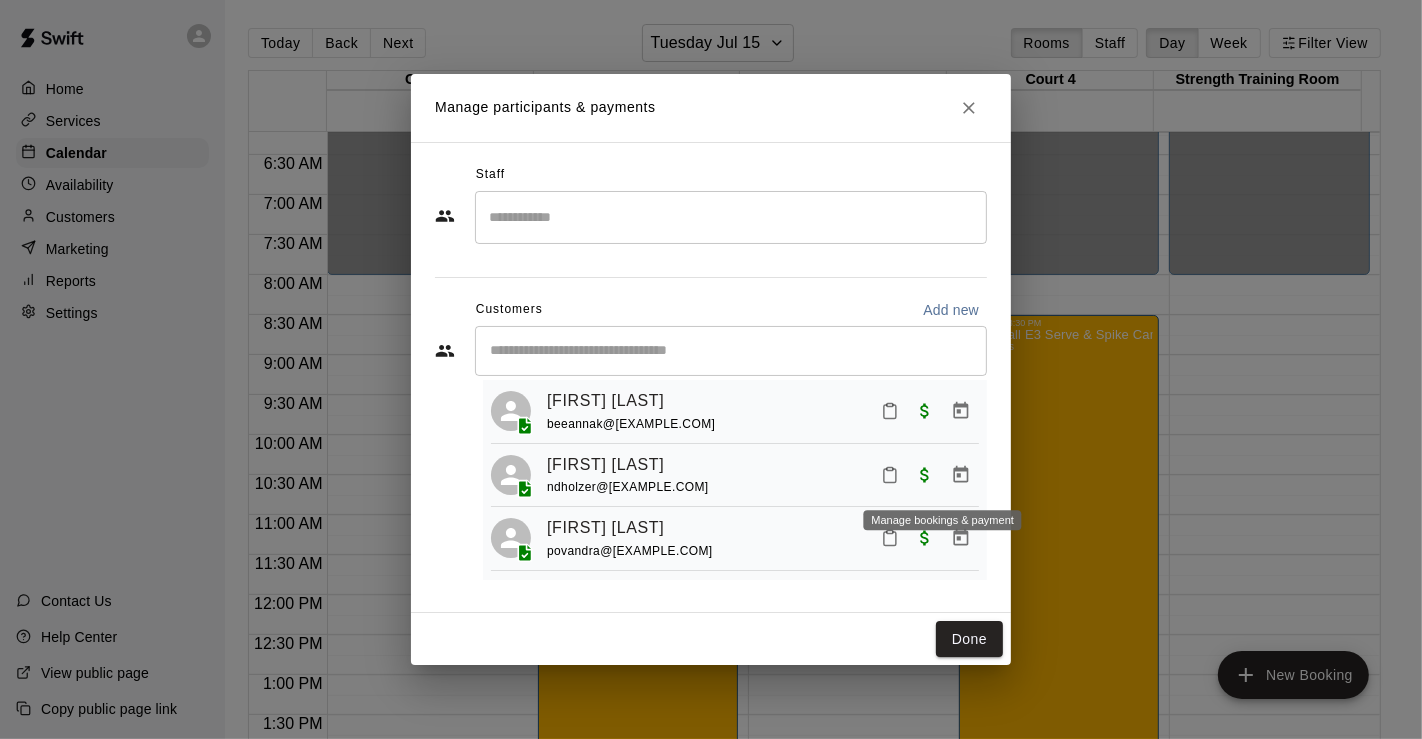 scroll, scrollTop: 181, scrollLeft: 0, axis: vertical 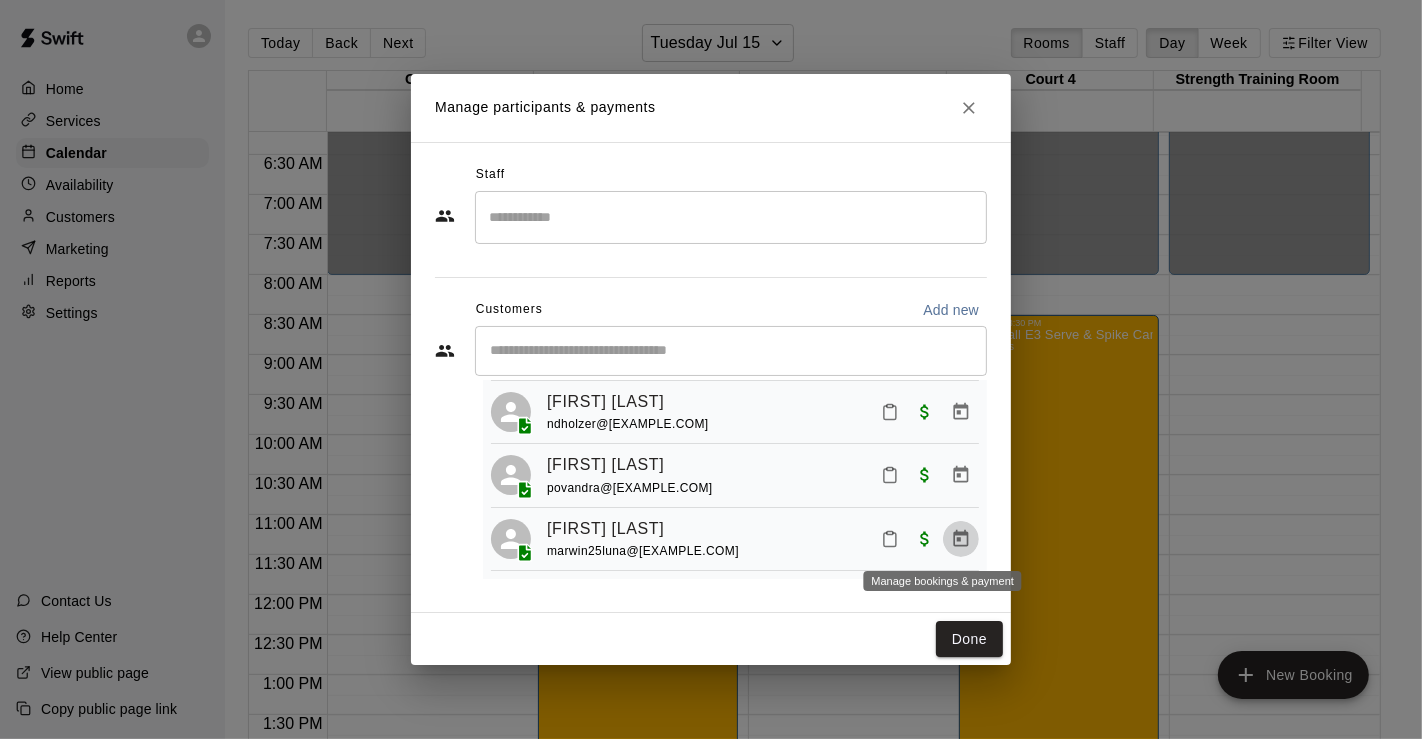 click 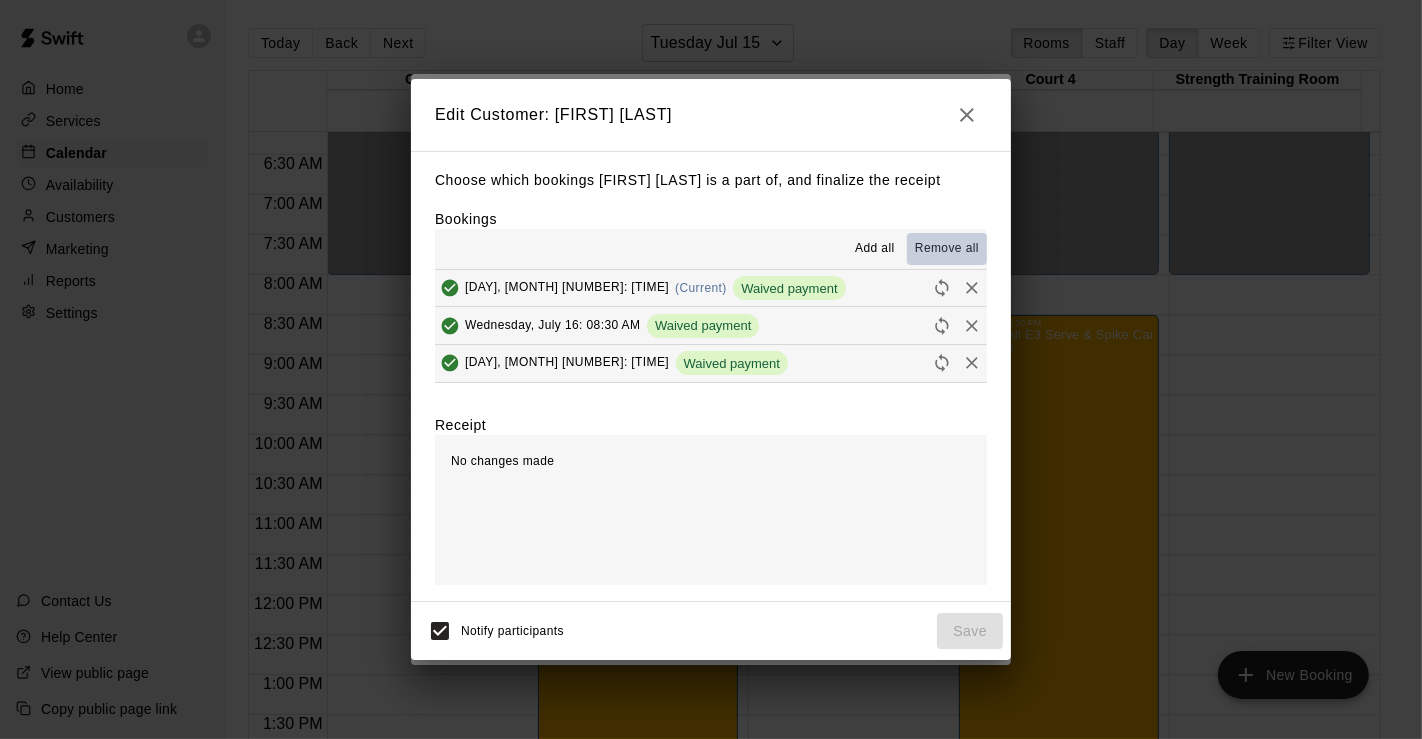 click on "Remove all" at bounding box center (947, 249) 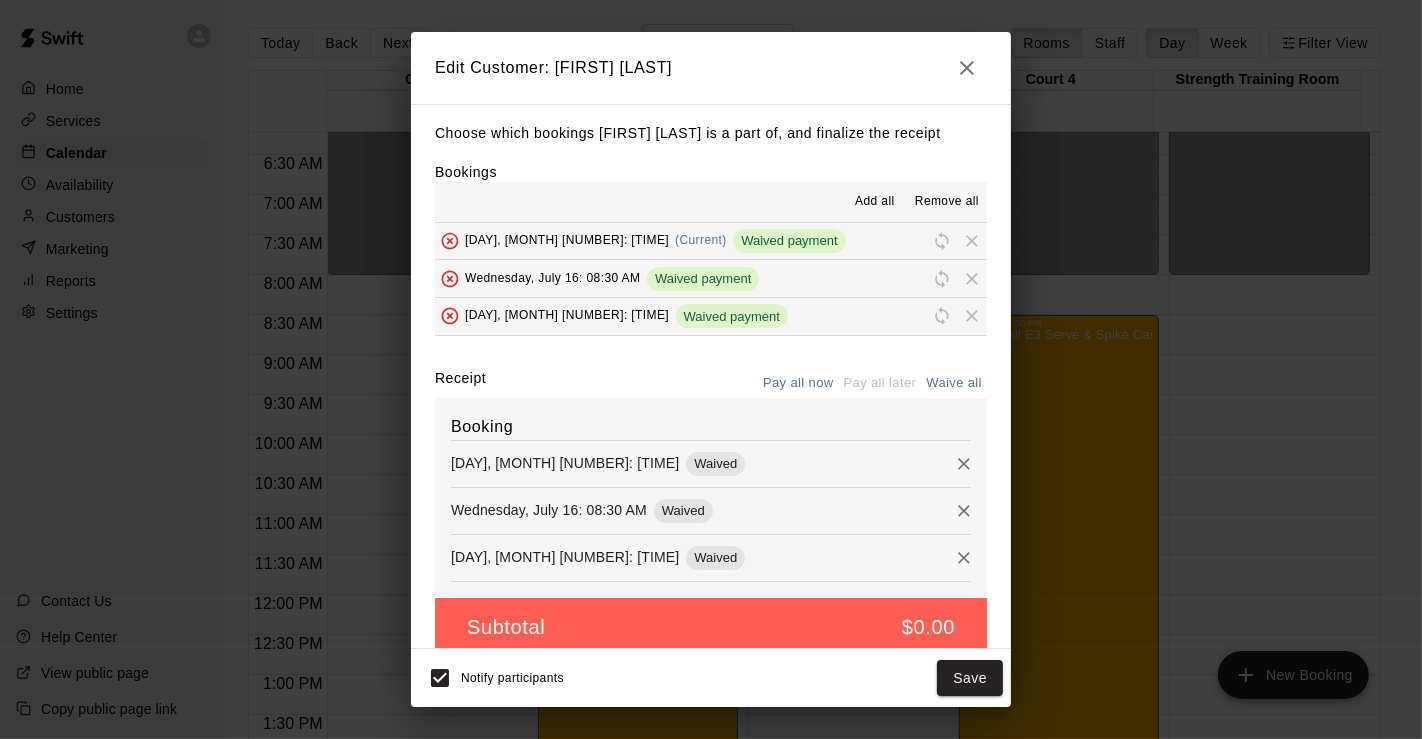 scroll, scrollTop: 23, scrollLeft: 0, axis: vertical 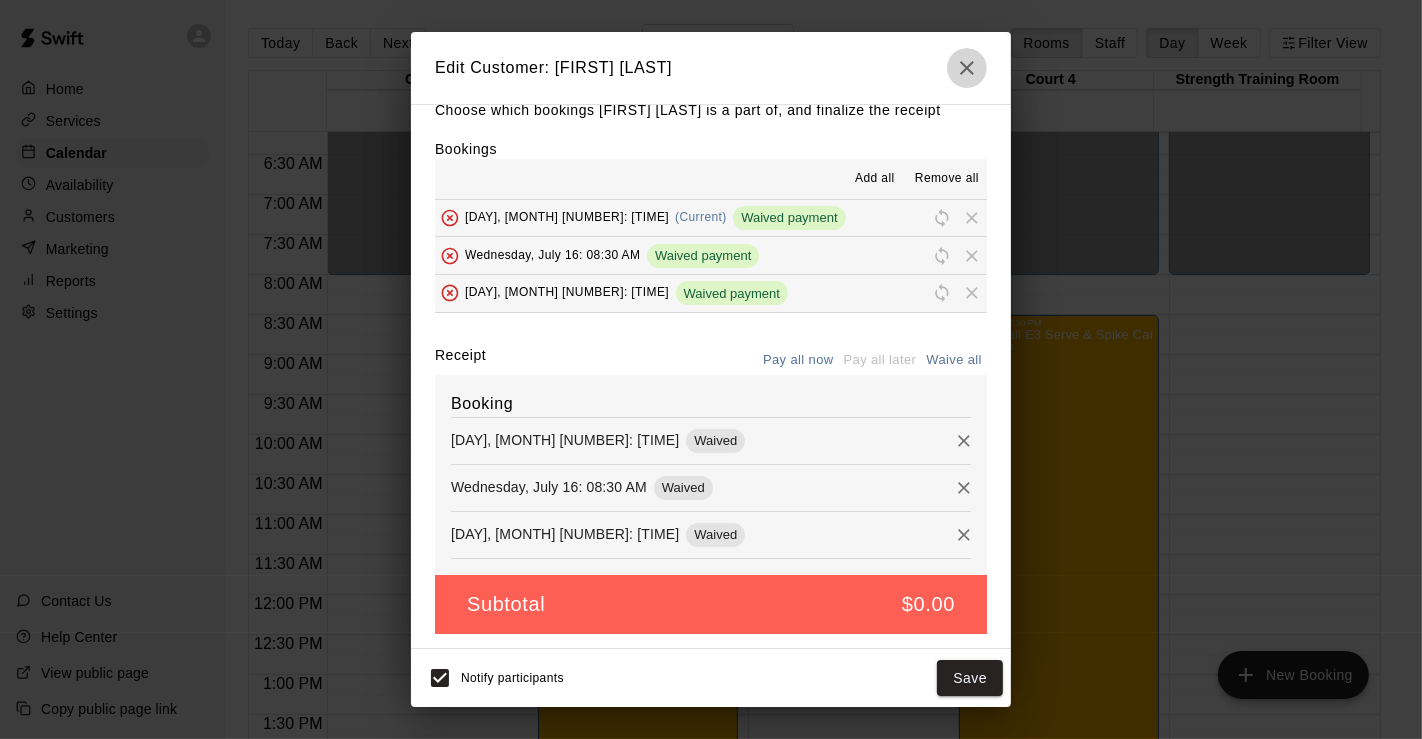 click 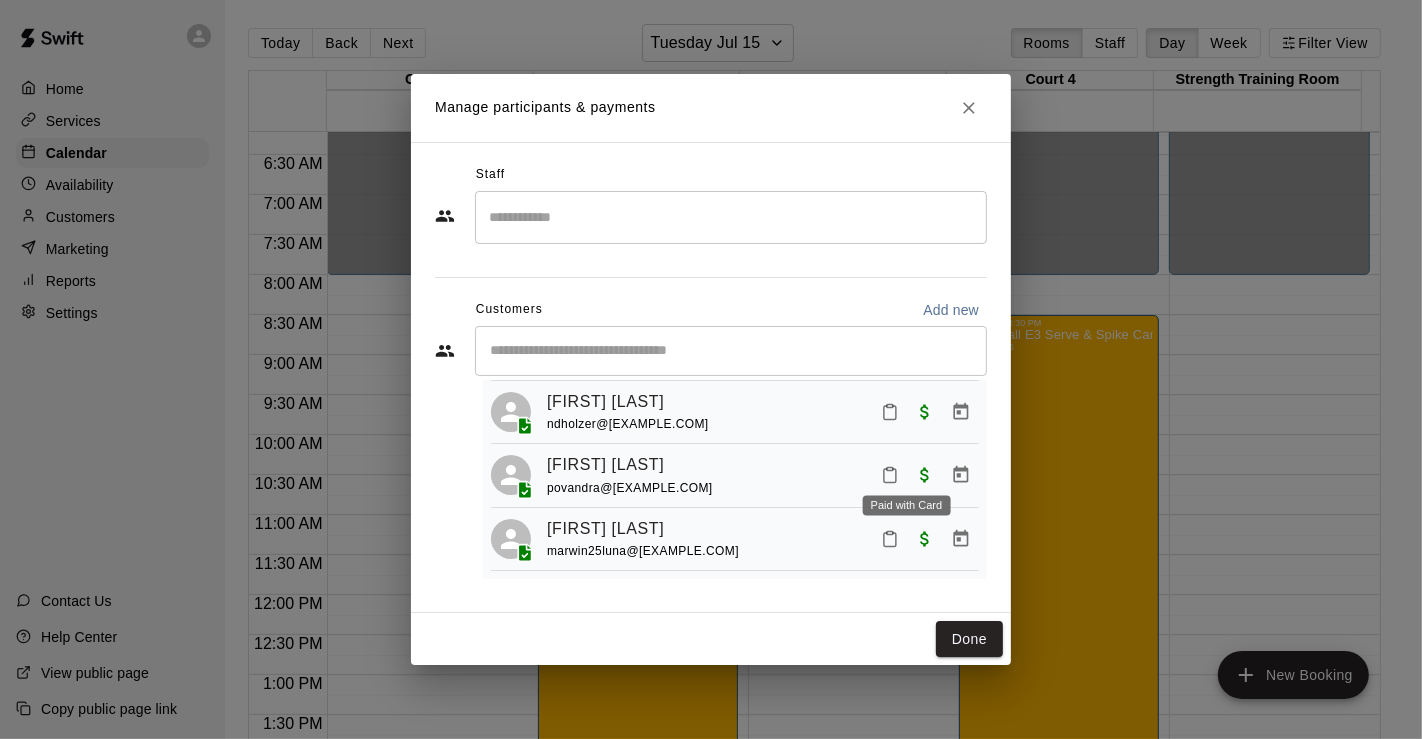 click at bounding box center (925, 474) 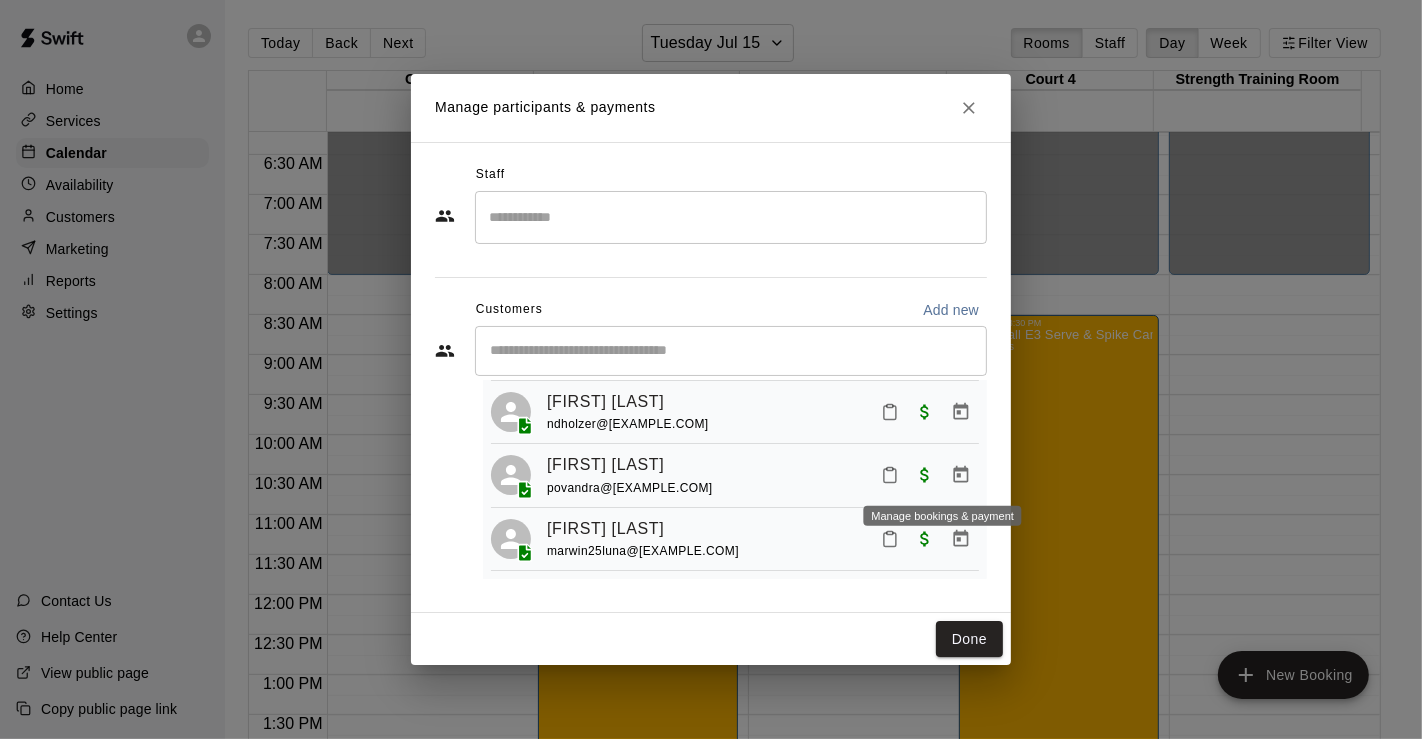 click 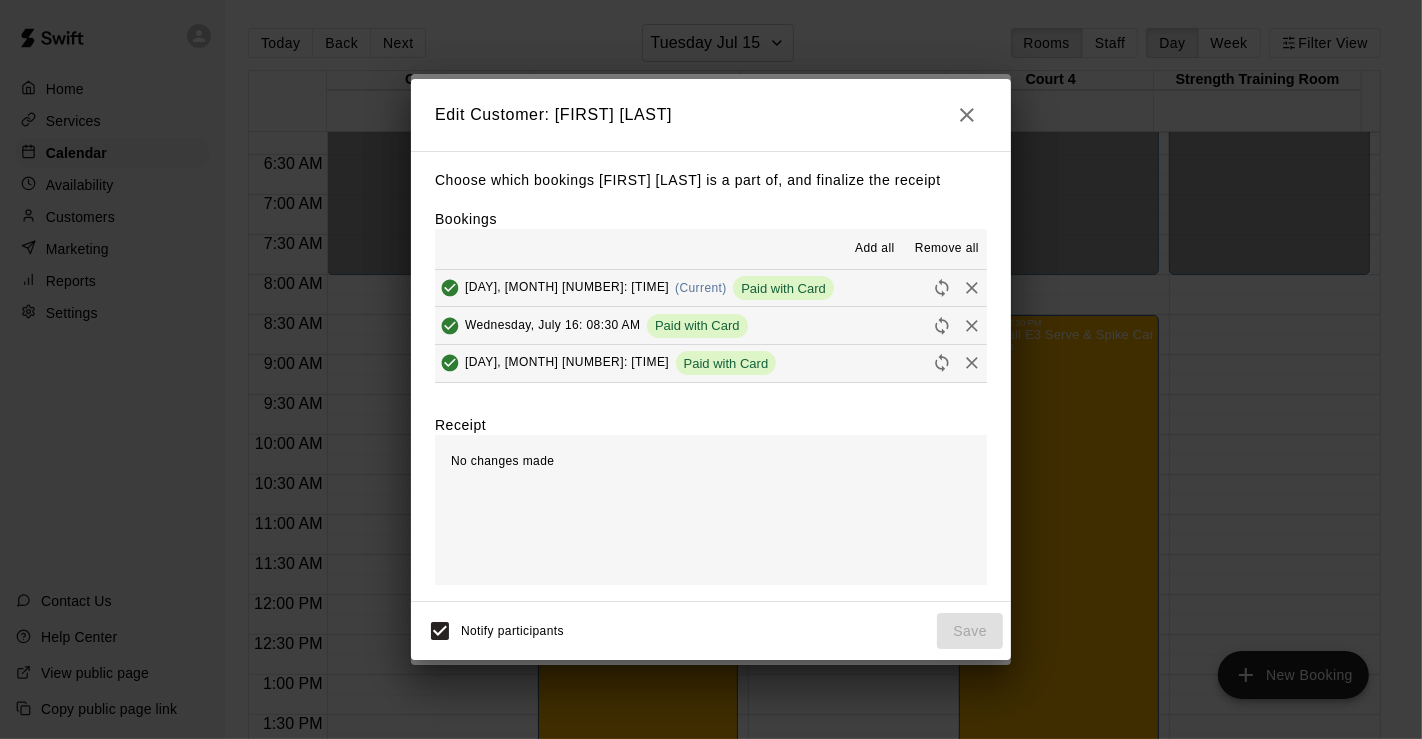 click on "Remove all" at bounding box center [947, 249] 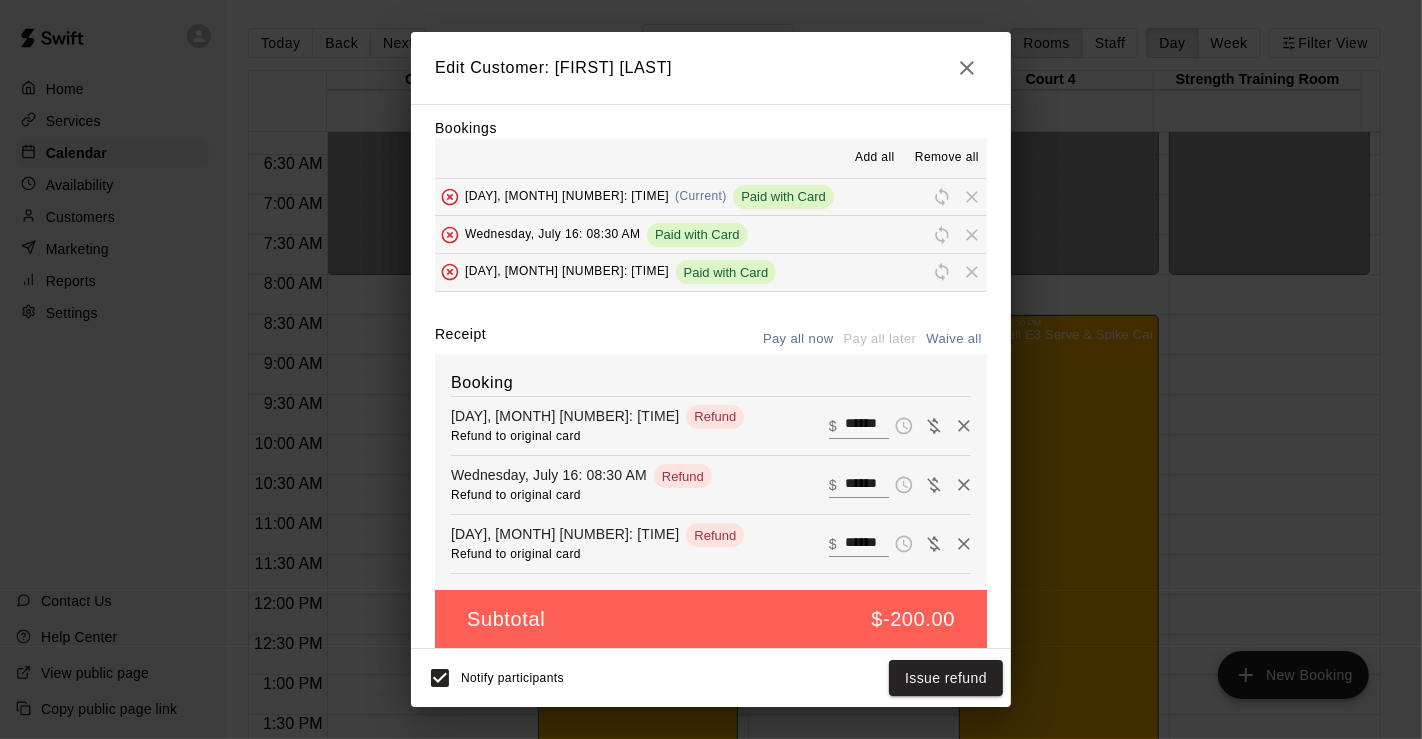 scroll, scrollTop: 68, scrollLeft: 0, axis: vertical 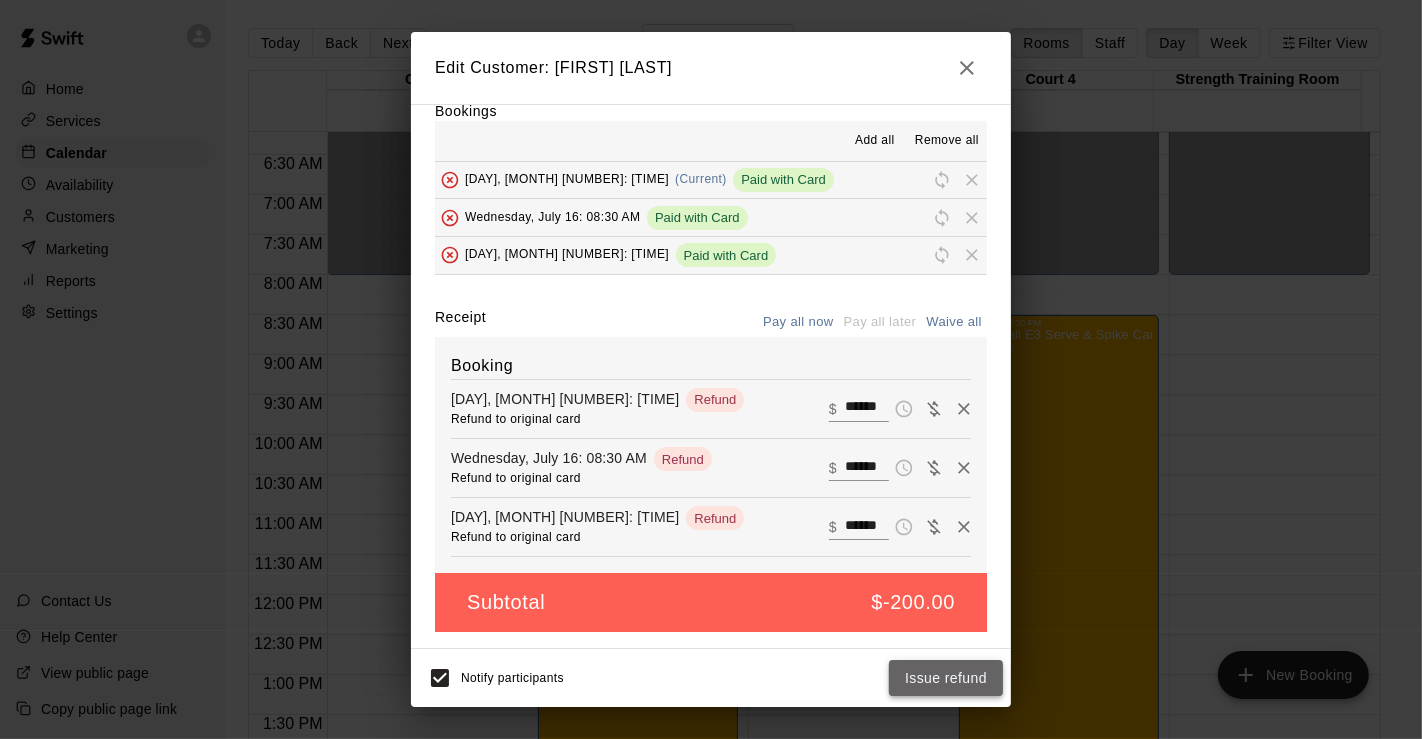 click on "Issue refund" at bounding box center [946, 678] 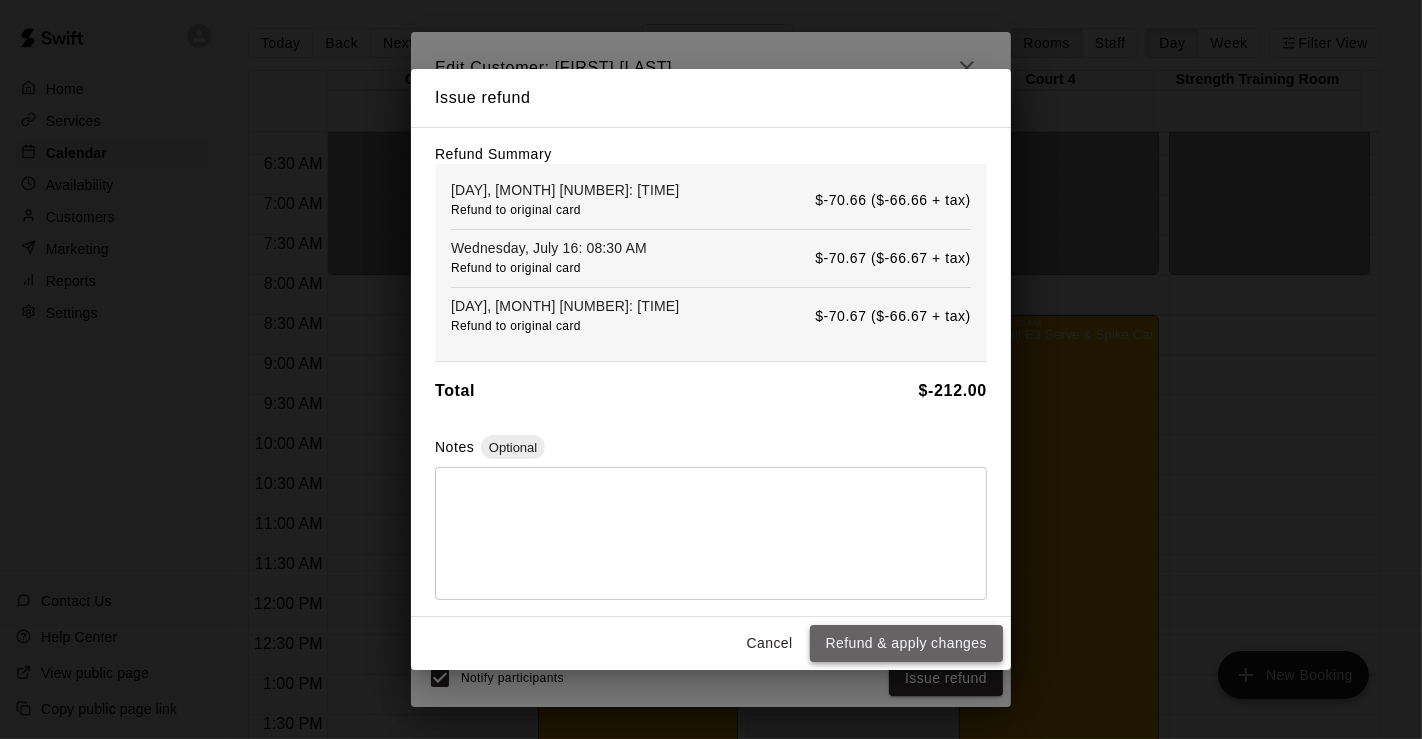 click on "Refund & apply changes" at bounding box center [906, 643] 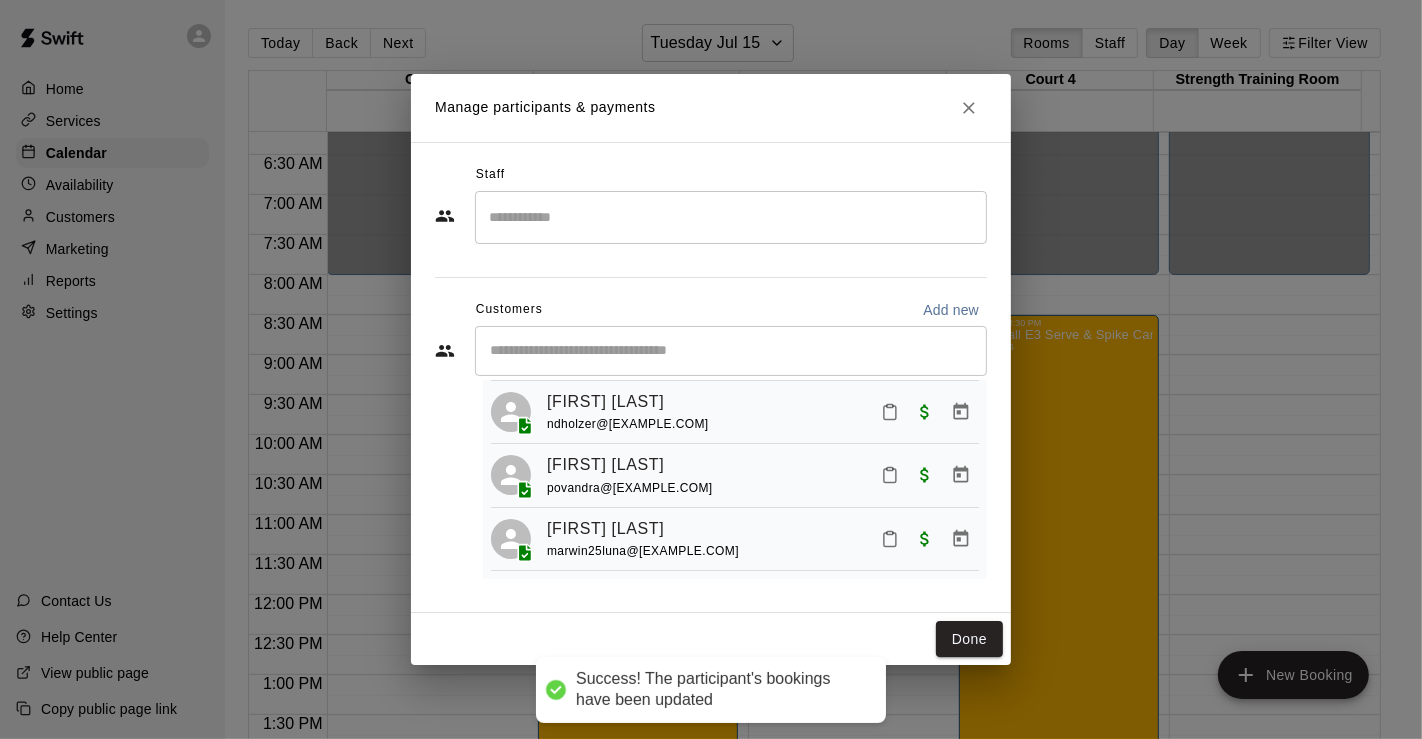 scroll, scrollTop: 0, scrollLeft: 0, axis: both 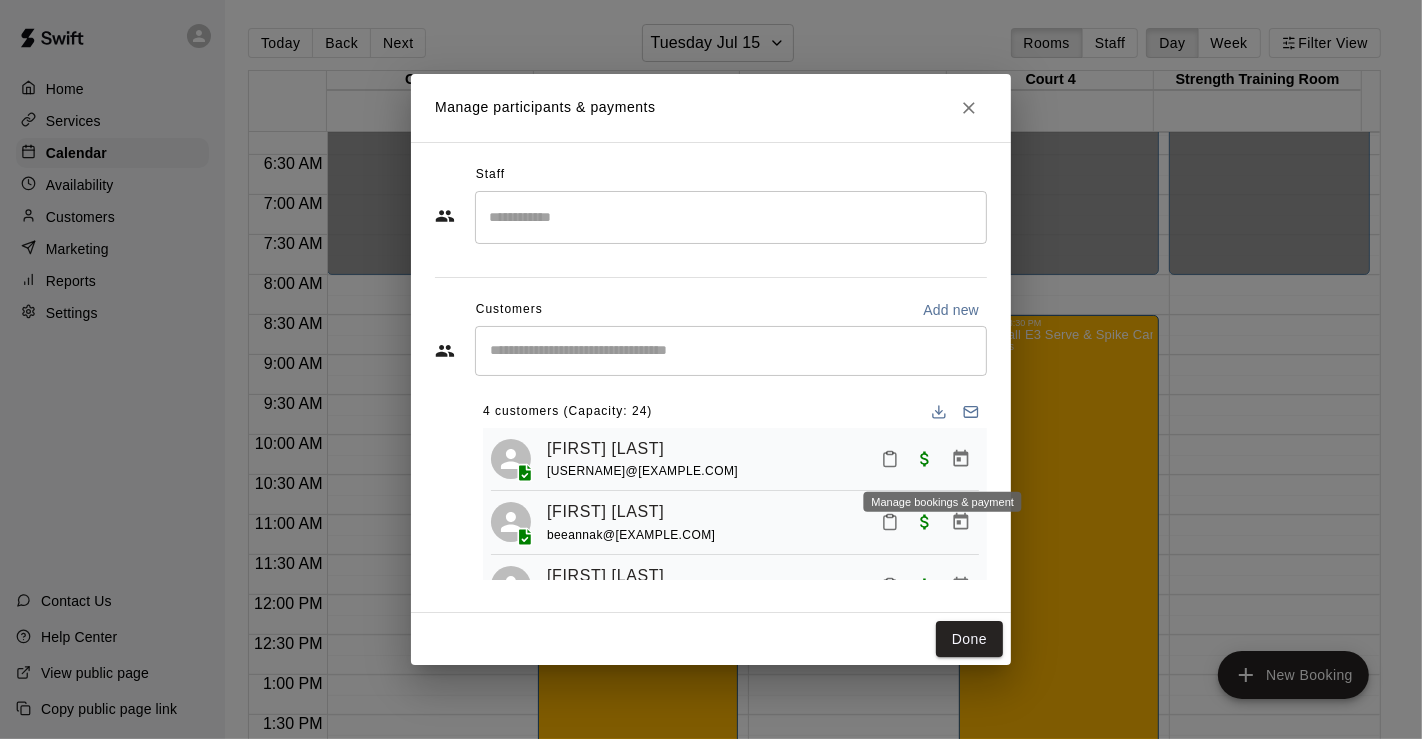 click 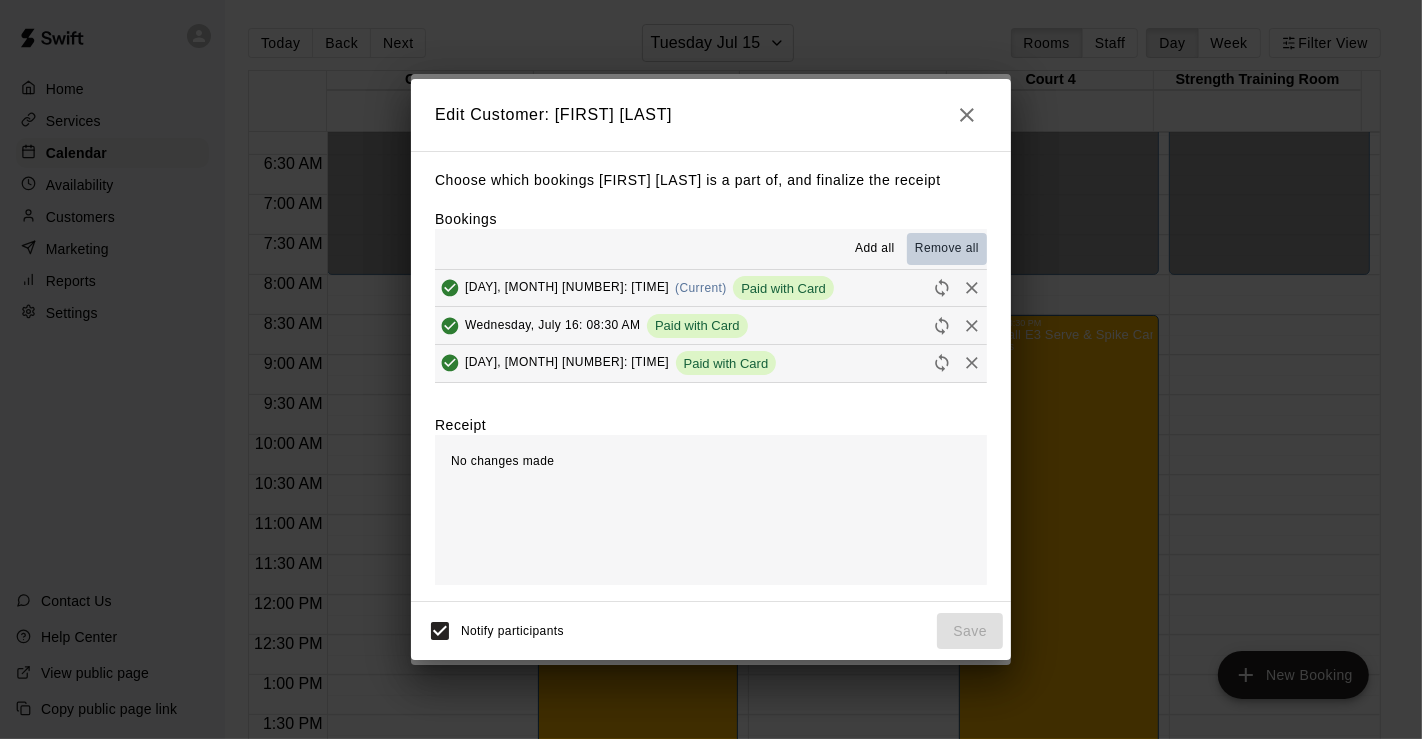 drag, startPoint x: 944, startPoint y: 251, endPoint x: 937, endPoint y: 261, distance: 12.206555 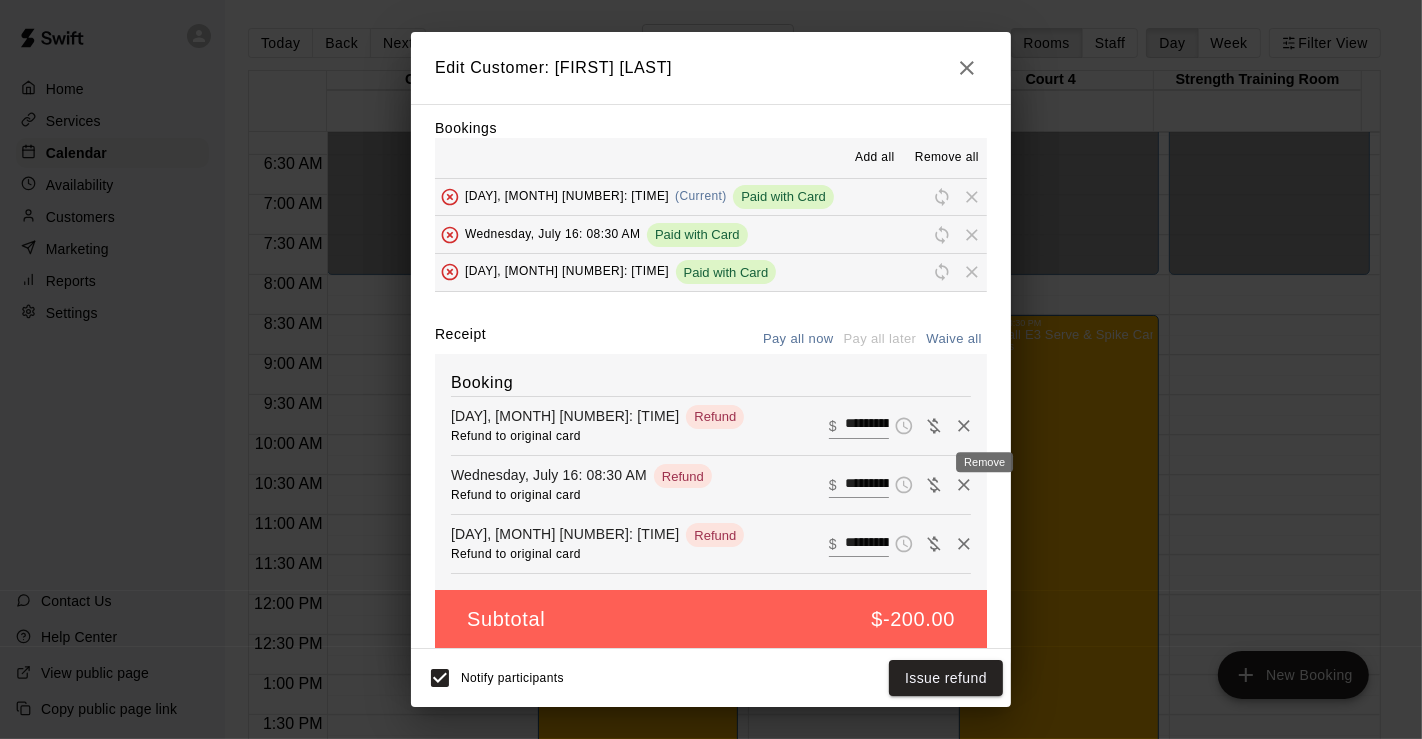 scroll, scrollTop: 68, scrollLeft: 0, axis: vertical 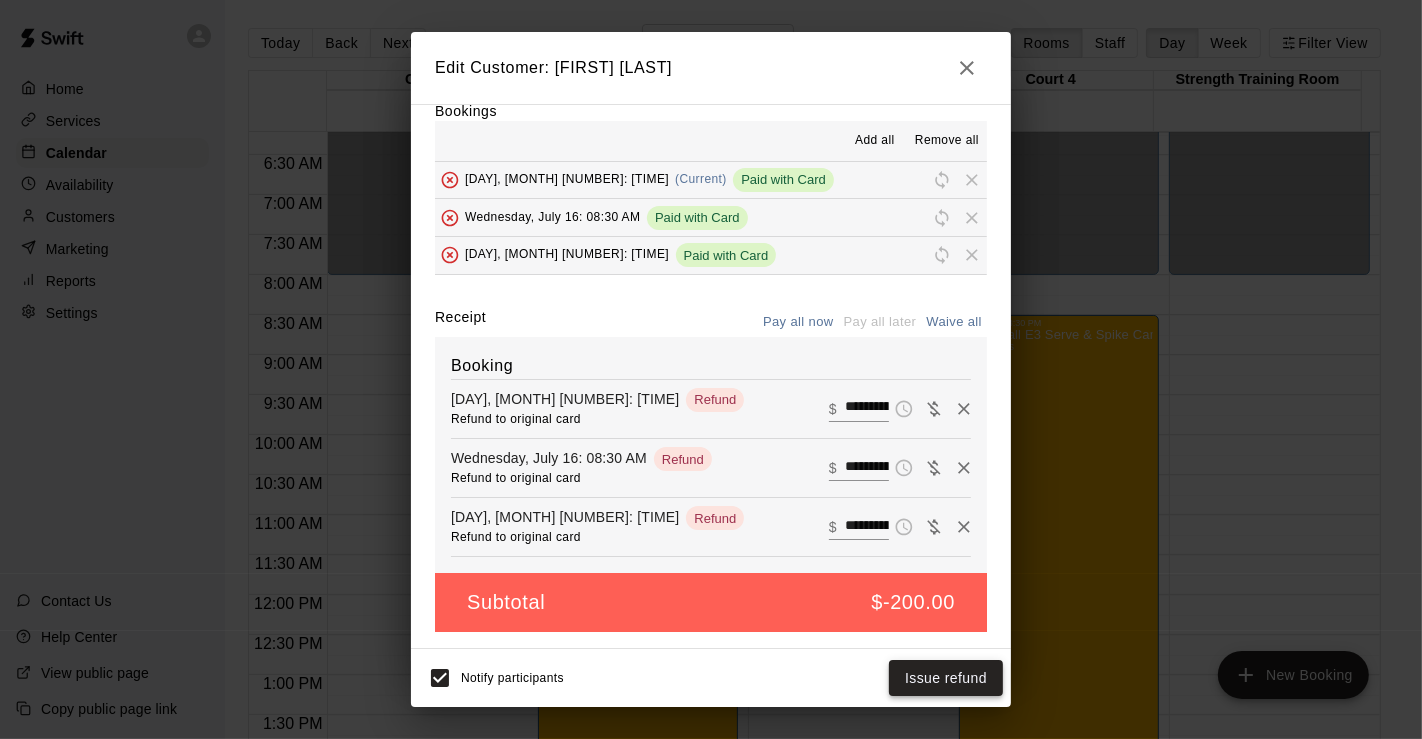 click on "Issue refund" at bounding box center (946, 678) 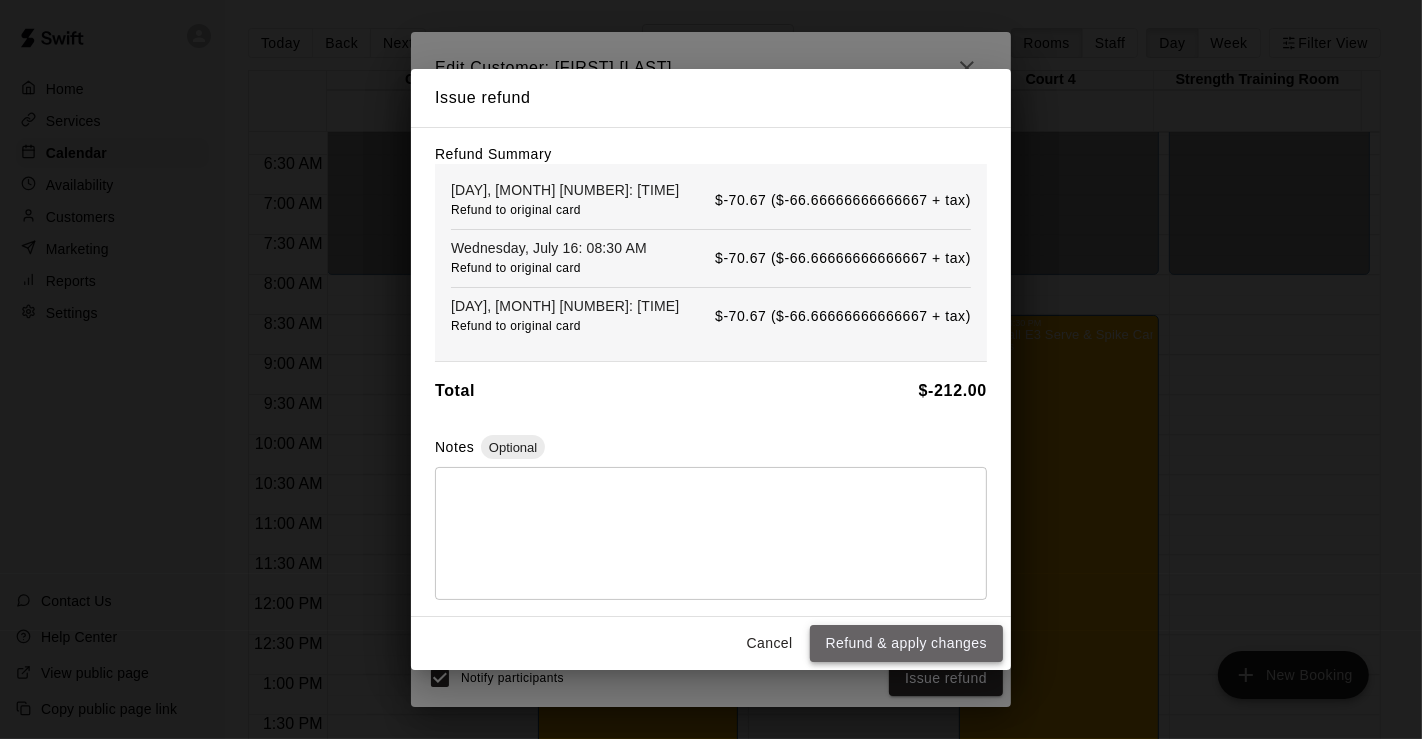 click on "Refund & apply changes" at bounding box center [906, 643] 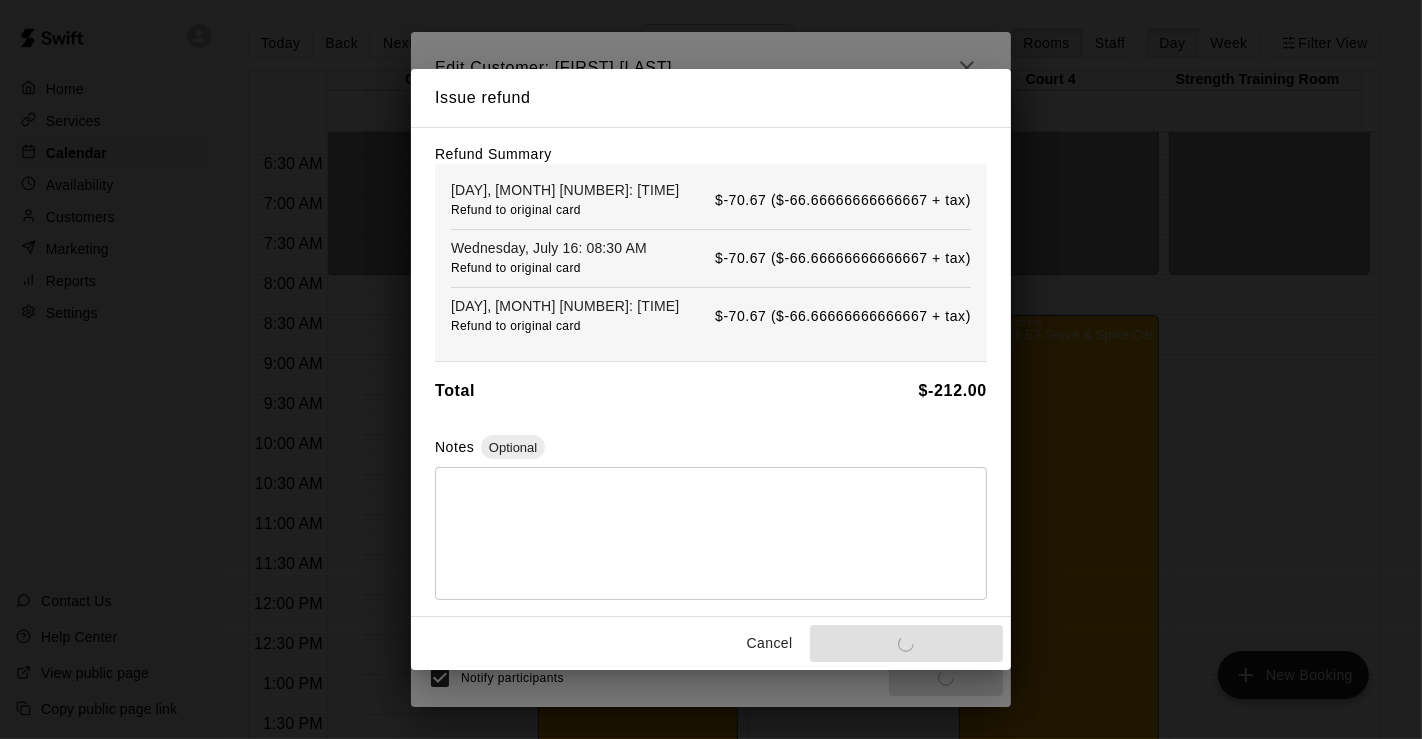 scroll, scrollTop: 0, scrollLeft: 0, axis: both 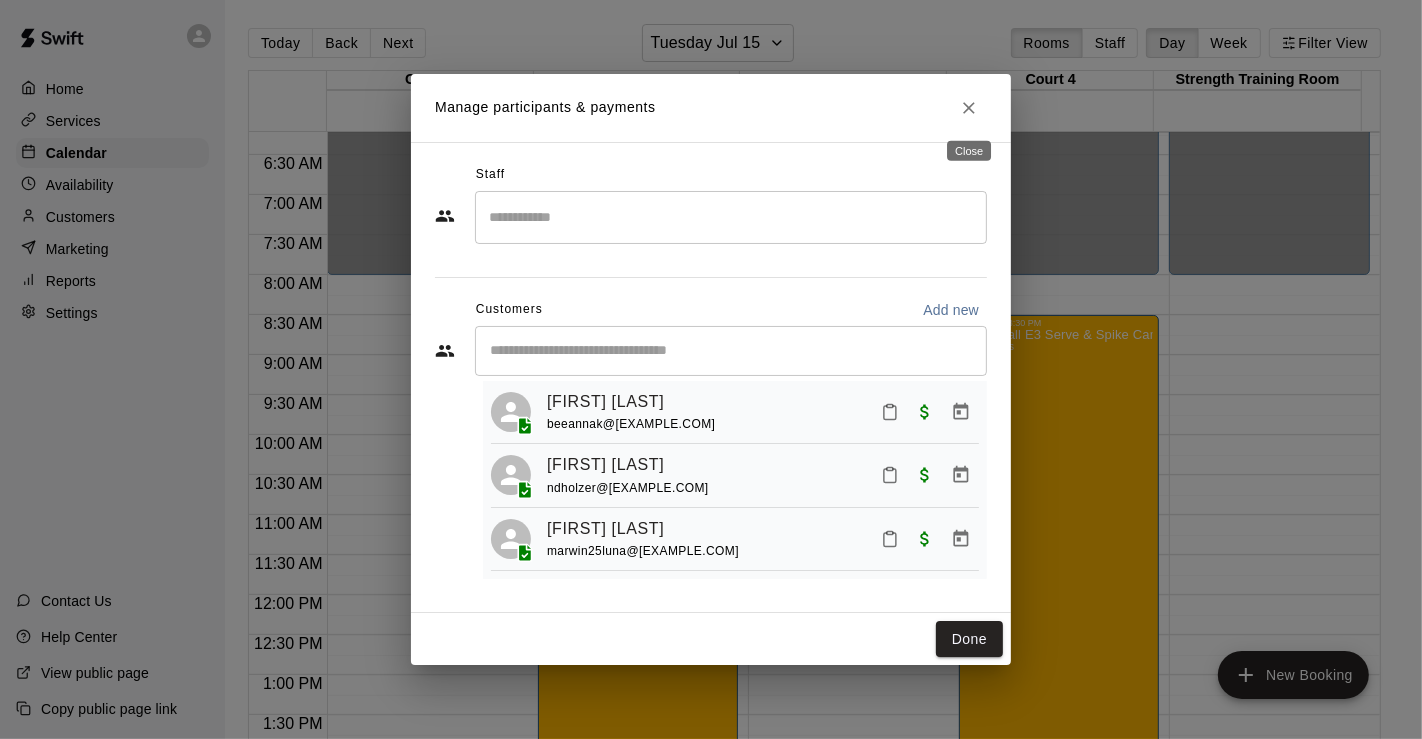 click at bounding box center (969, 108) 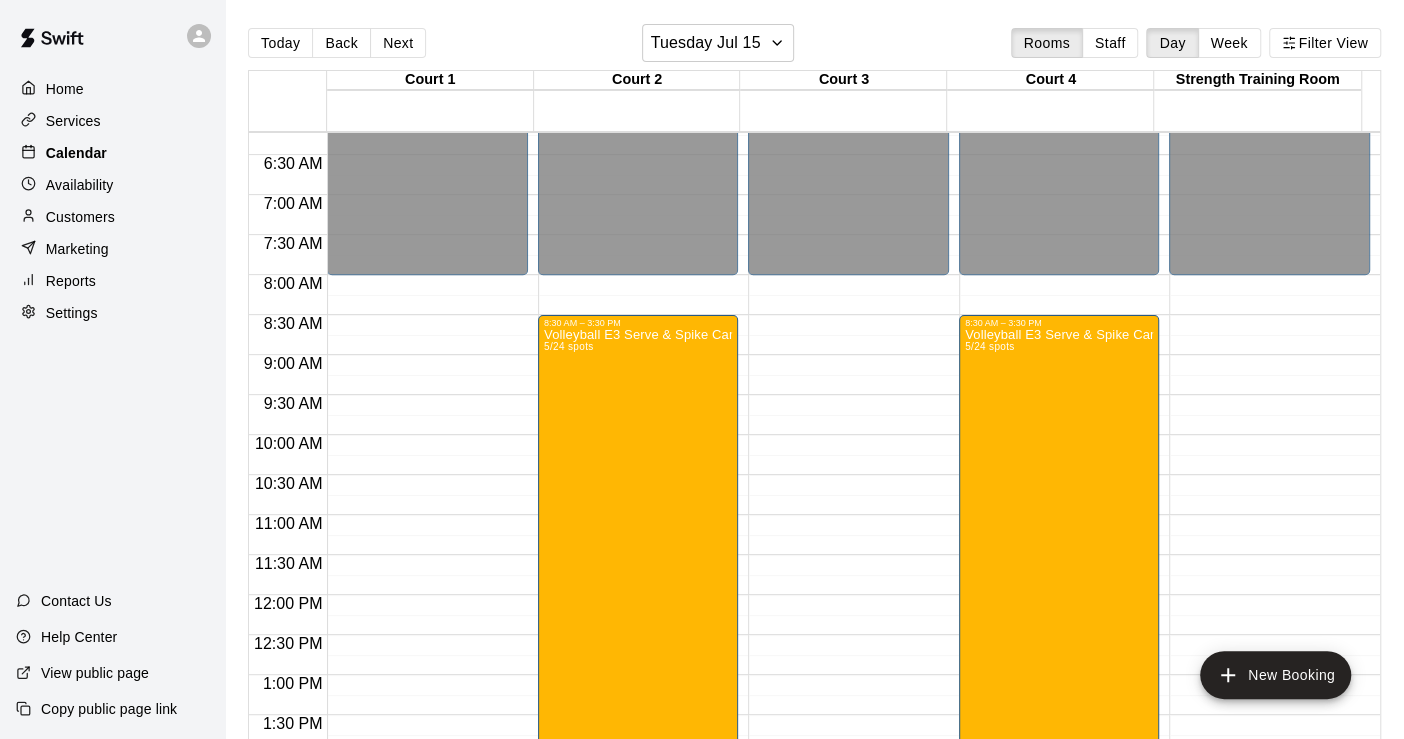 click on "Calendar" at bounding box center [76, 153] 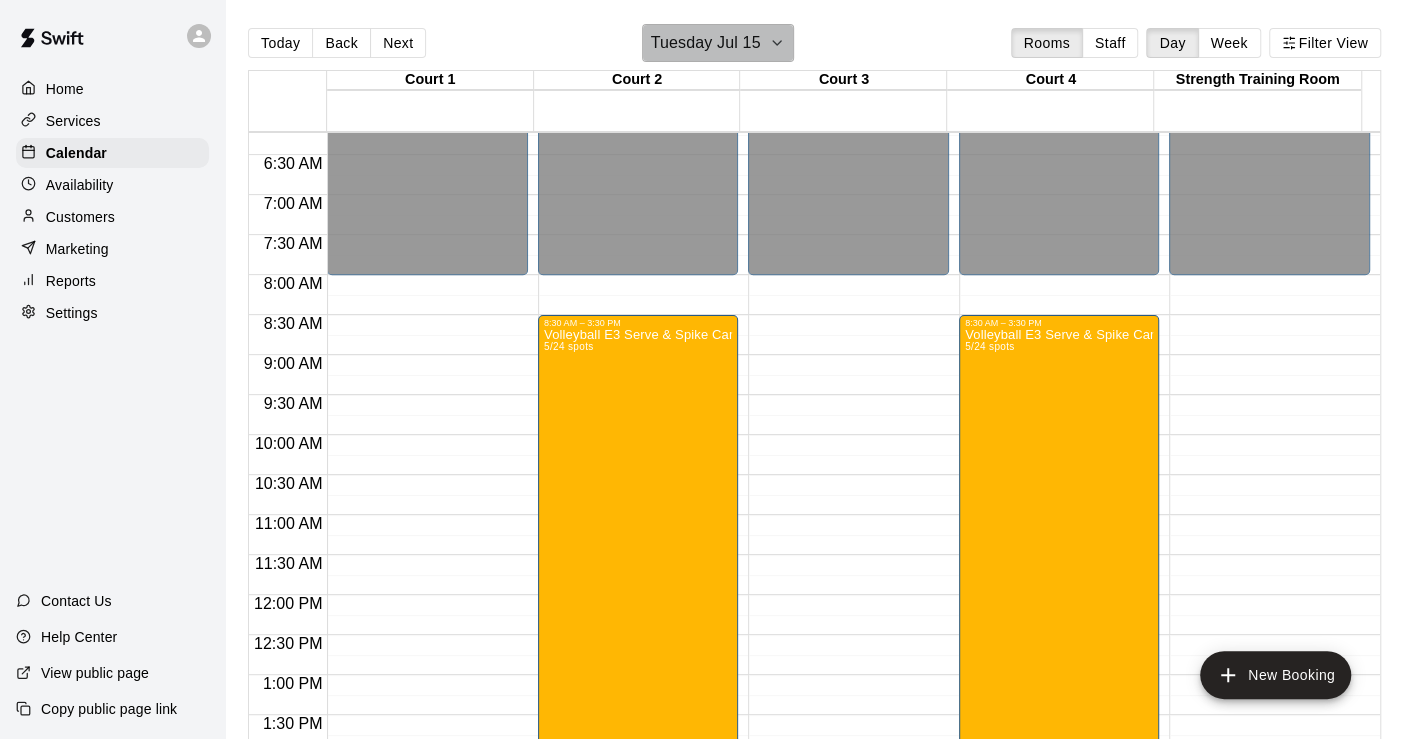 click 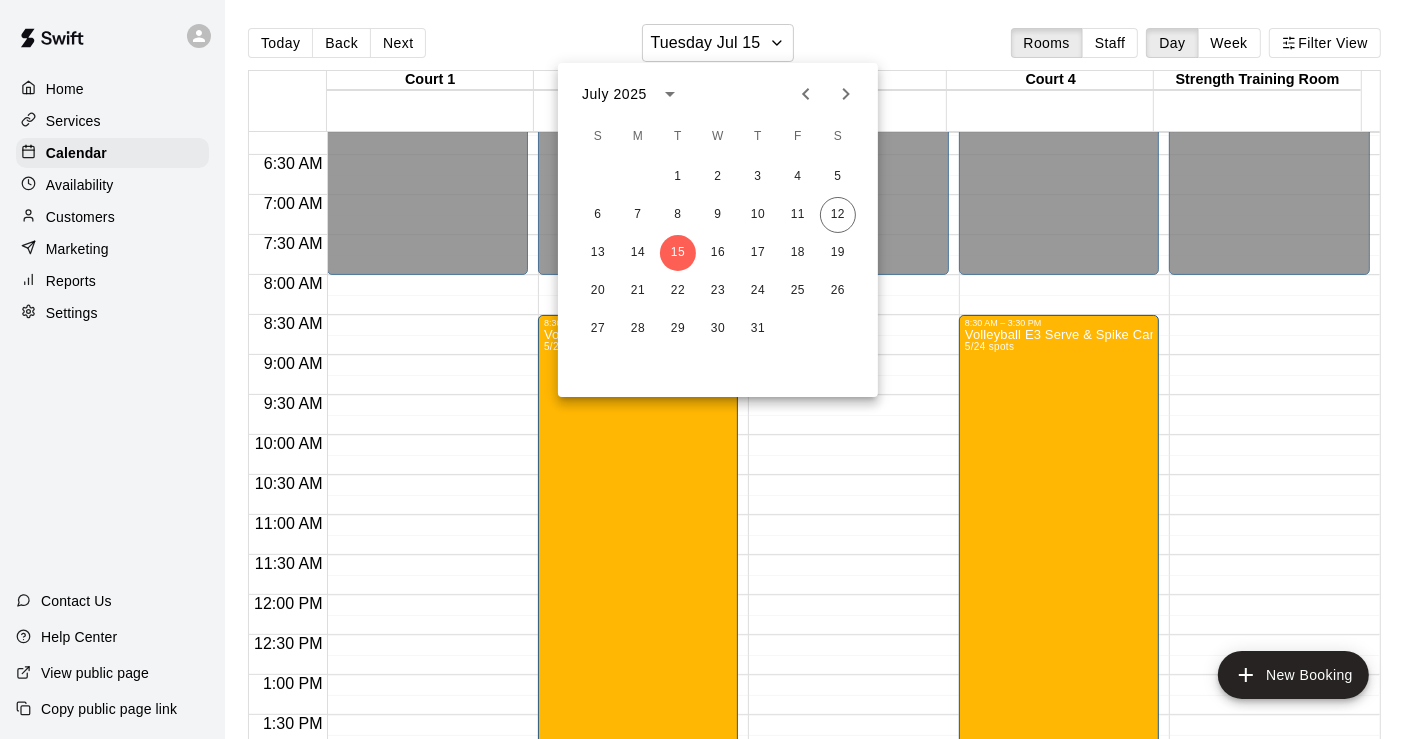 click 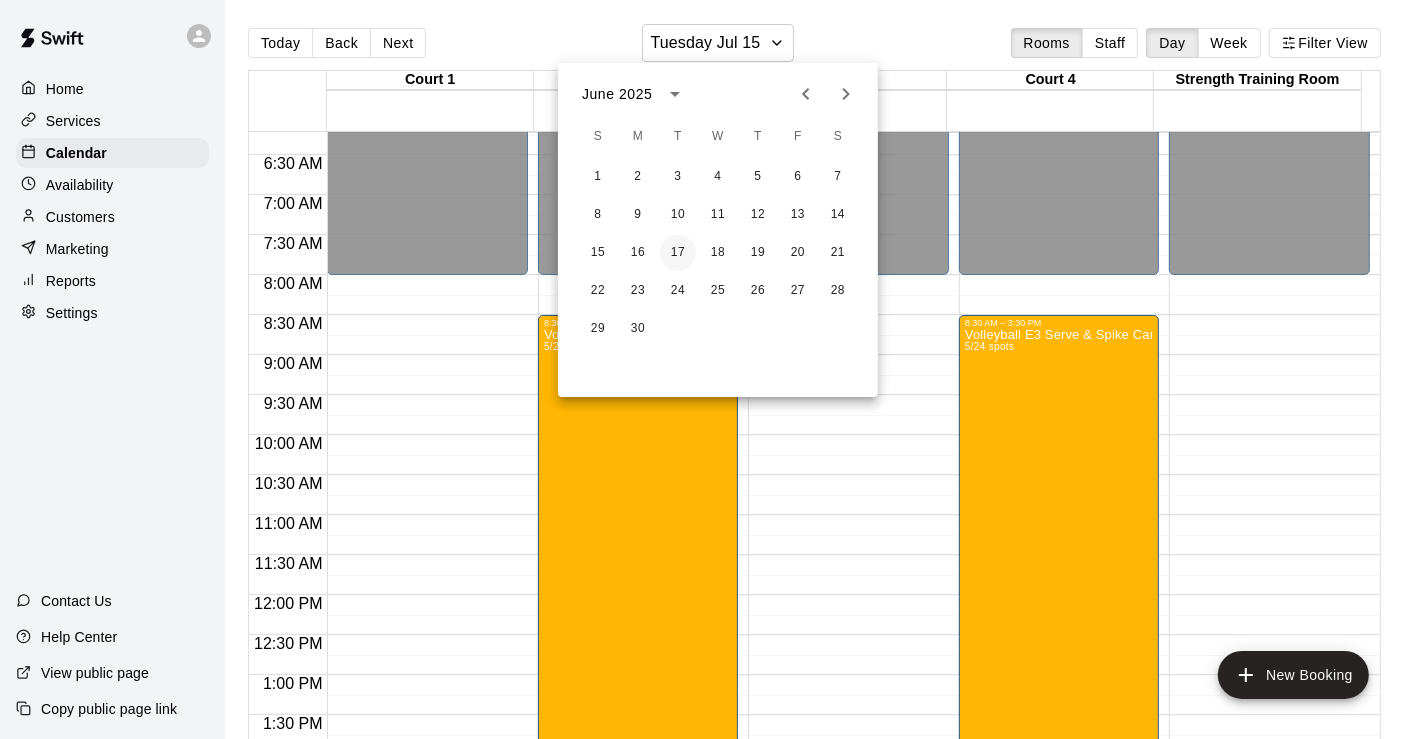 click on "17" at bounding box center (678, 253) 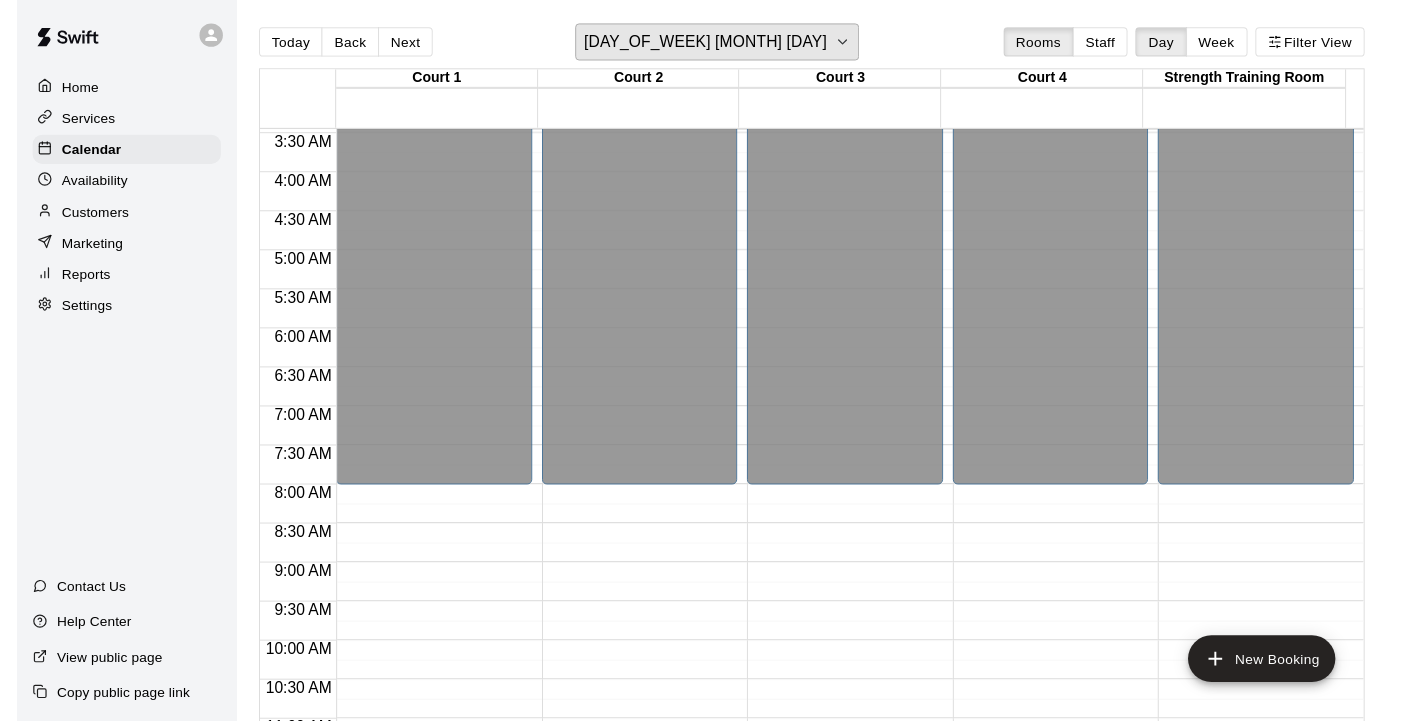 scroll, scrollTop: 276, scrollLeft: 0, axis: vertical 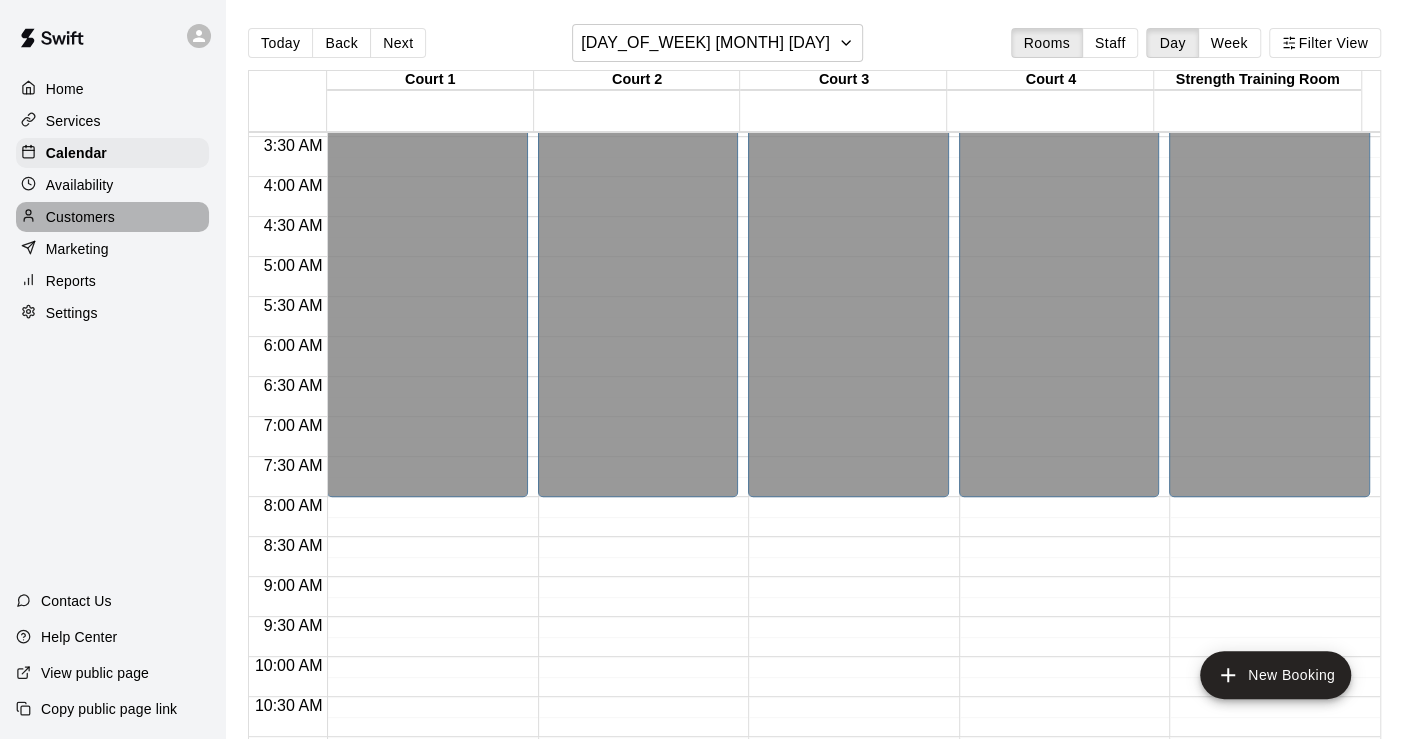click on "Customers" at bounding box center [80, 217] 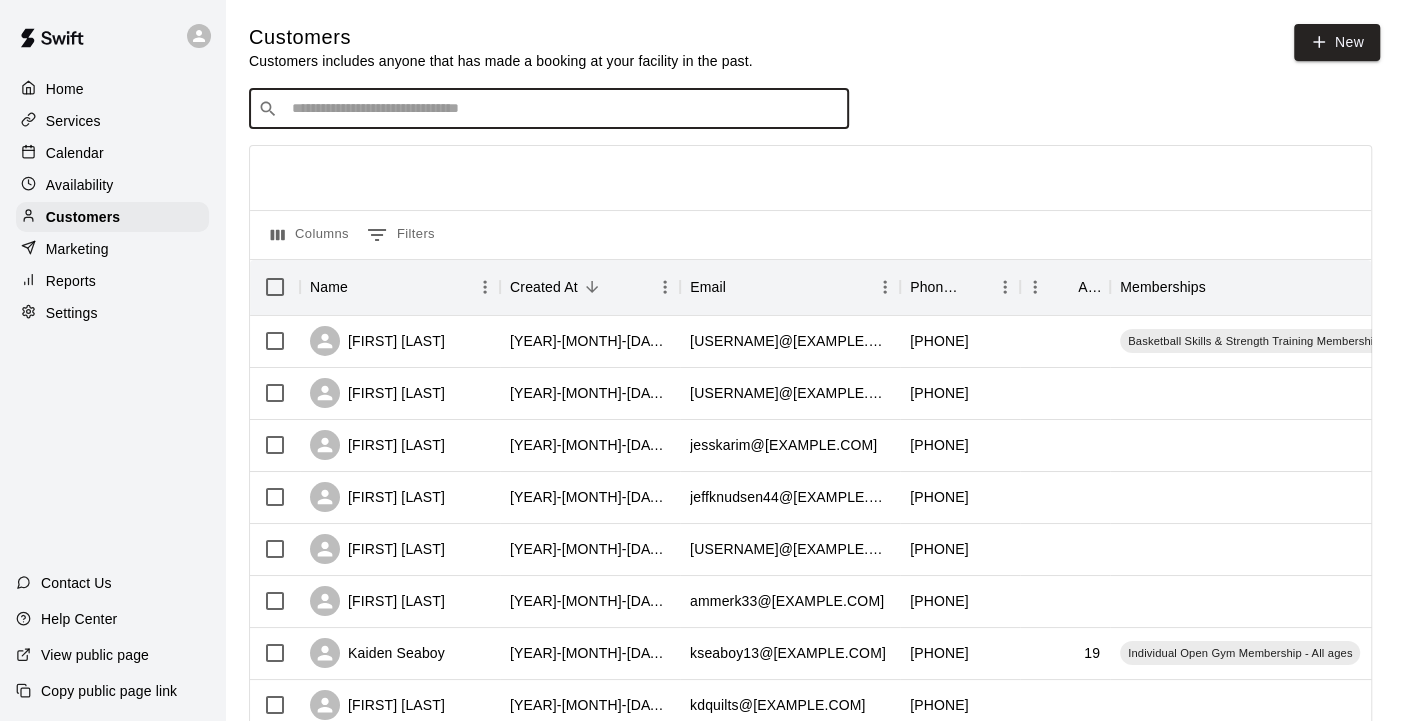 click at bounding box center [563, 109] 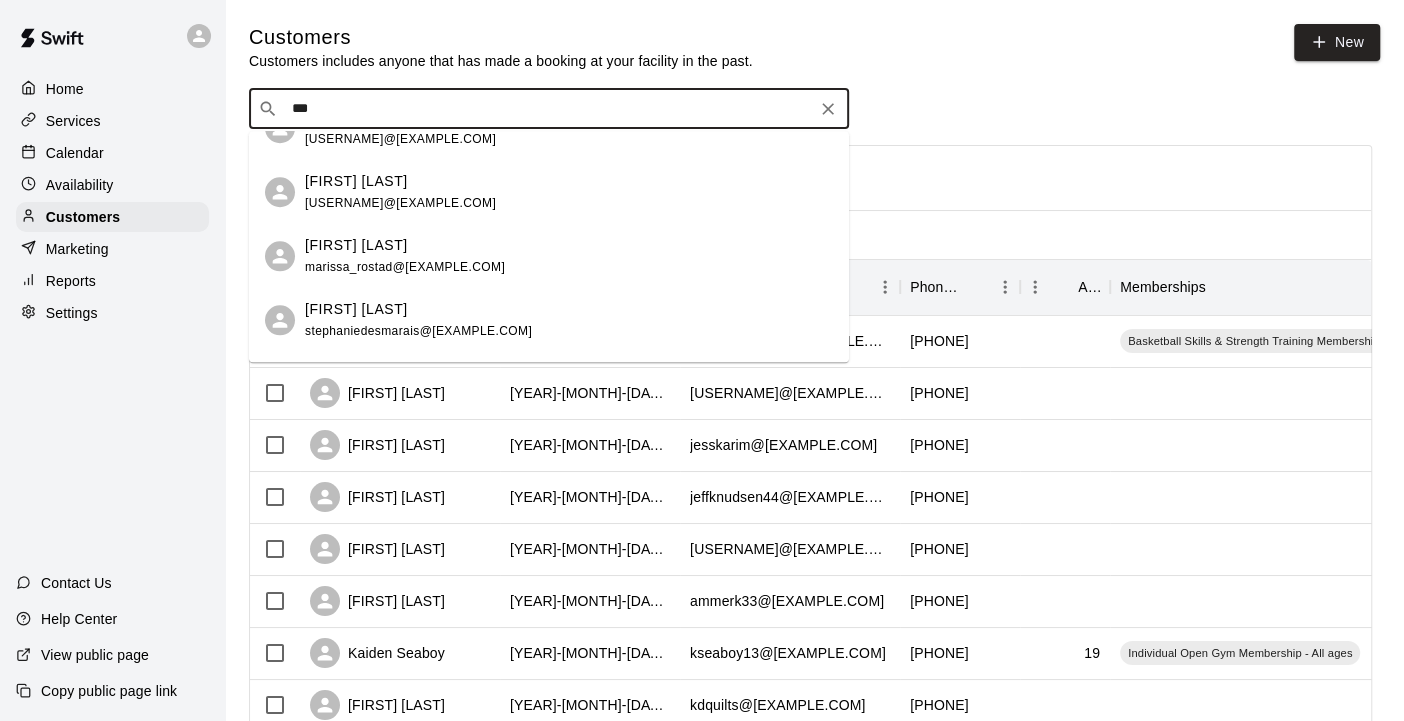 scroll, scrollTop: 1222, scrollLeft: 0, axis: vertical 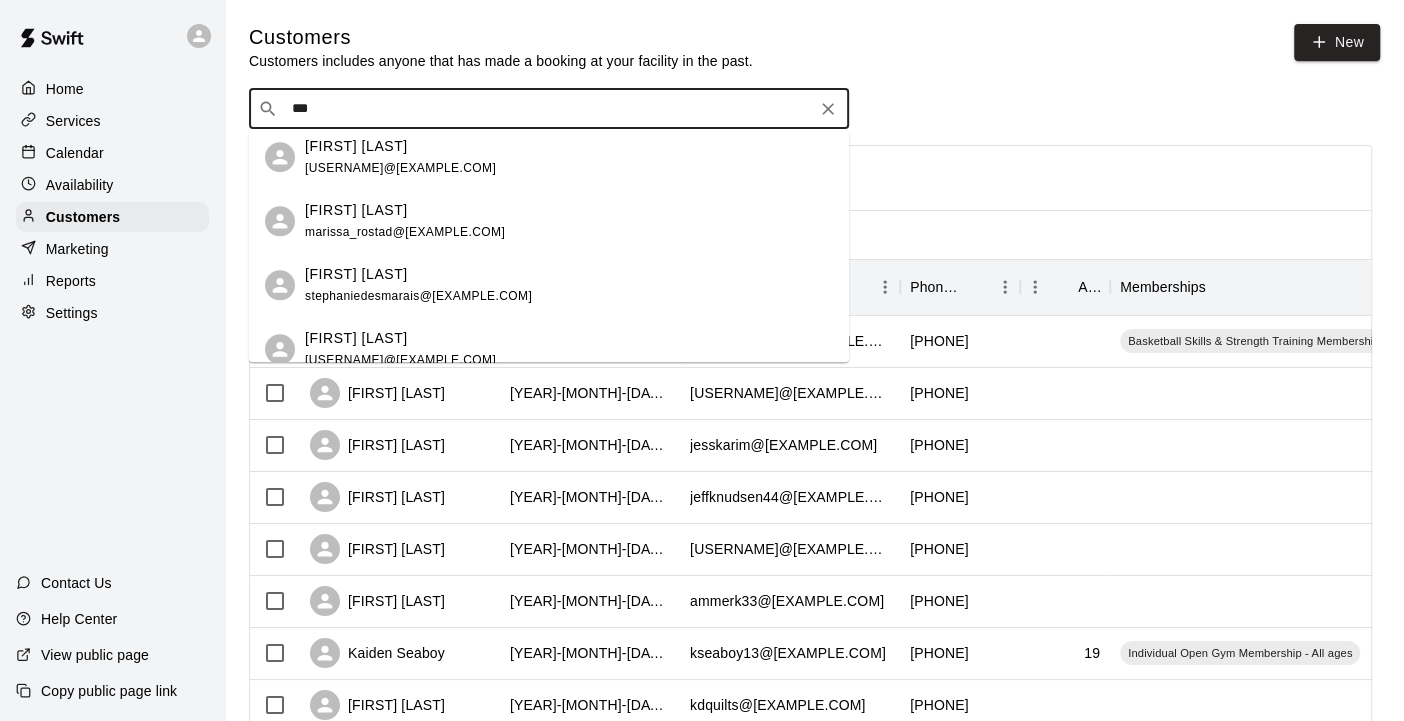 type on "****" 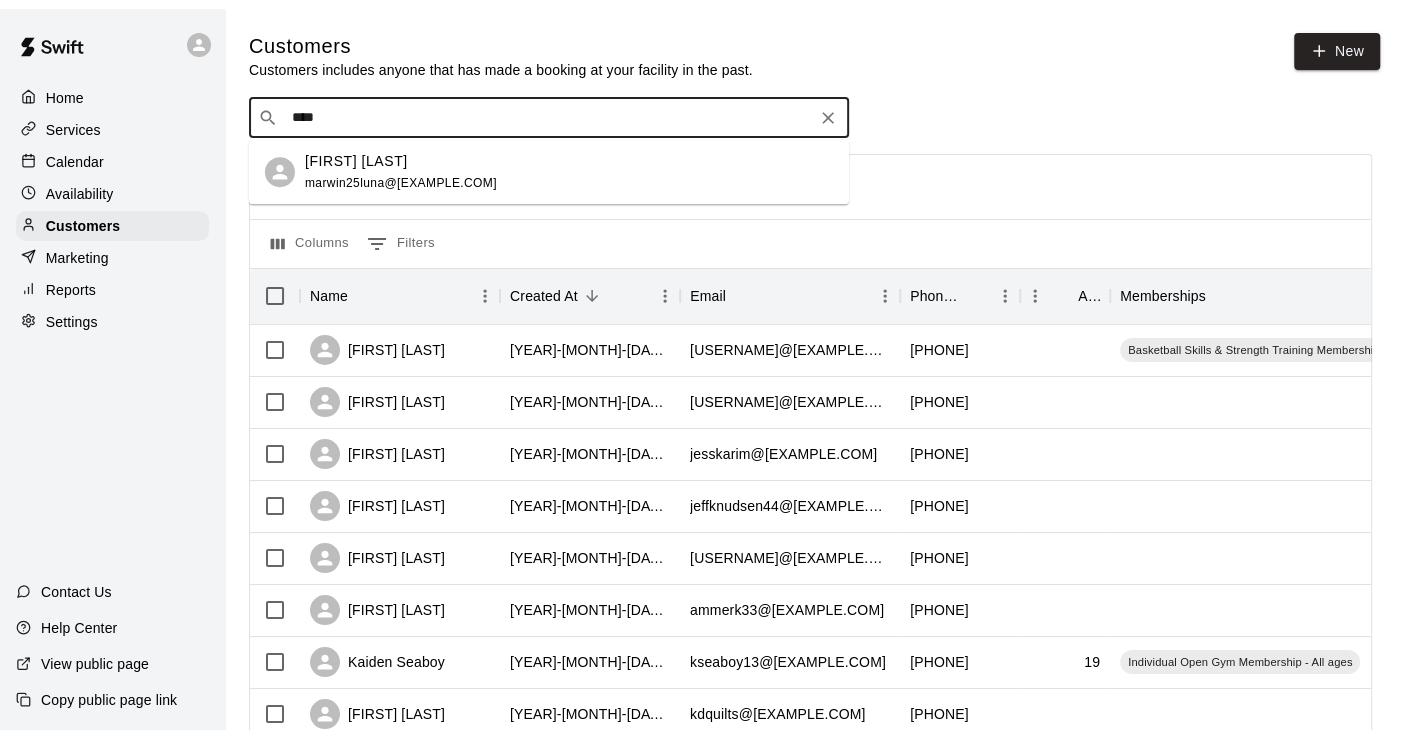 scroll, scrollTop: 0, scrollLeft: 0, axis: both 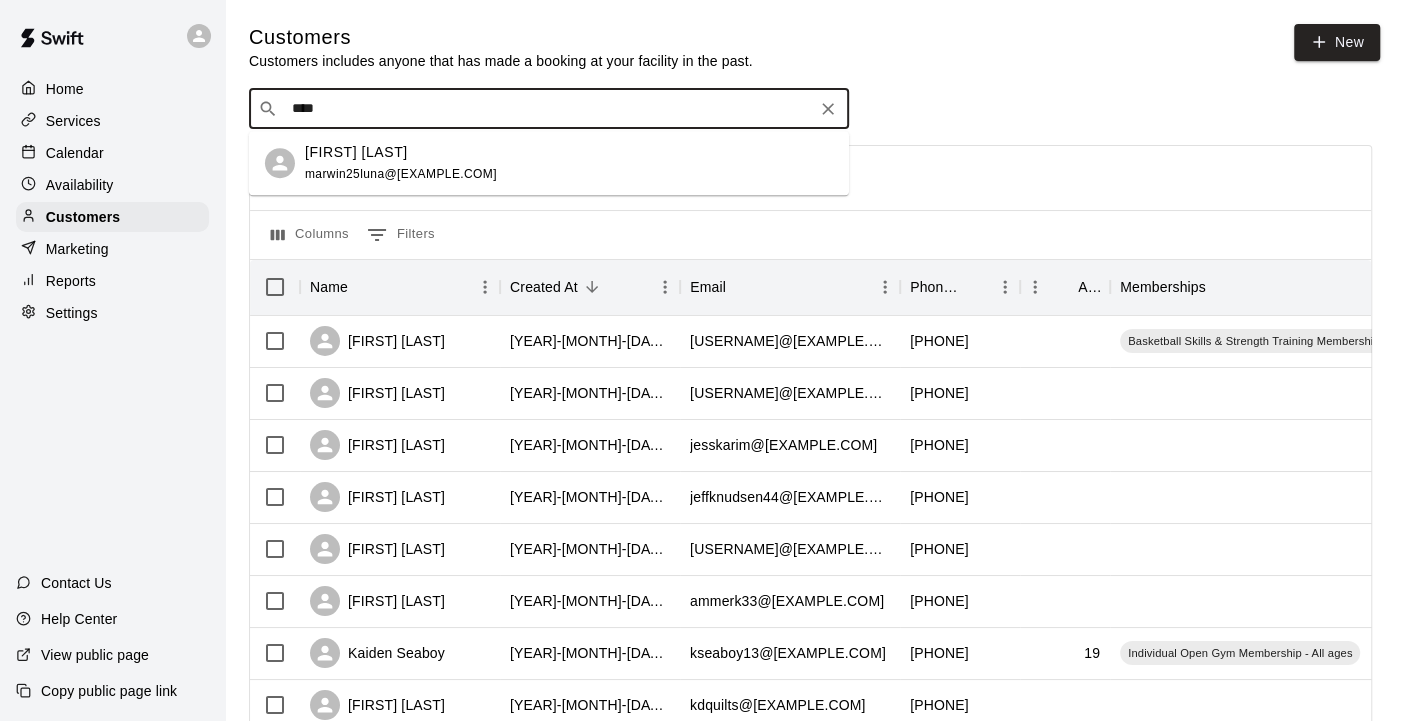 click on "[FIRST] [LAST]" at bounding box center (401, 152) 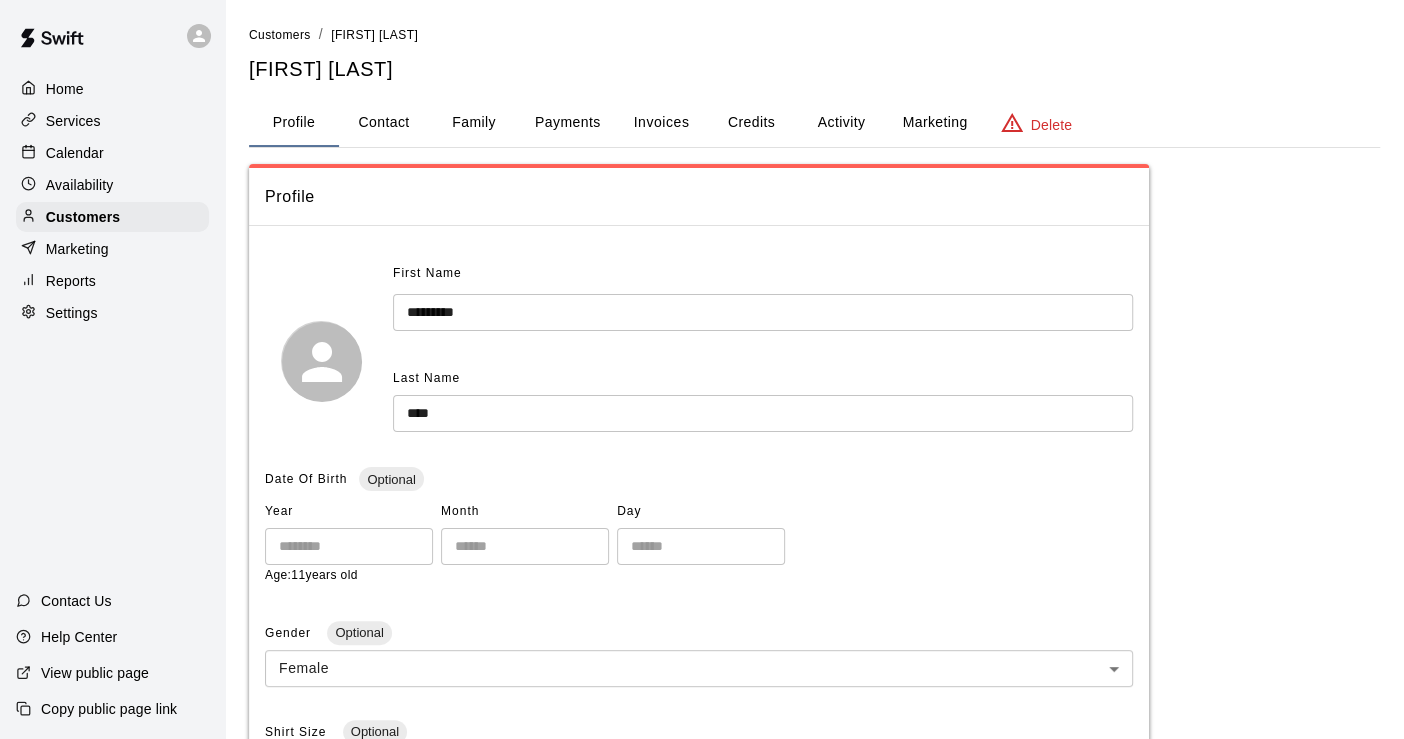 click on "Payments" at bounding box center [567, 123] 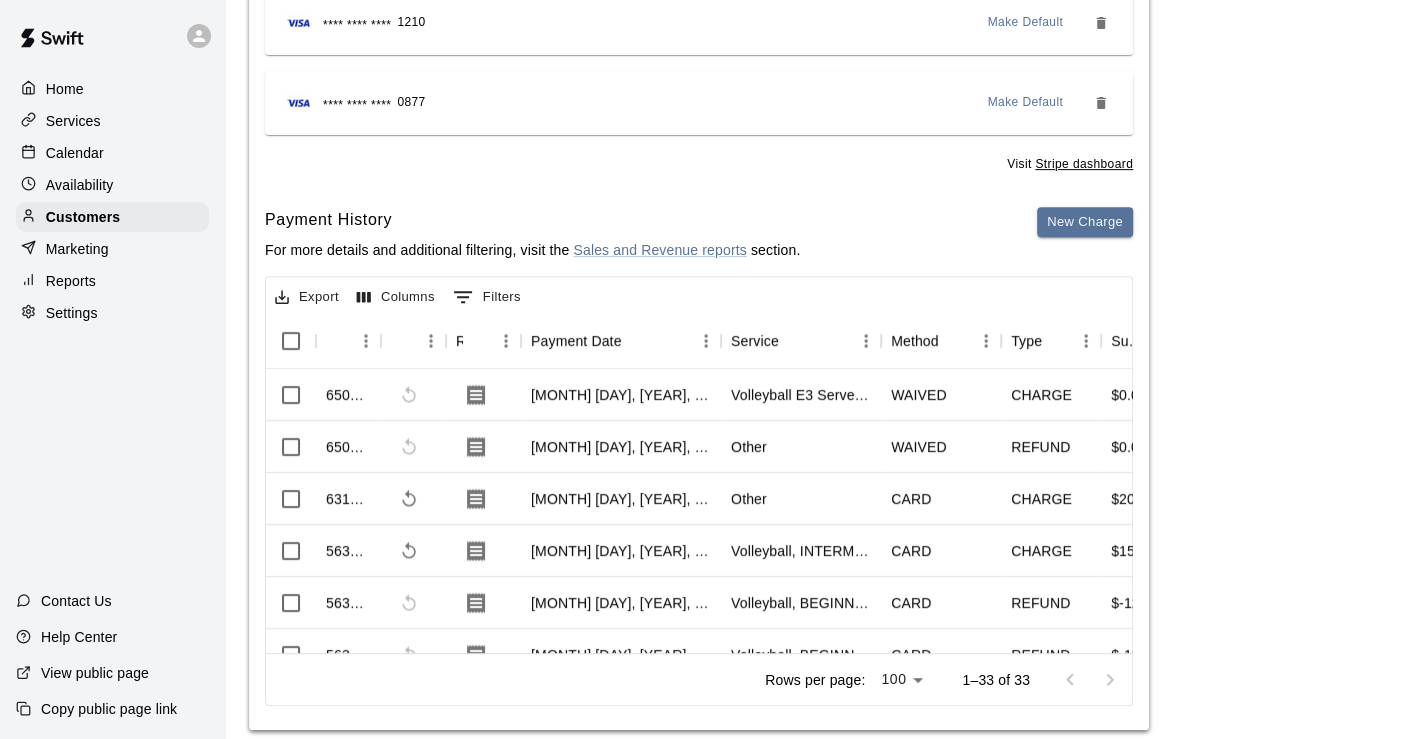 scroll, scrollTop: 428, scrollLeft: 0, axis: vertical 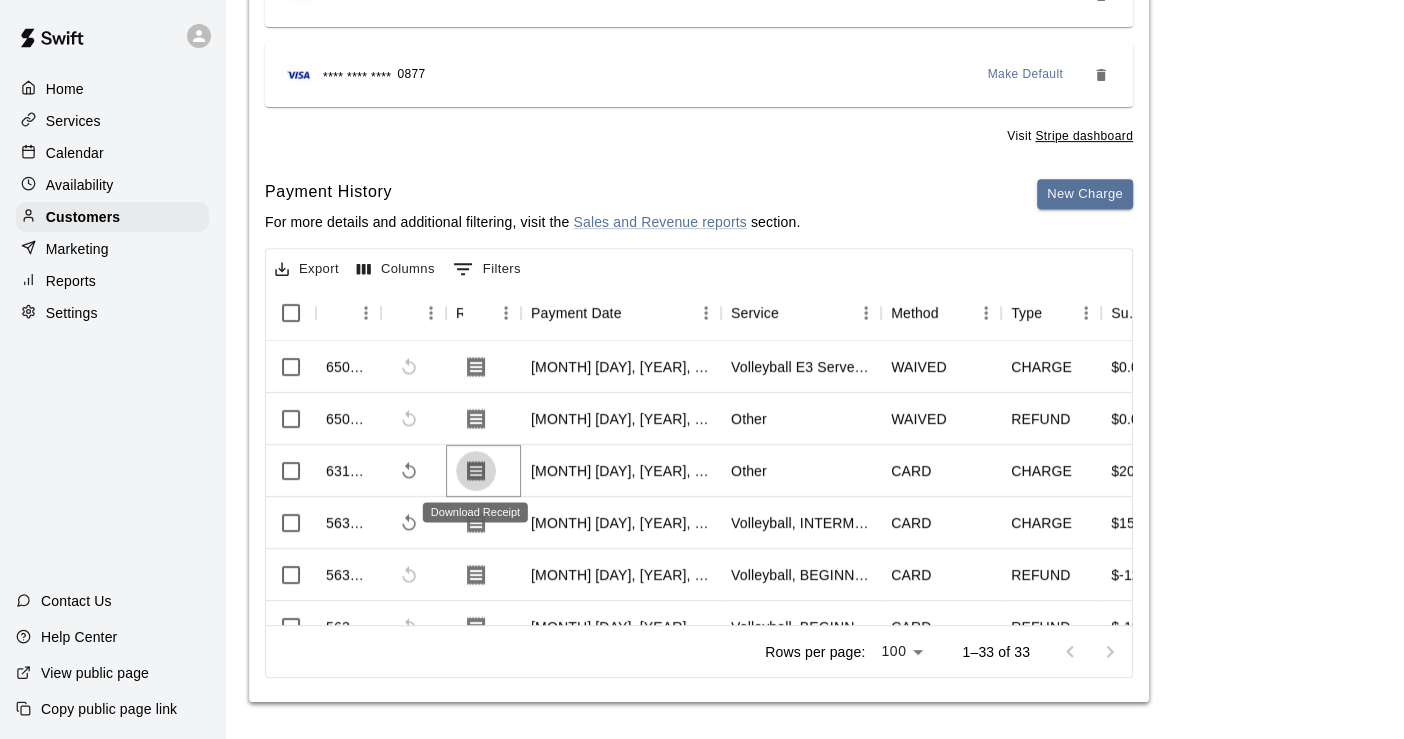 click 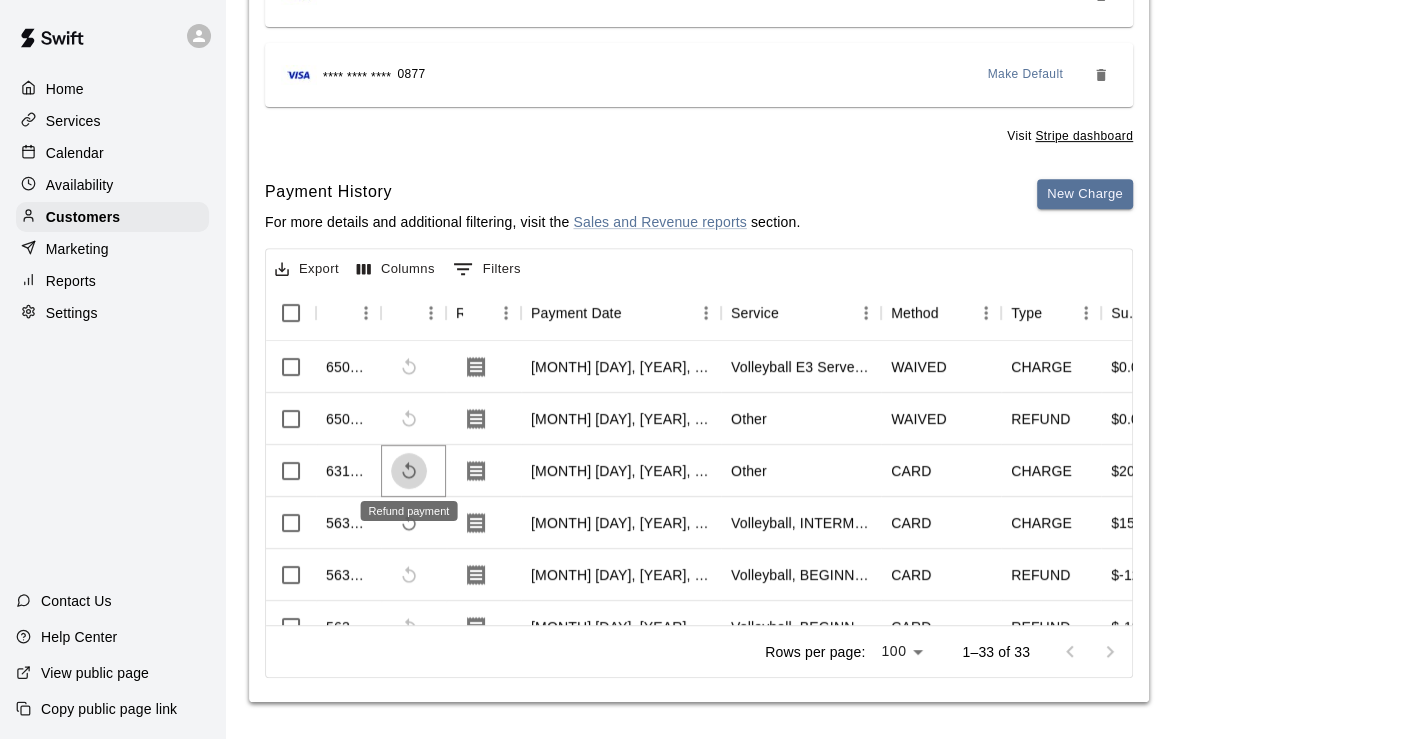 click 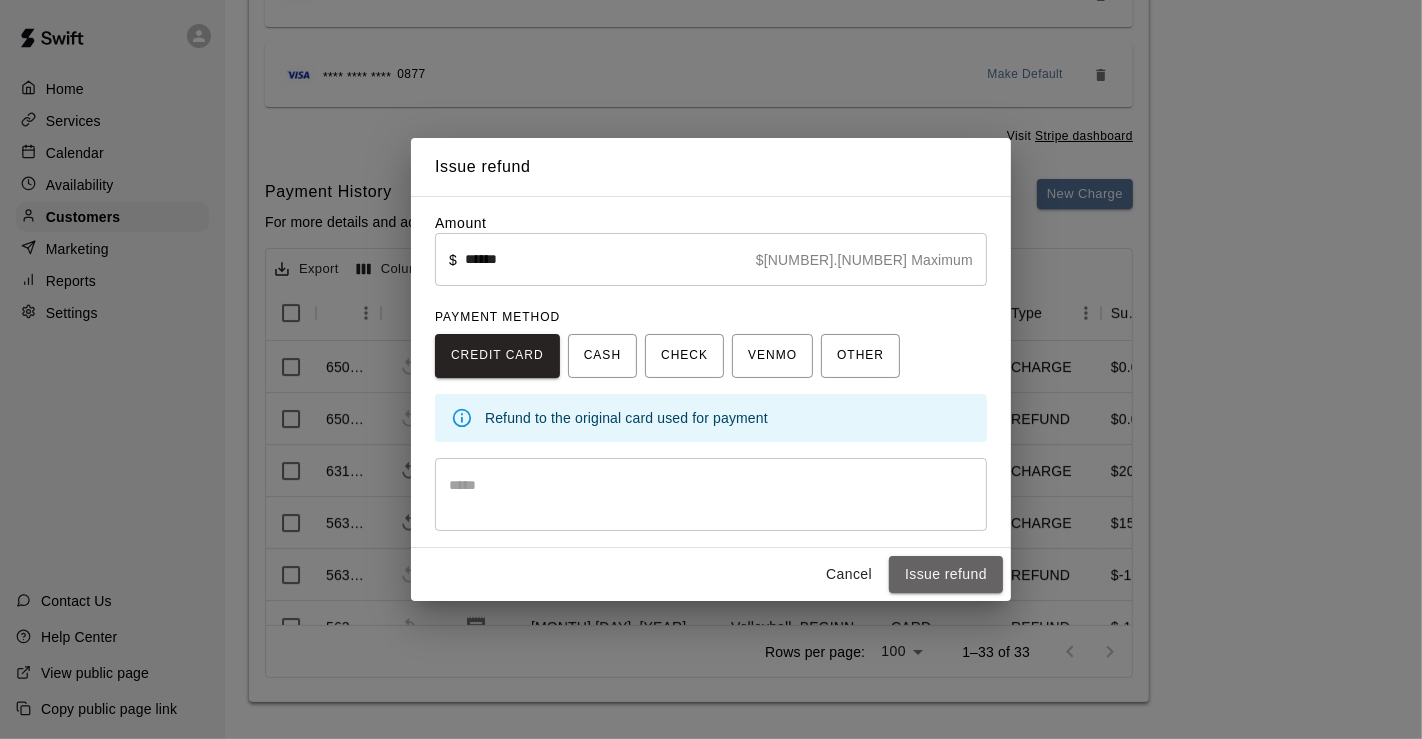 click on "Issue refund" at bounding box center [946, 574] 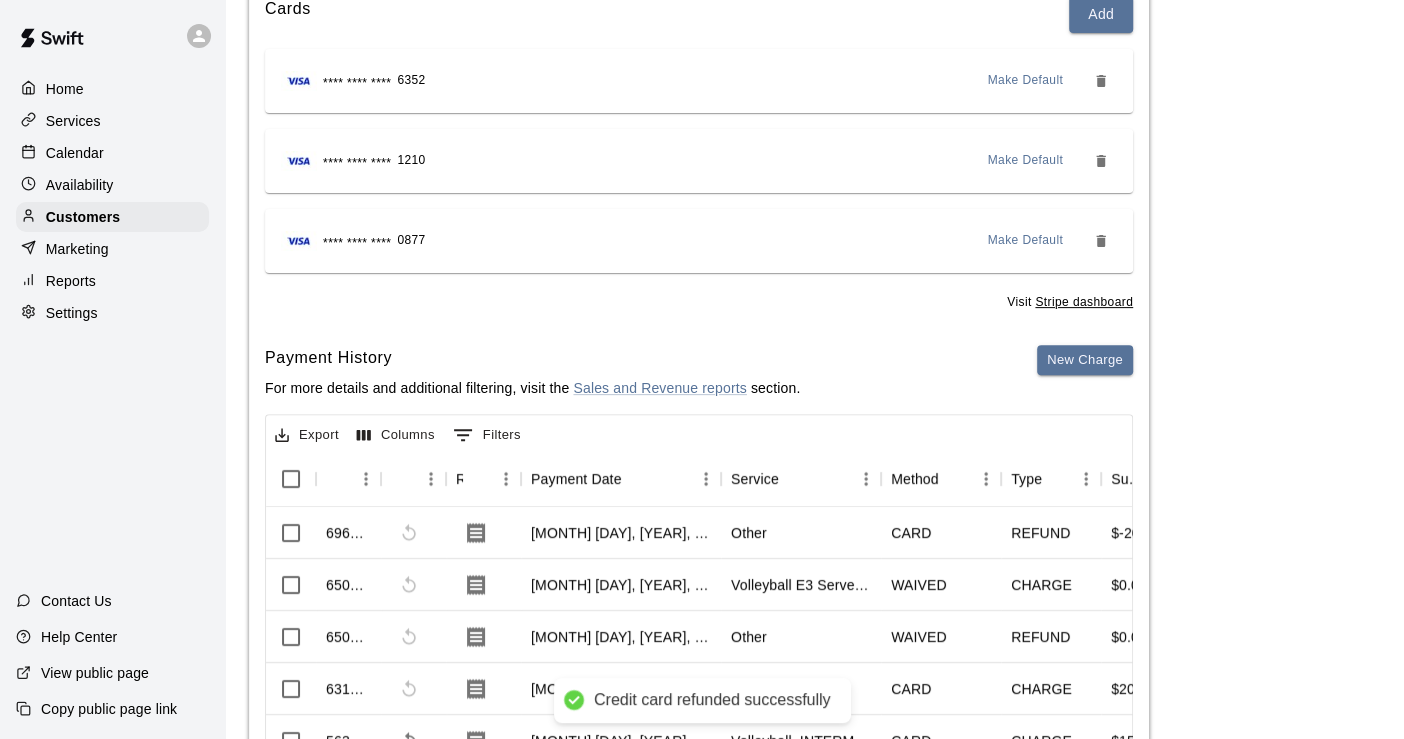 scroll, scrollTop: 0, scrollLeft: 0, axis: both 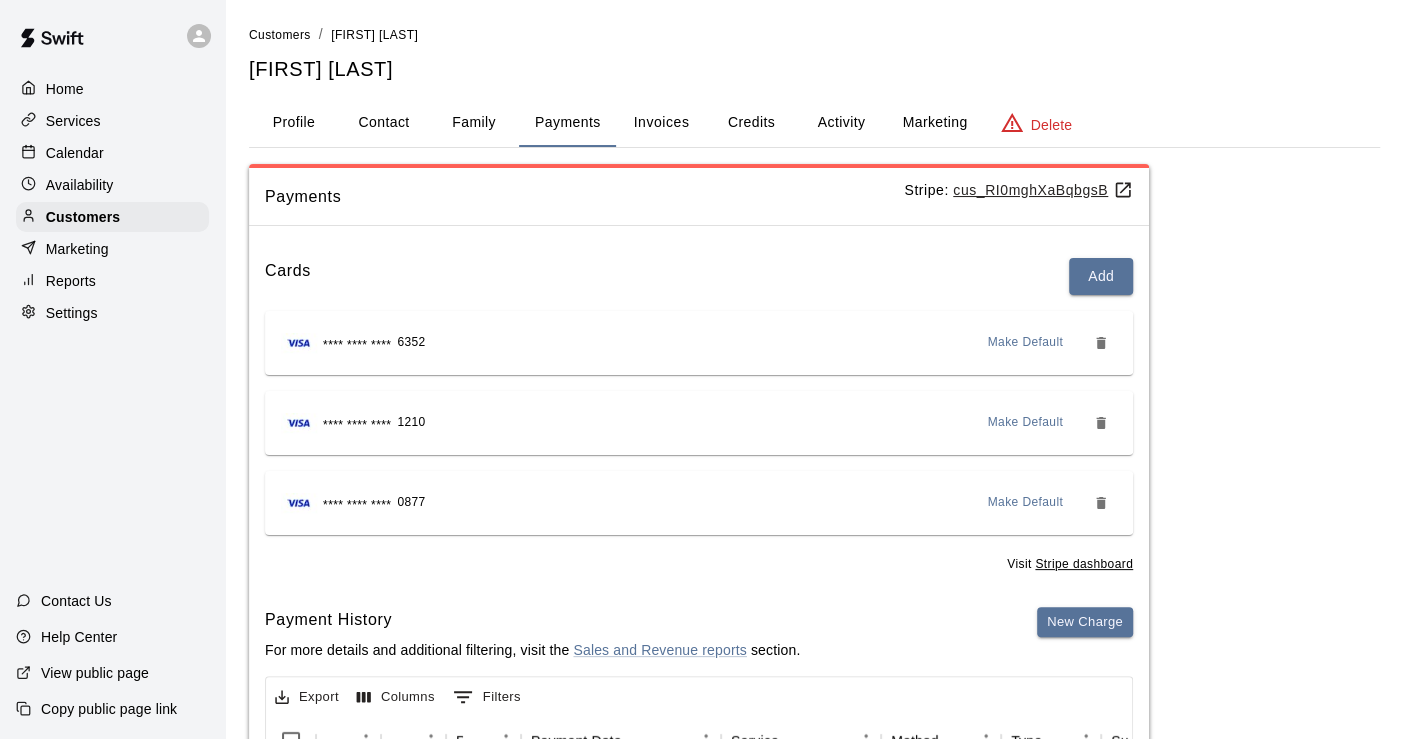 click on "Calendar" at bounding box center [75, 153] 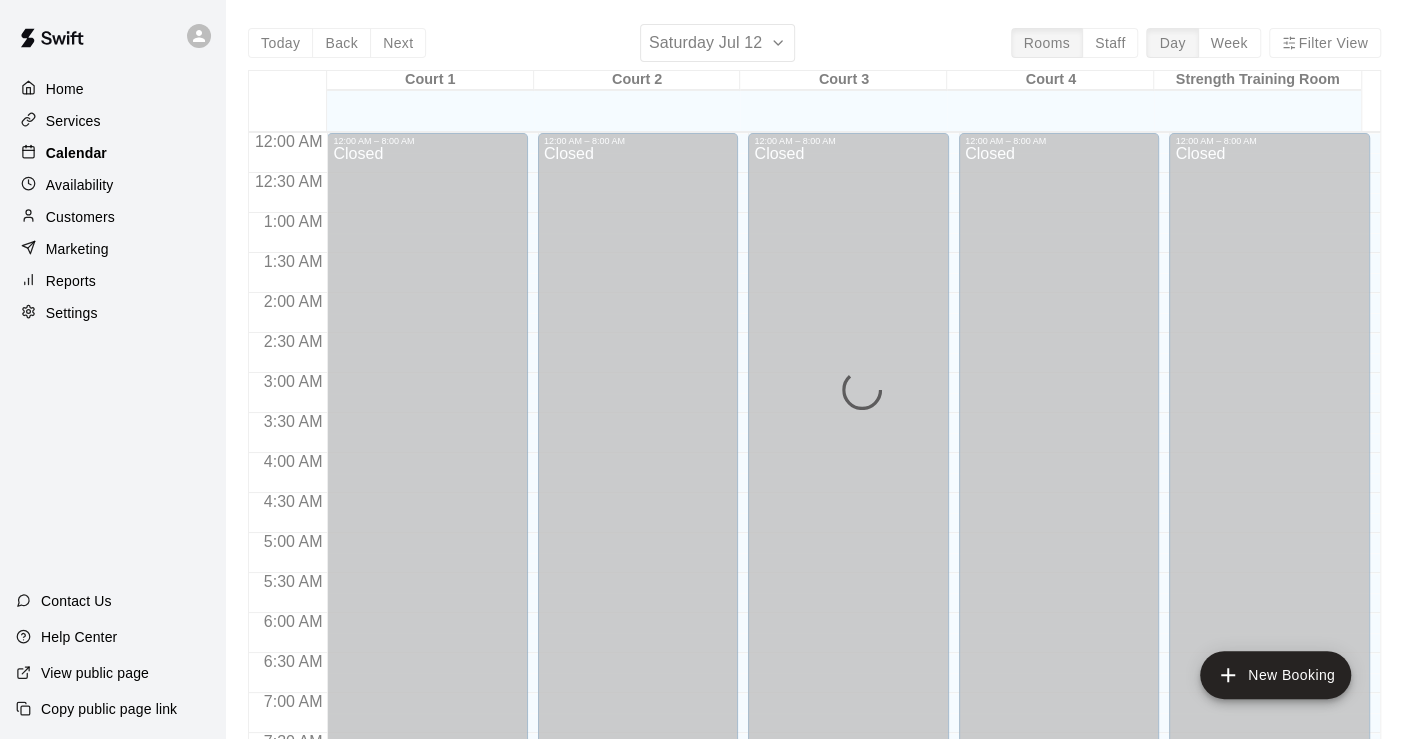 scroll, scrollTop: 1057, scrollLeft: 0, axis: vertical 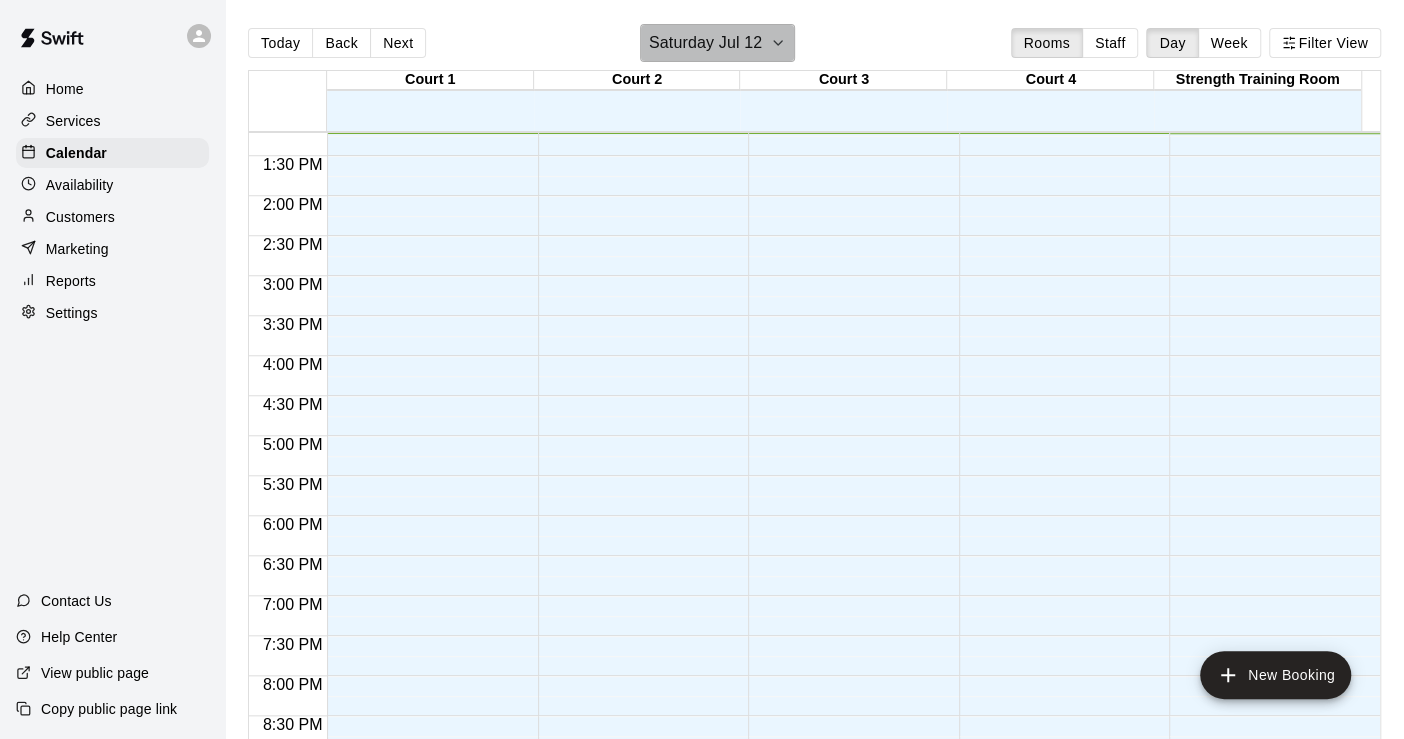 click 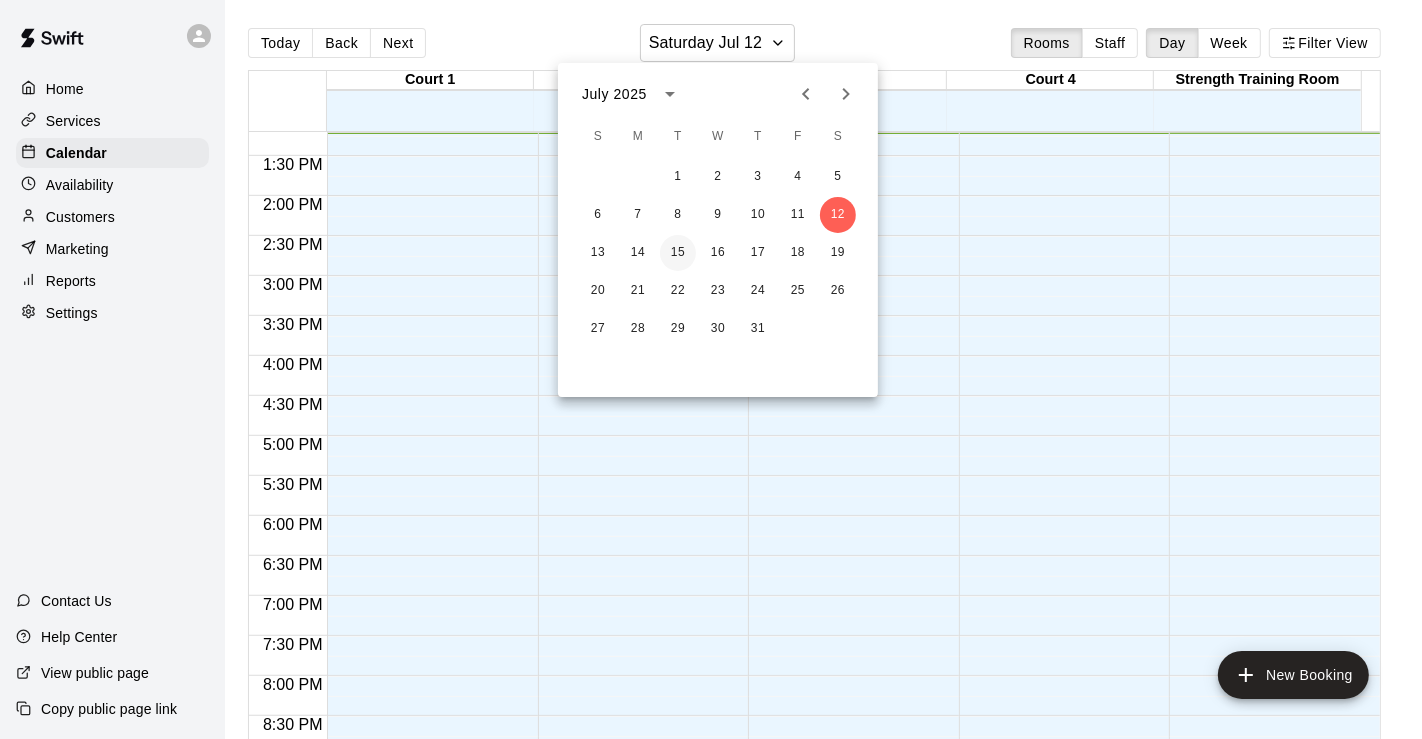 click on "15" at bounding box center (678, 253) 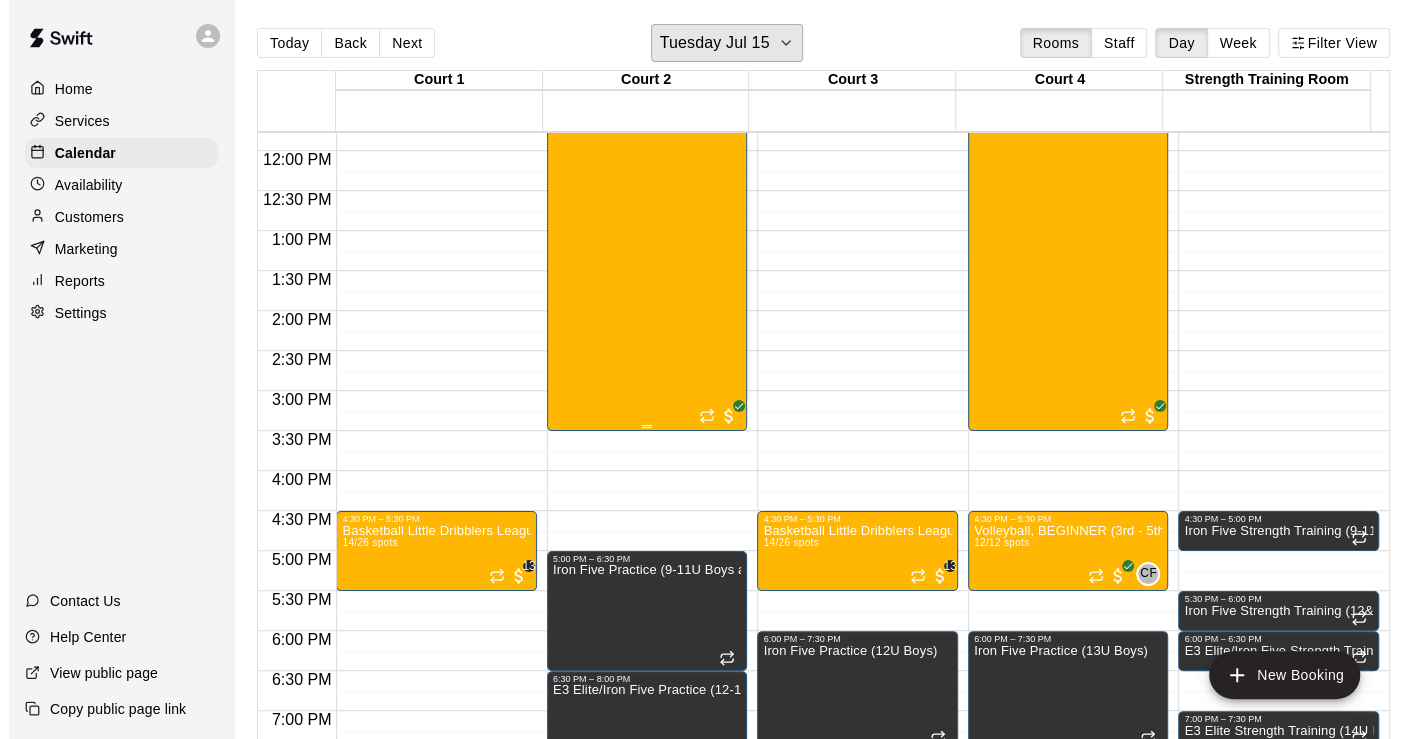 scroll, scrollTop: 834, scrollLeft: 0, axis: vertical 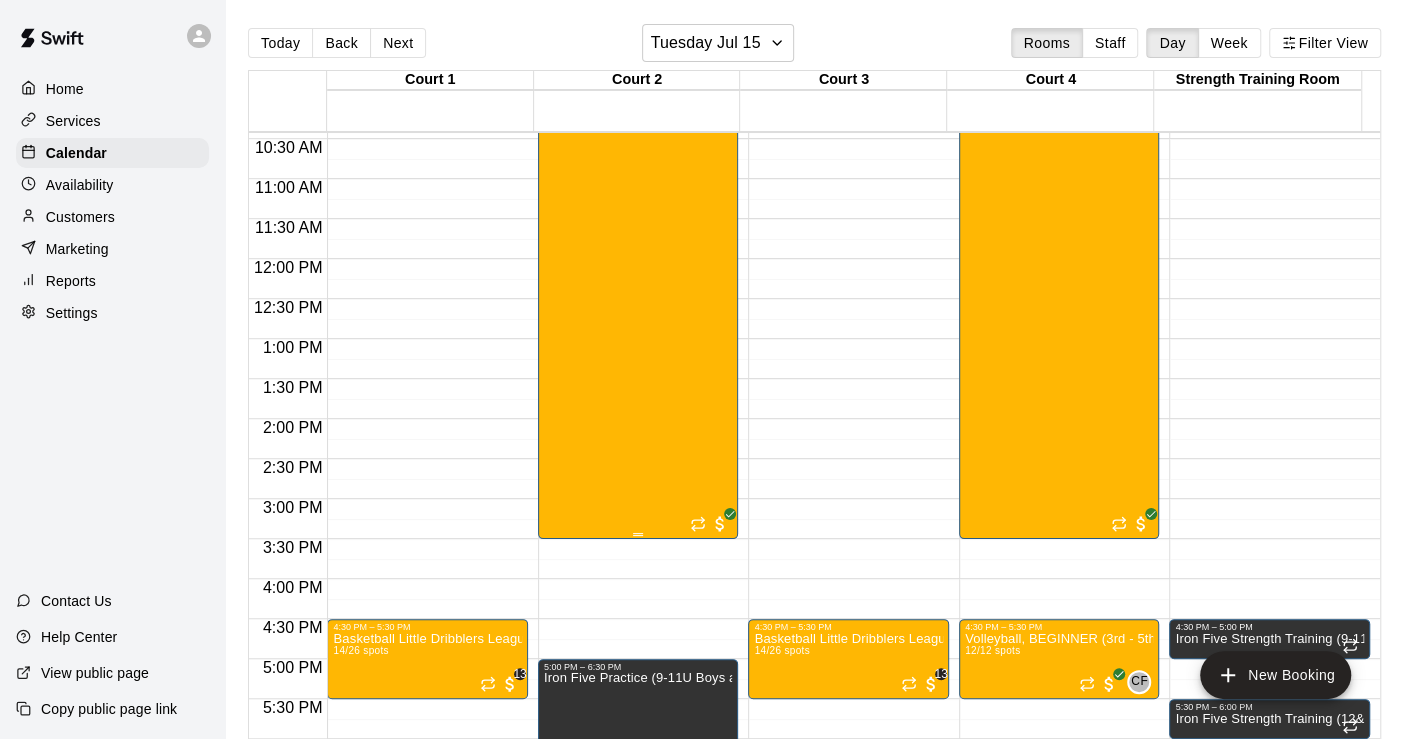 click on "Volleyball E3 Serve & Spike Camp ([MONTH] Session) [NUMBER]/[NUMBER] spots" at bounding box center [638, 361] 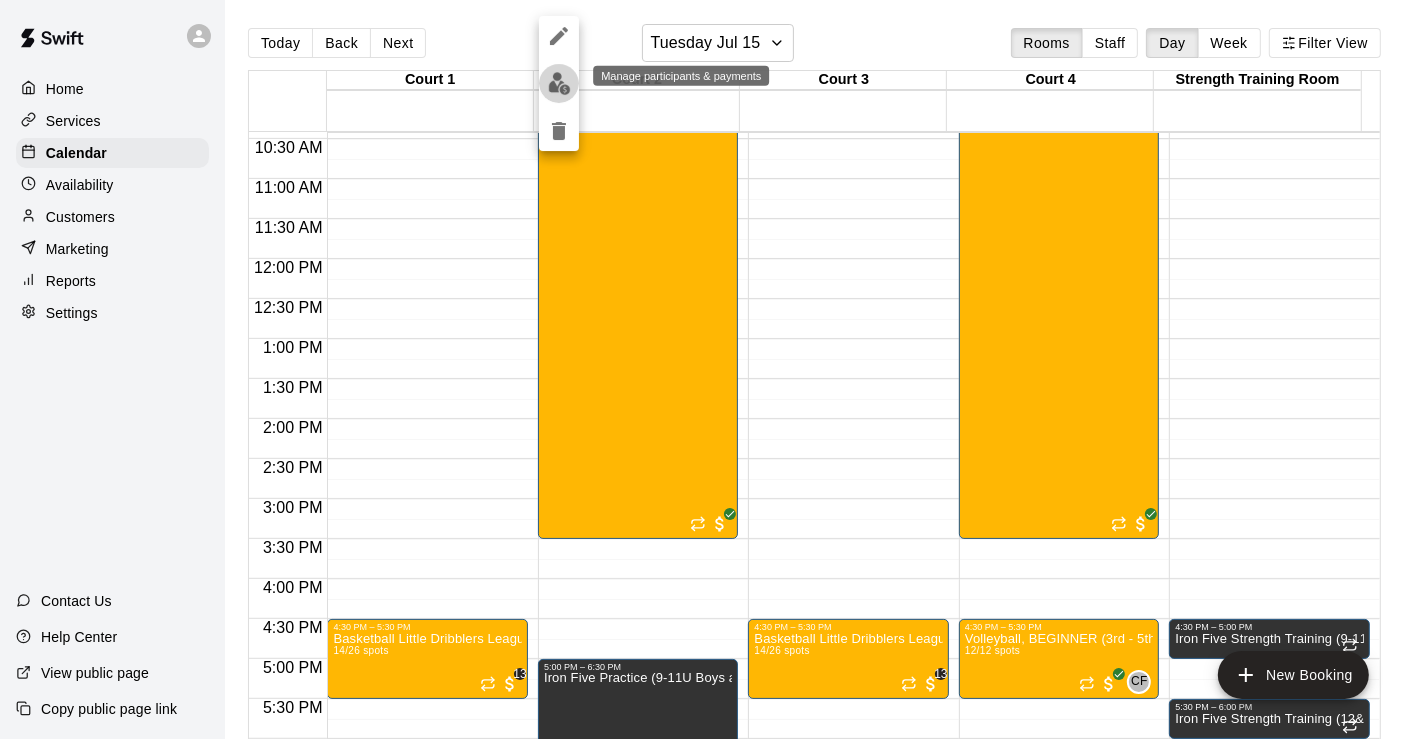 click at bounding box center [559, 83] 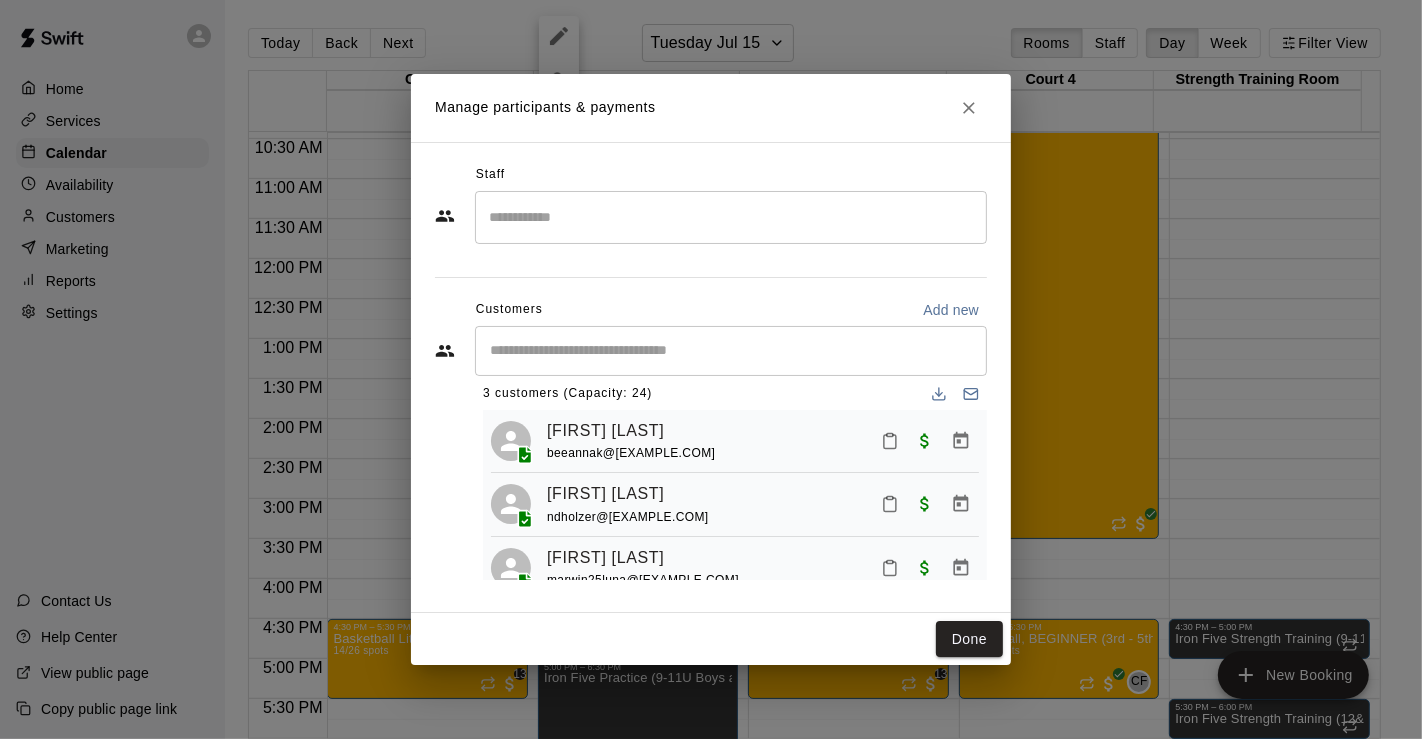 scroll, scrollTop: 51, scrollLeft: 0, axis: vertical 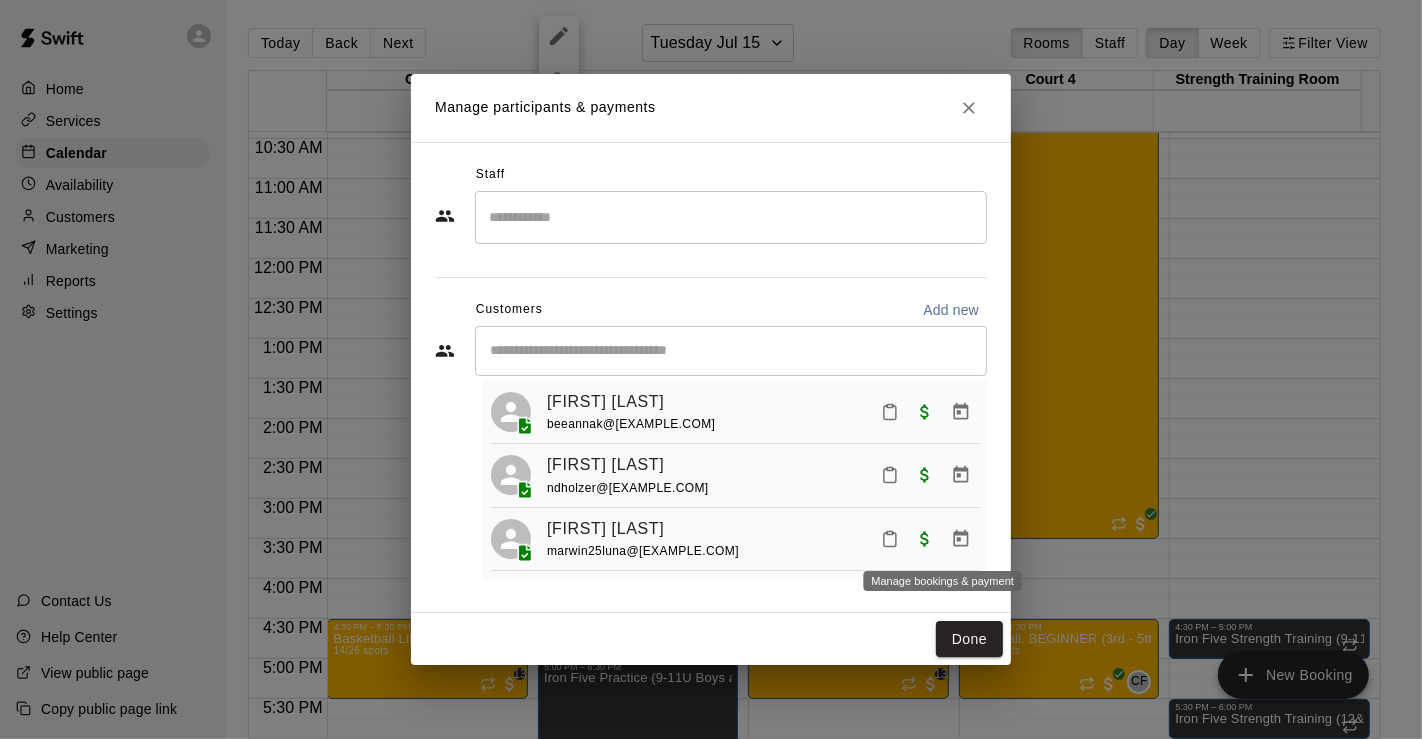 click 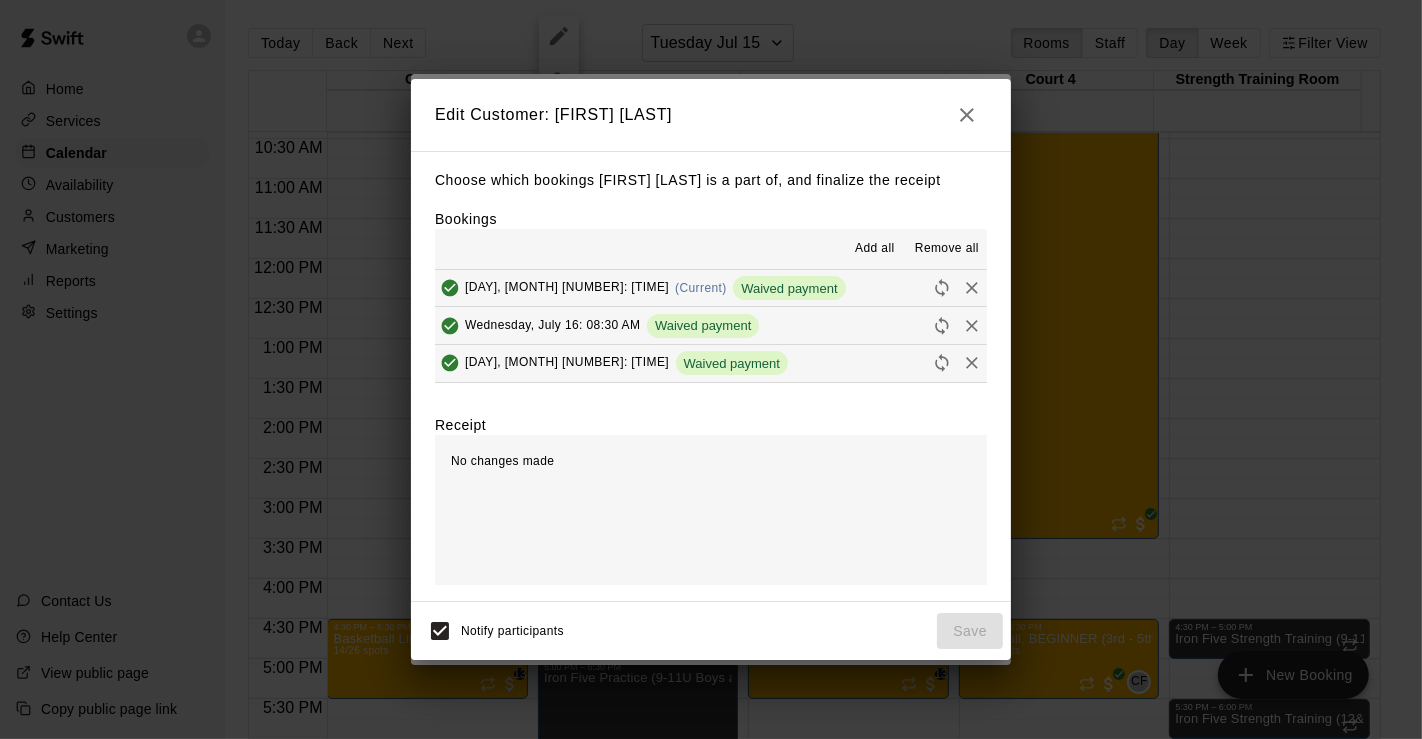 click on "Remove all" at bounding box center [947, 249] 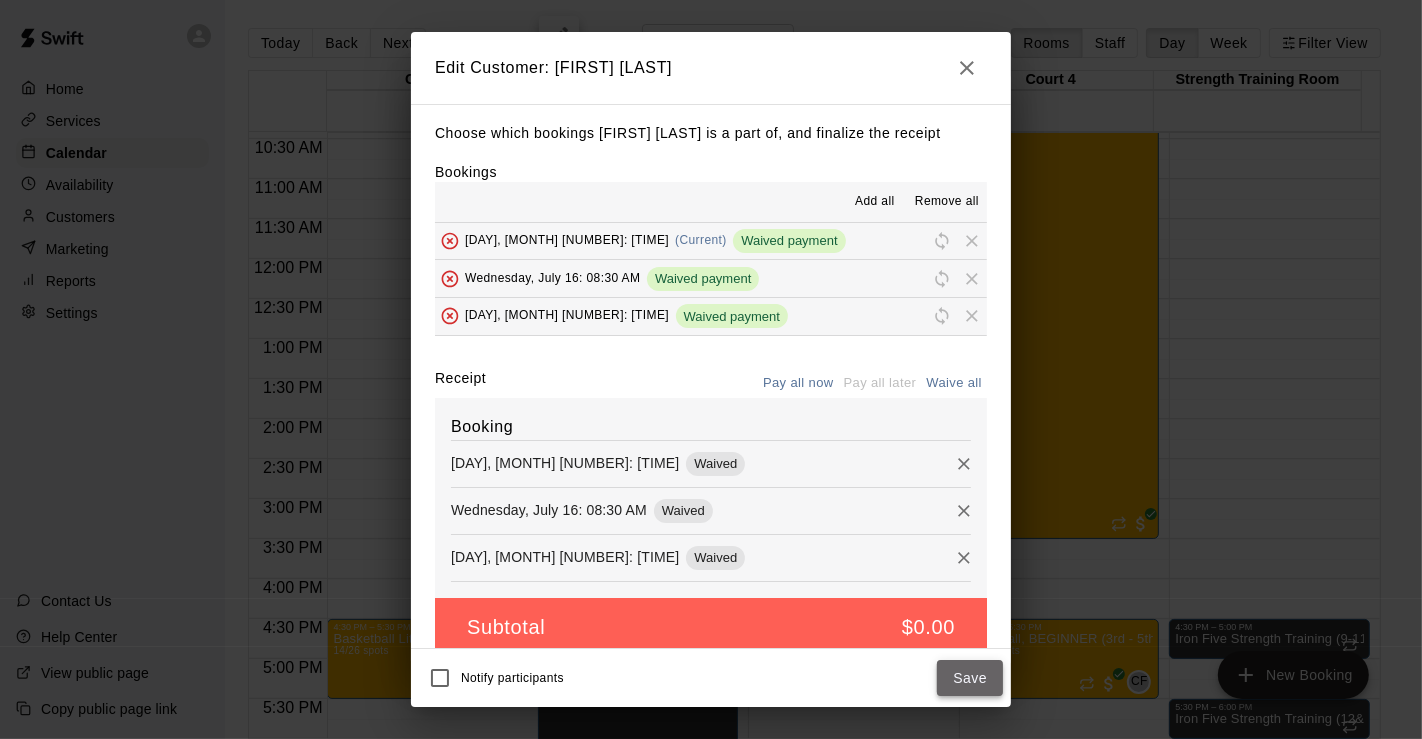 click on "Save" at bounding box center [970, 678] 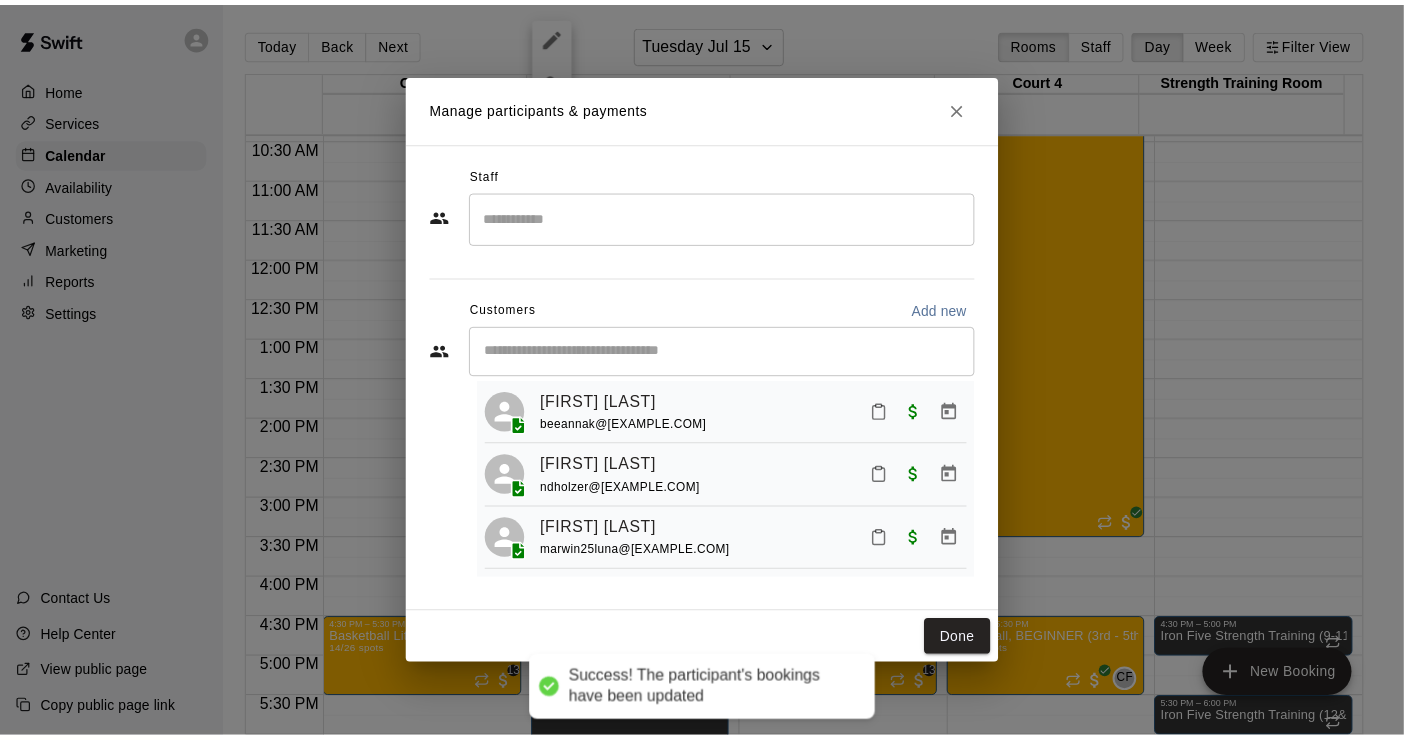 scroll, scrollTop: 0, scrollLeft: 0, axis: both 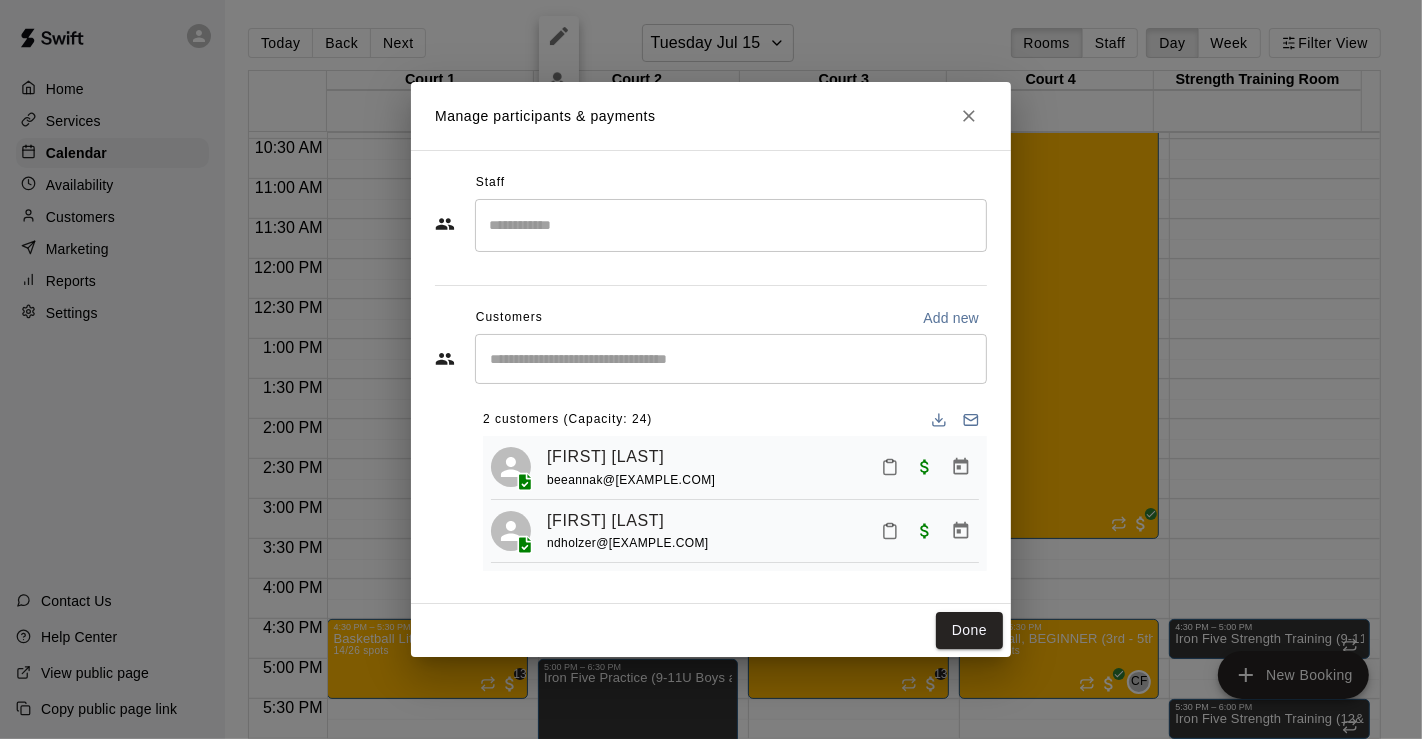 click 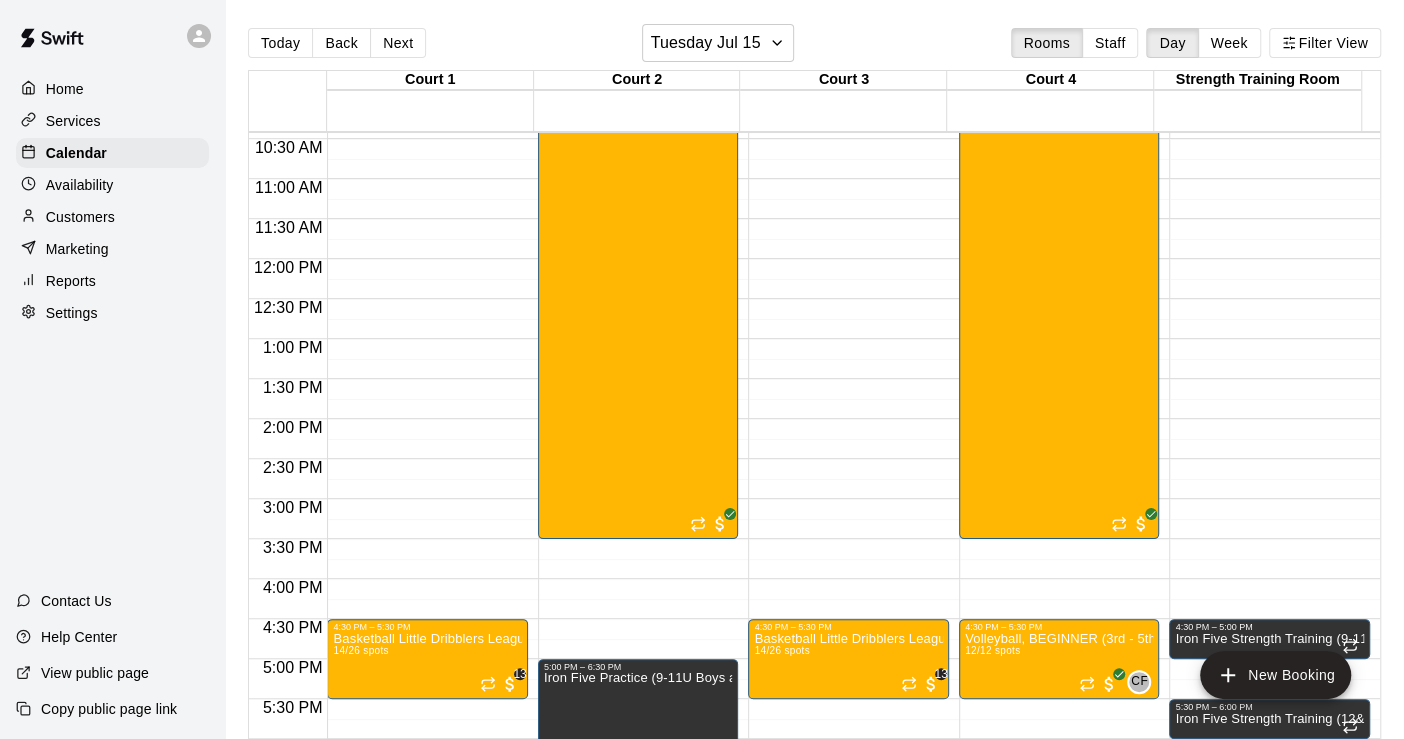 click on "Services" at bounding box center (73, 121) 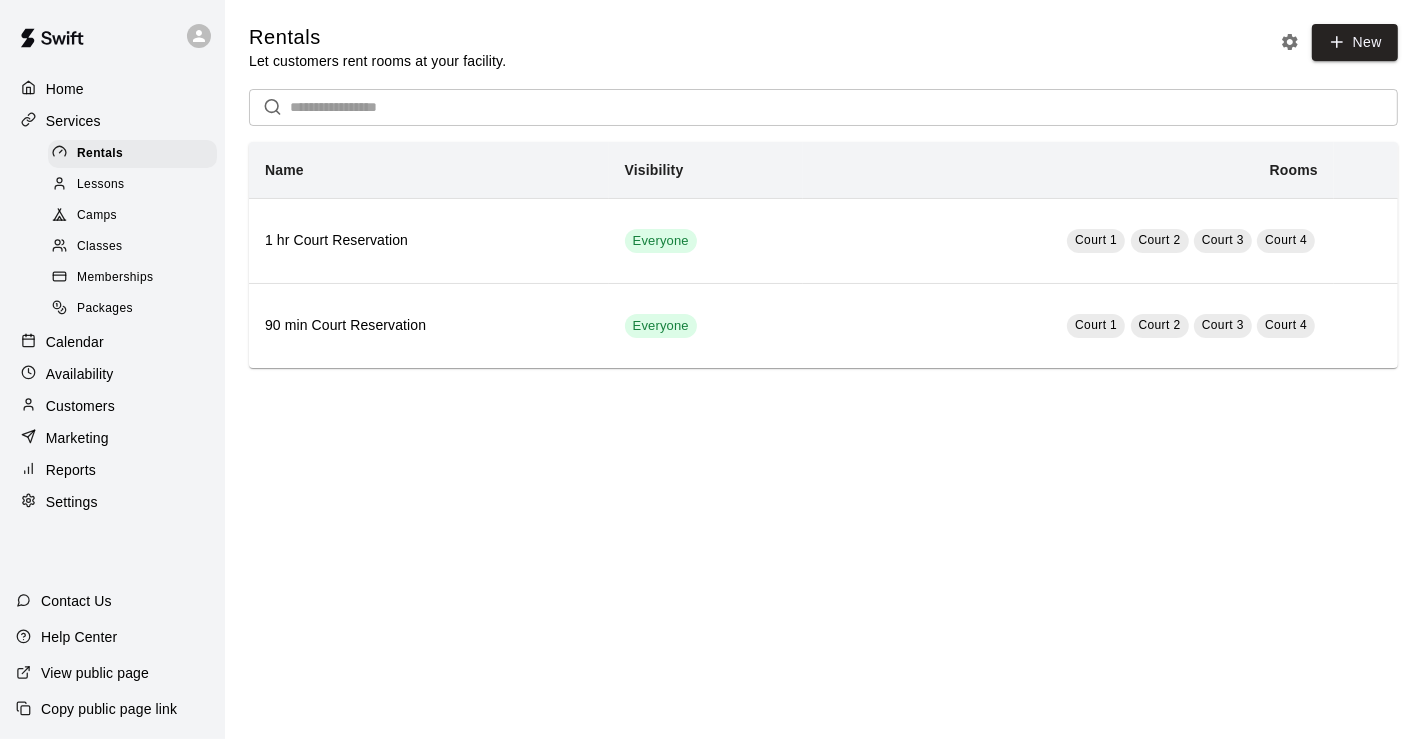 click on "Camps" at bounding box center (97, 216) 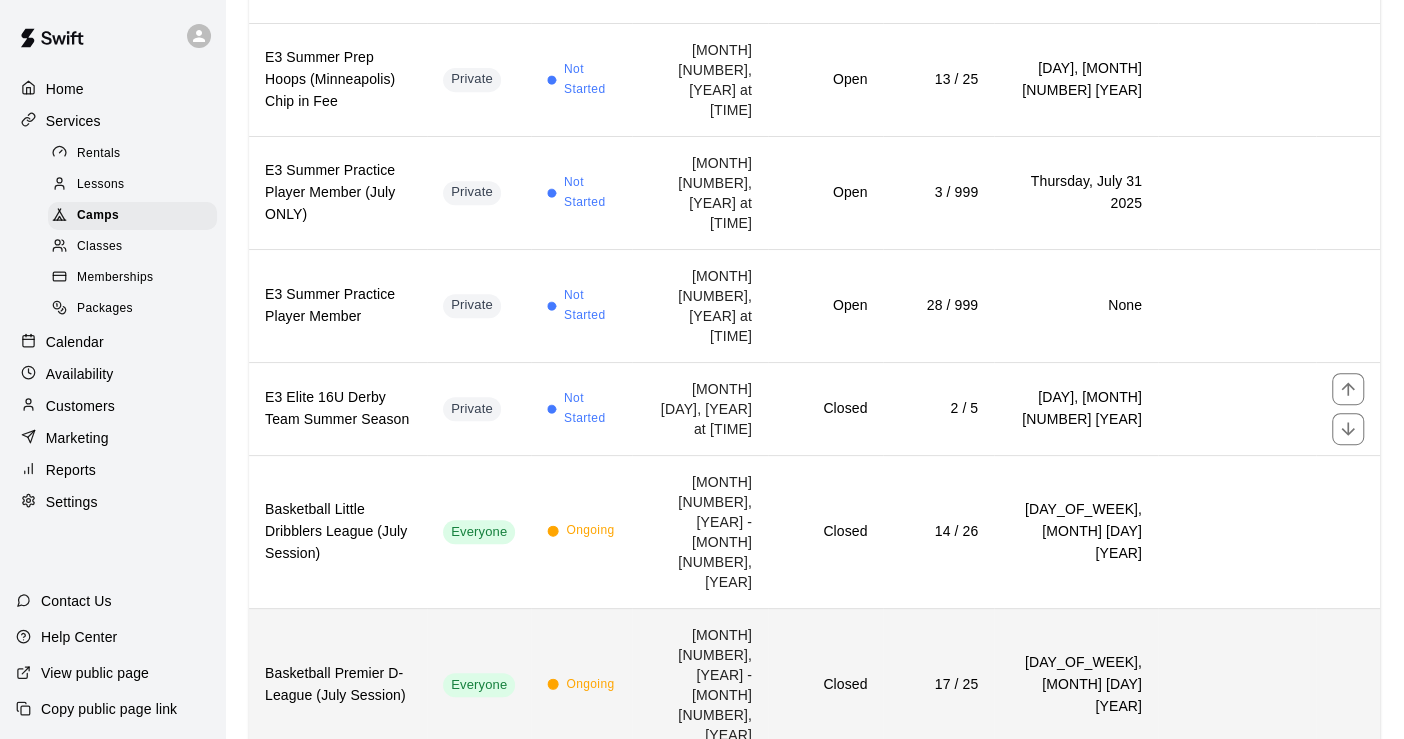scroll, scrollTop: 555, scrollLeft: 0, axis: vertical 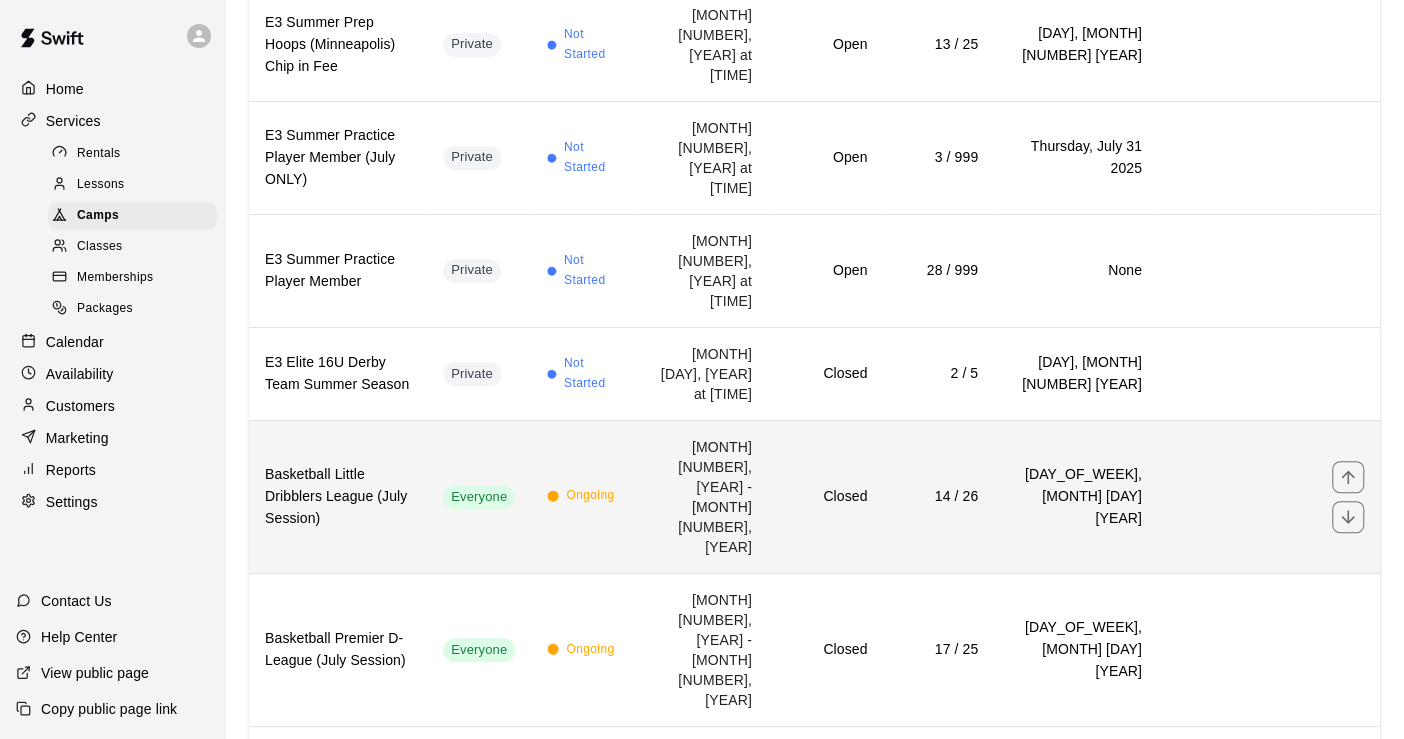 click on "Basketball Little Dribblers League (July Session)" at bounding box center [338, 497] 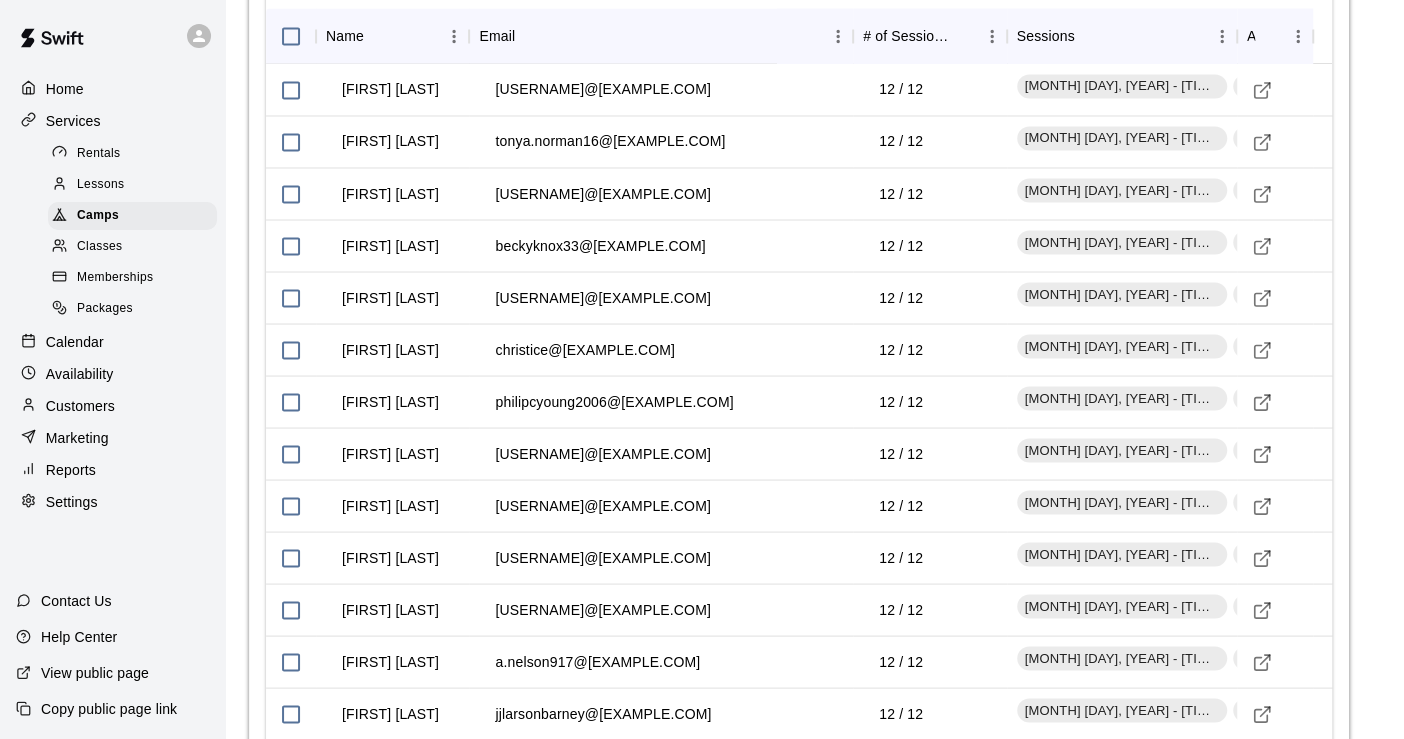 scroll, scrollTop: 2222, scrollLeft: 0, axis: vertical 